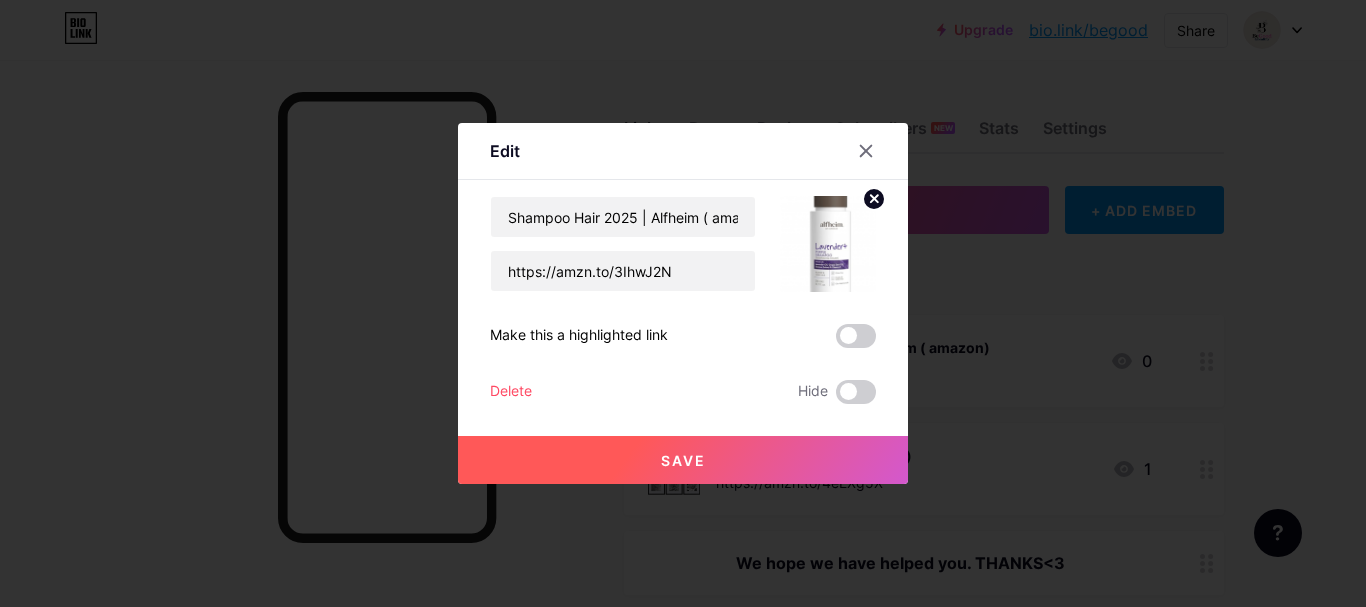 click at bounding box center (683, 303) 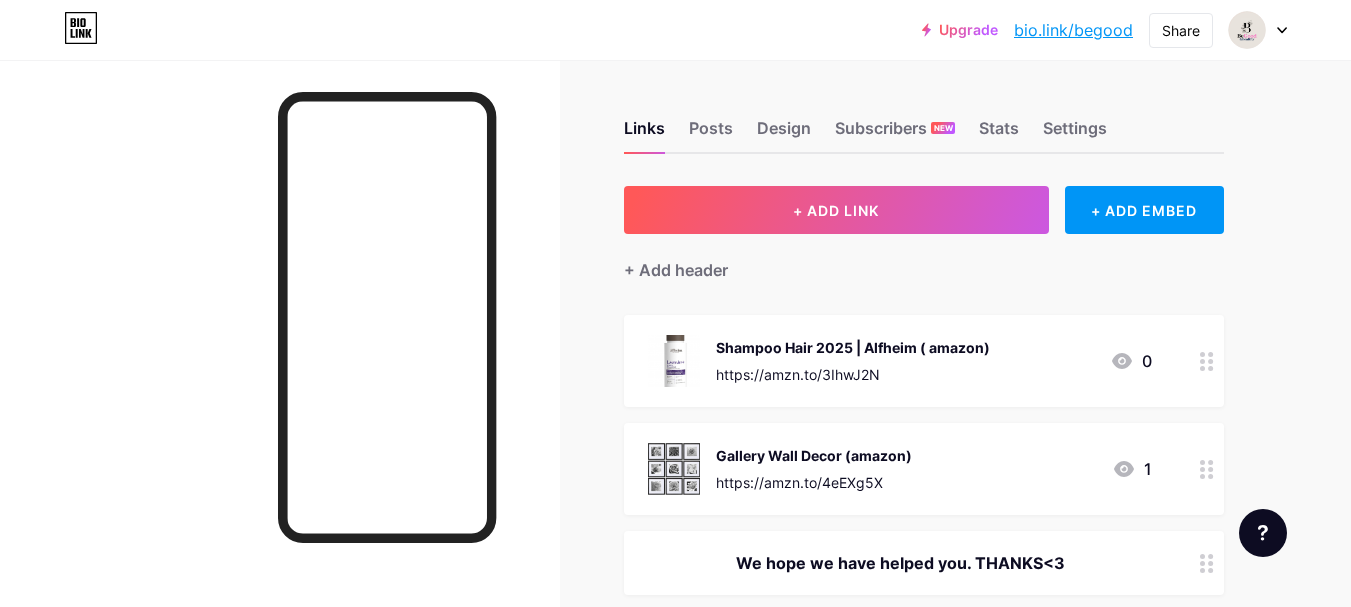 click on "Gallery Wall Decor ([BRAND])
https://amzn.to/[REDACTED]
1" at bounding box center [900, 361] 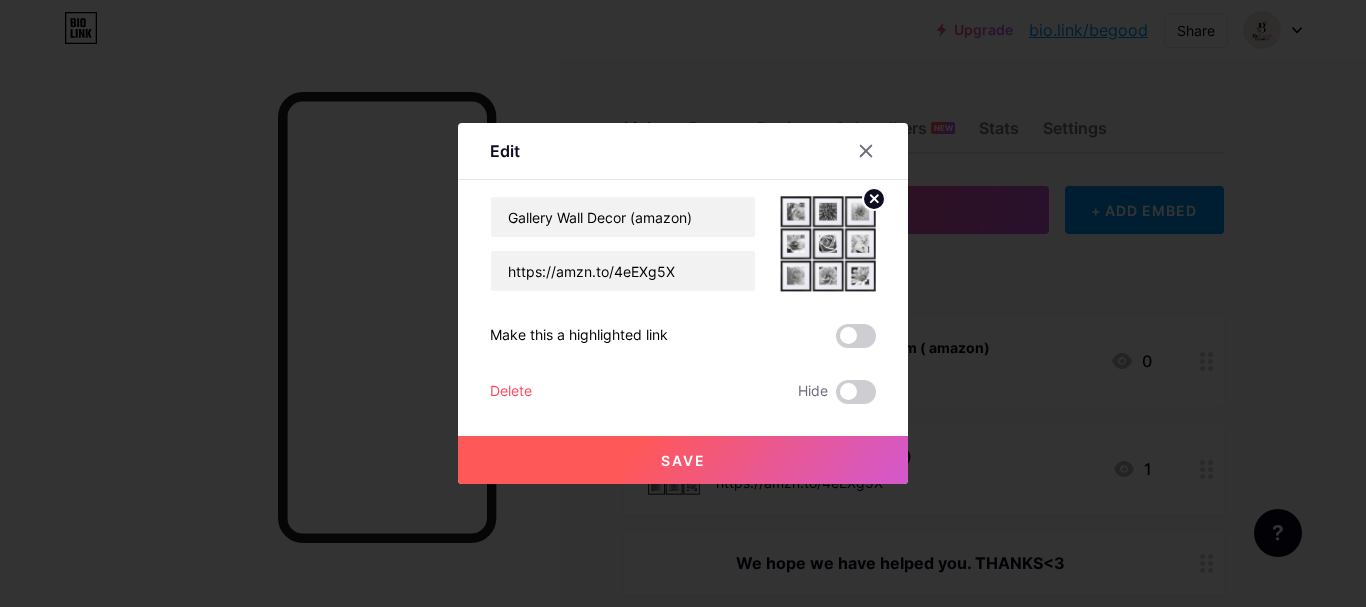click at bounding box center [683, 303] 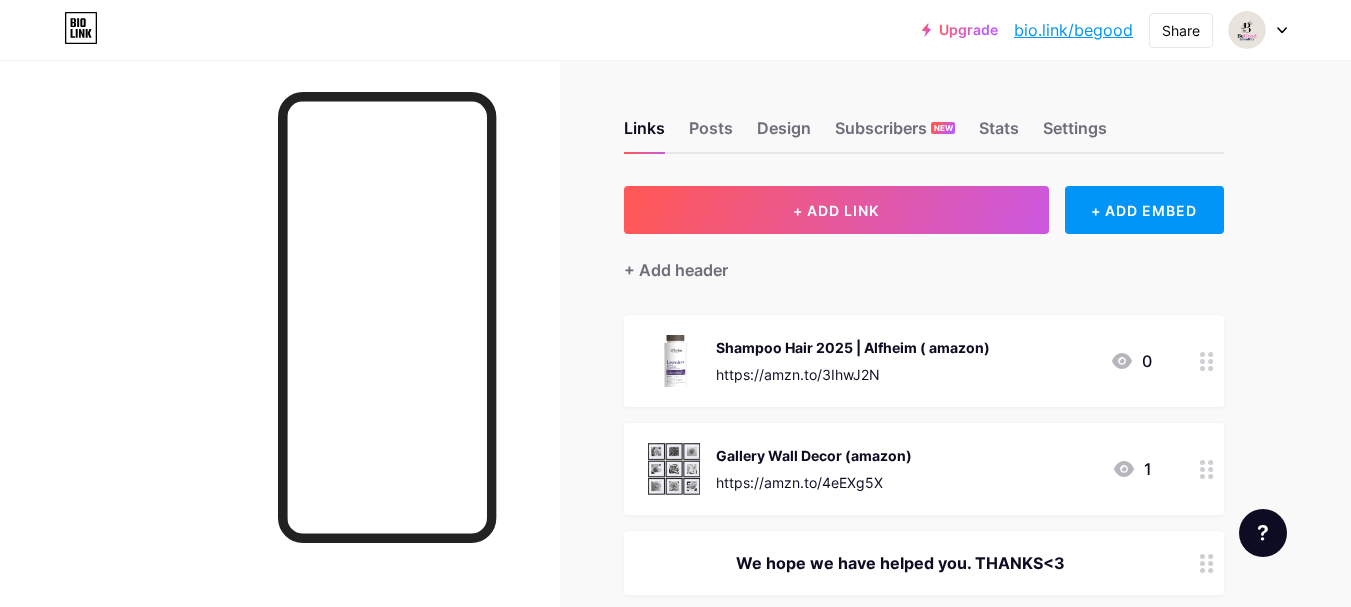 click at bounding box center [1207, 361] 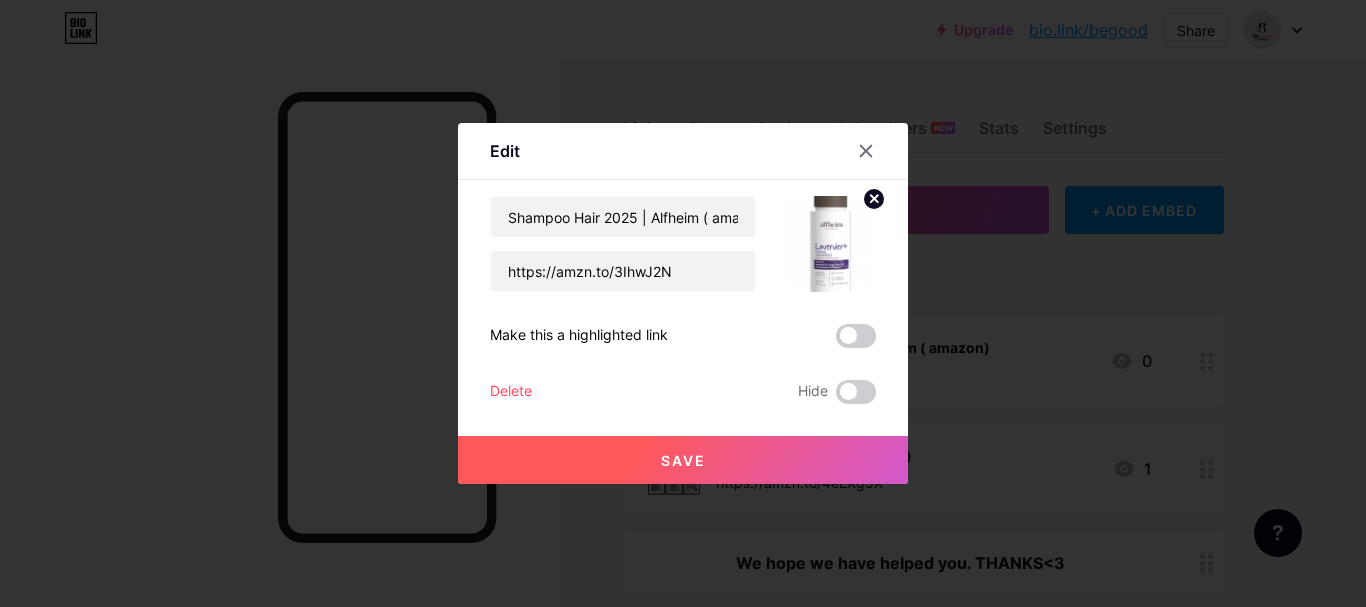 click at bounding box center [683, 303] 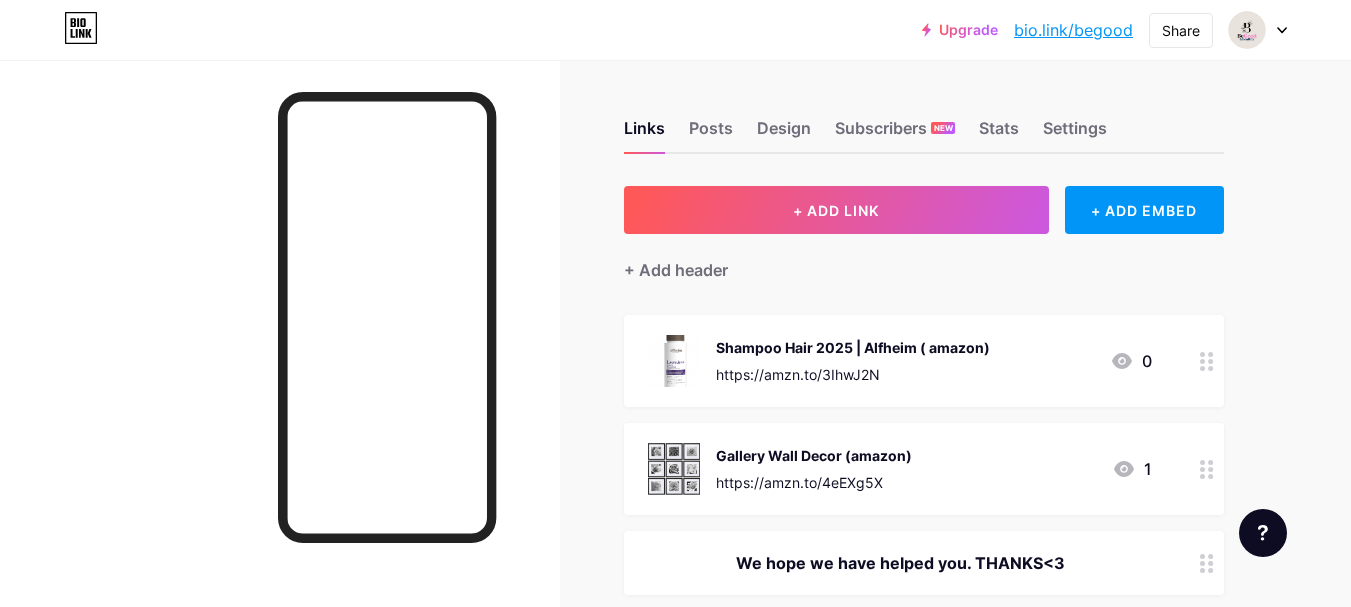 click on "Shampoo Hair 2025 | Alfheim ( amazon)" at bounding box center [853, 347] 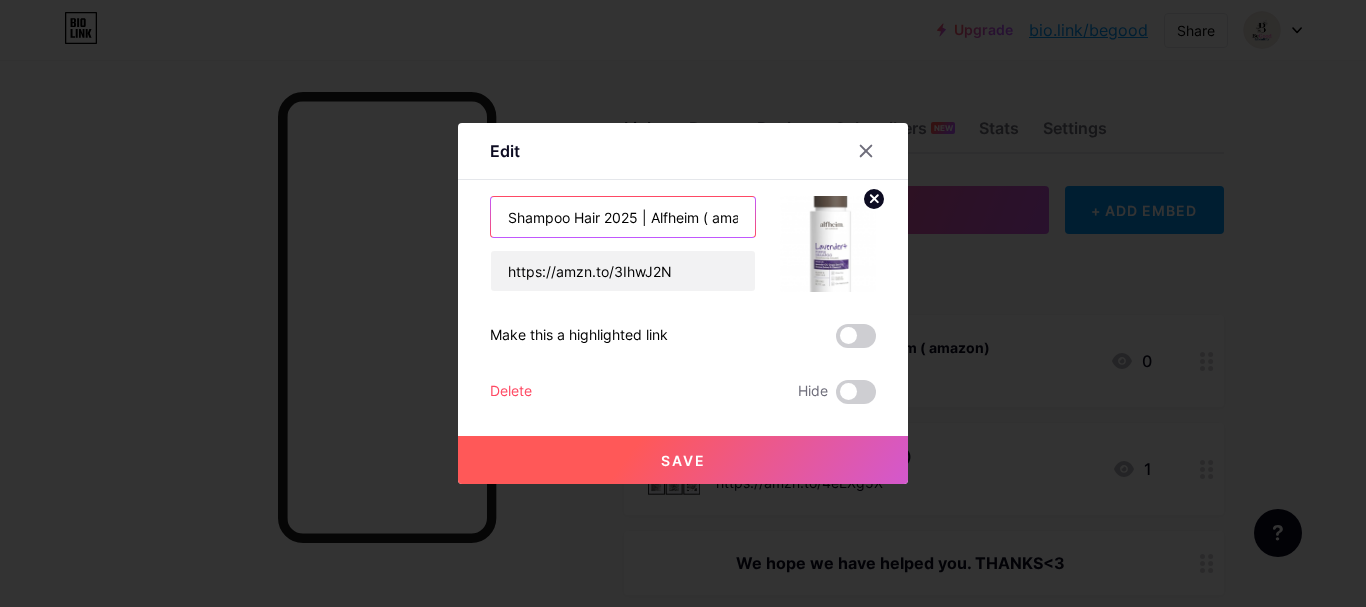 click on "Shampoo Hair 2025 | Alfheim ( amazon)" at bounding box center (623, 217) 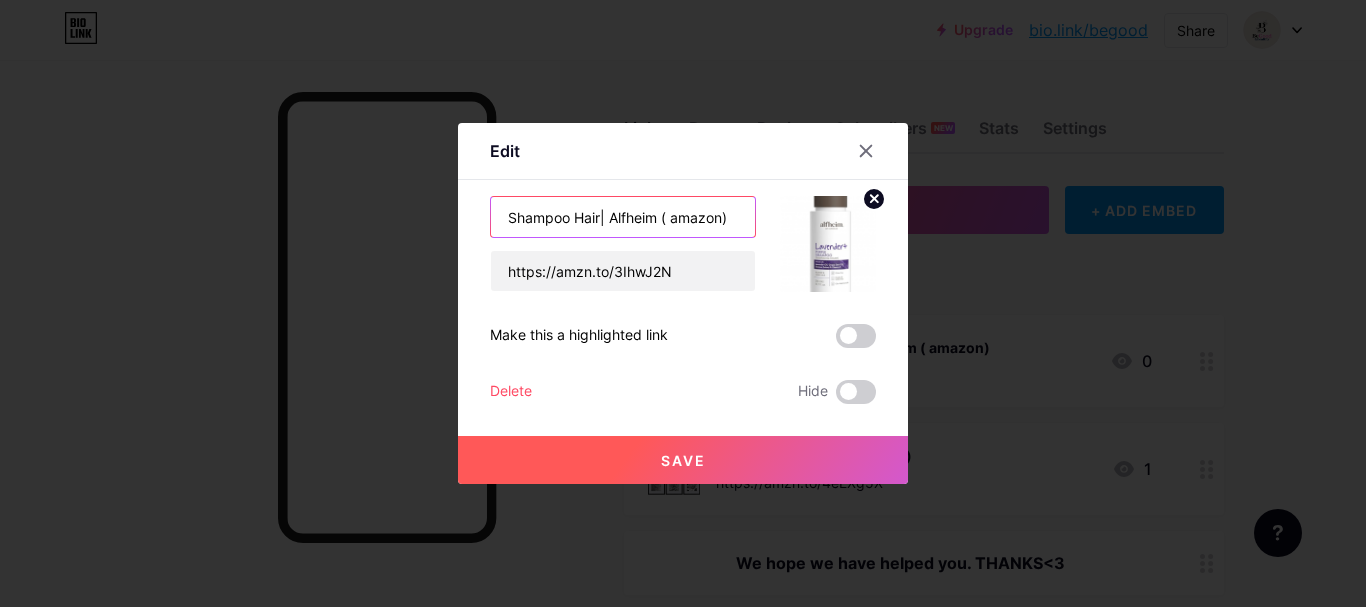 type on "Shampoo Hair| Alfheim ( amazon)" 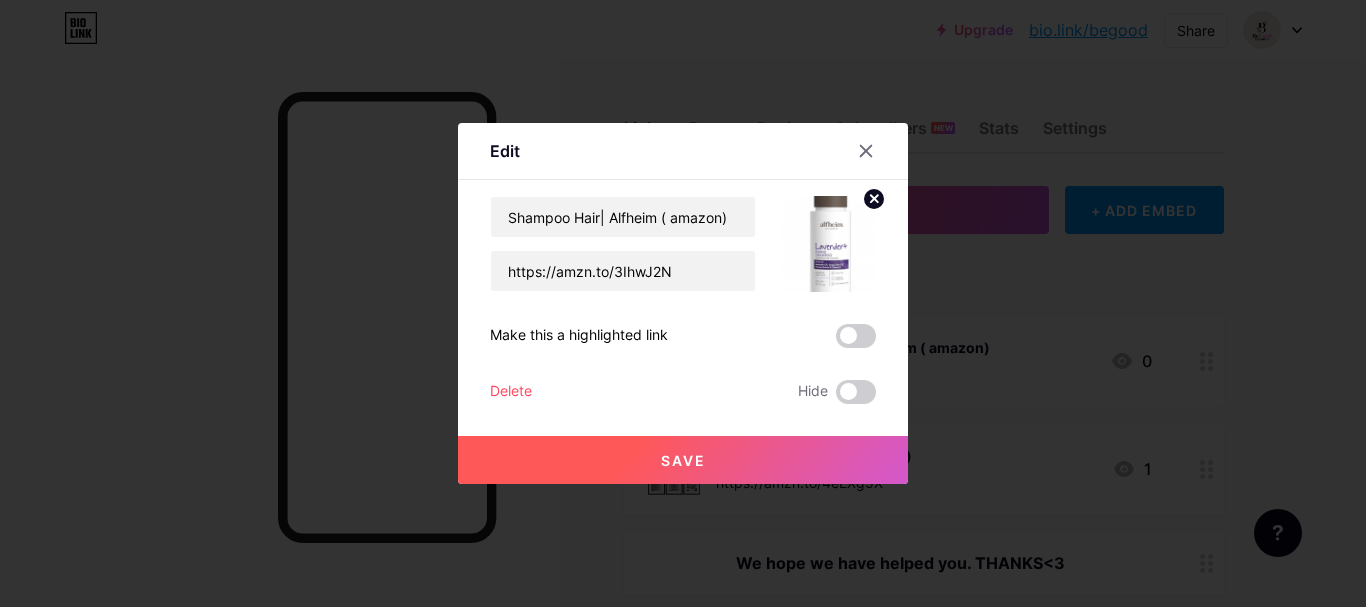 click on "Save" at bounding box center (683, 460) 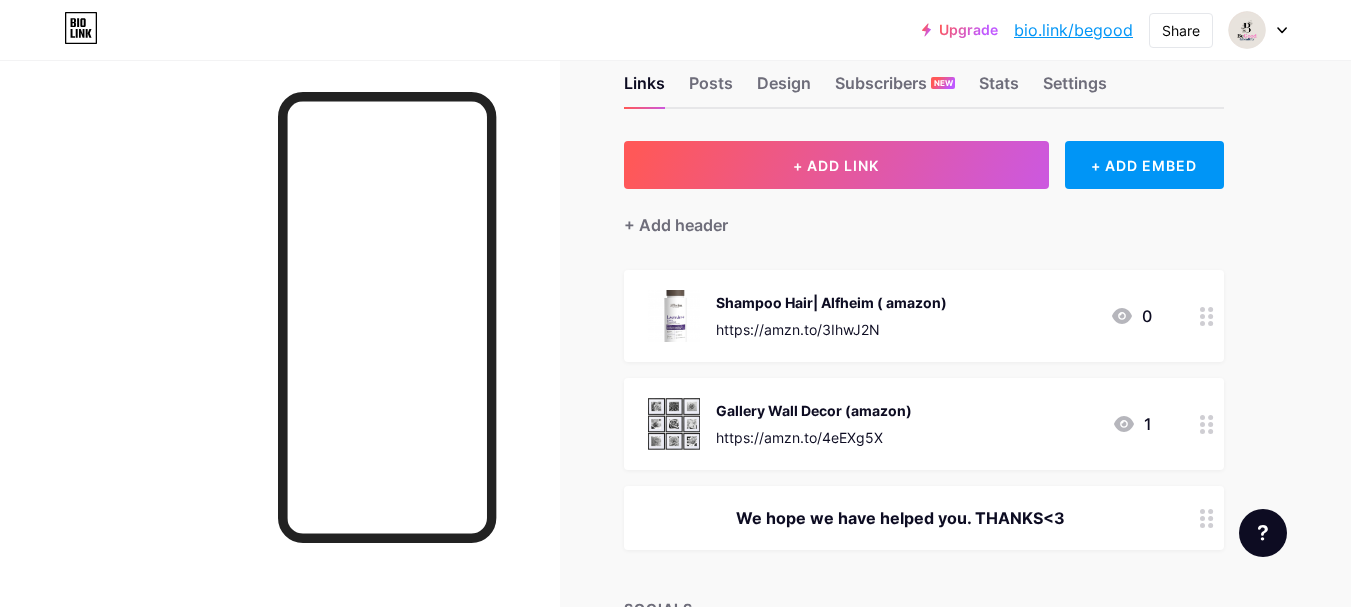 scroll, scrollTop: 0, scrollLeft: 0, axis: both 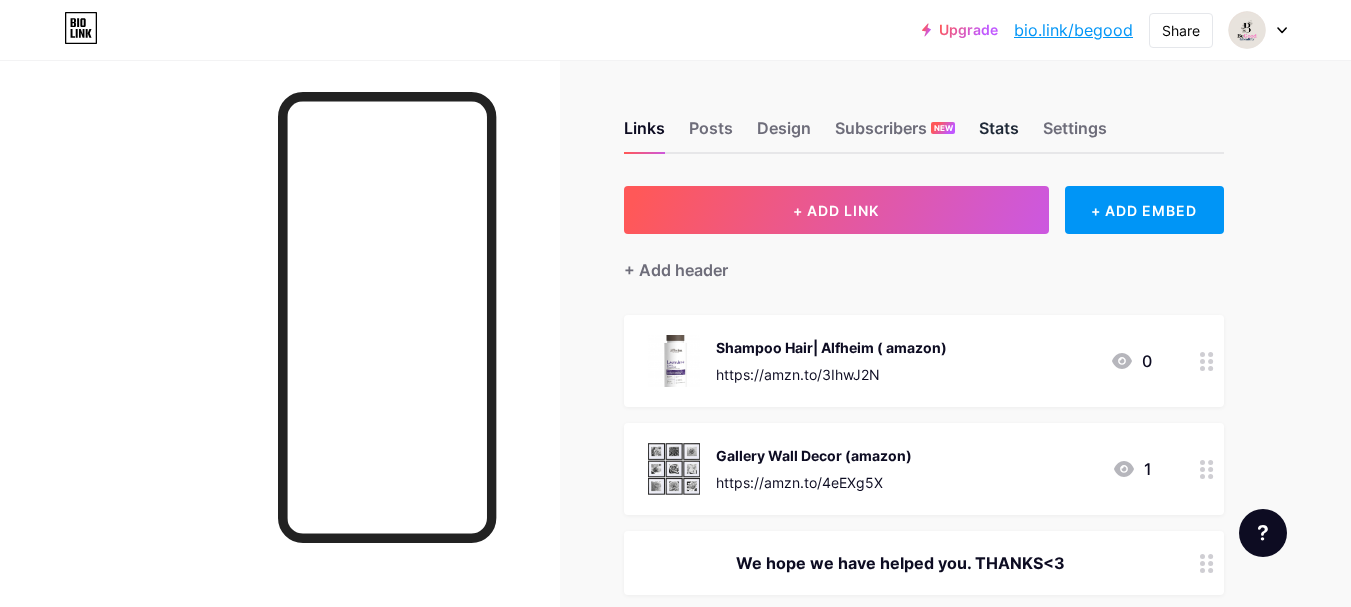 click on "Stats" at bounding box center [999, 134] 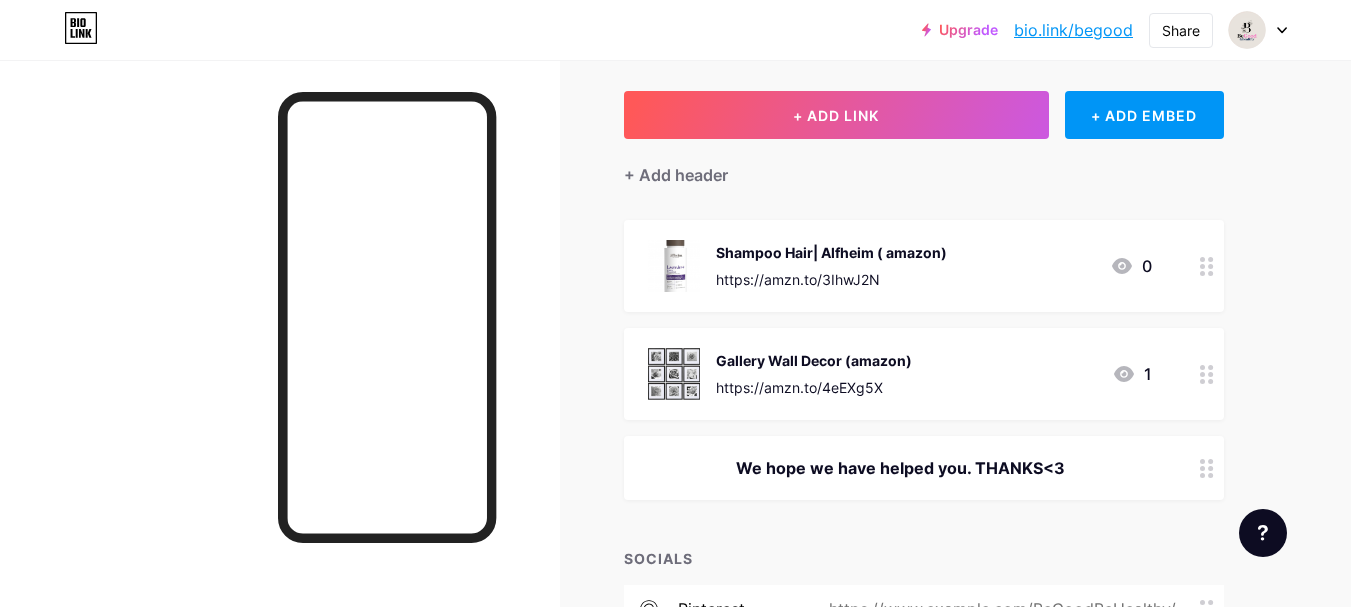 scroll, scrollTop: 31, scrollLeft: 0, axis: vertical 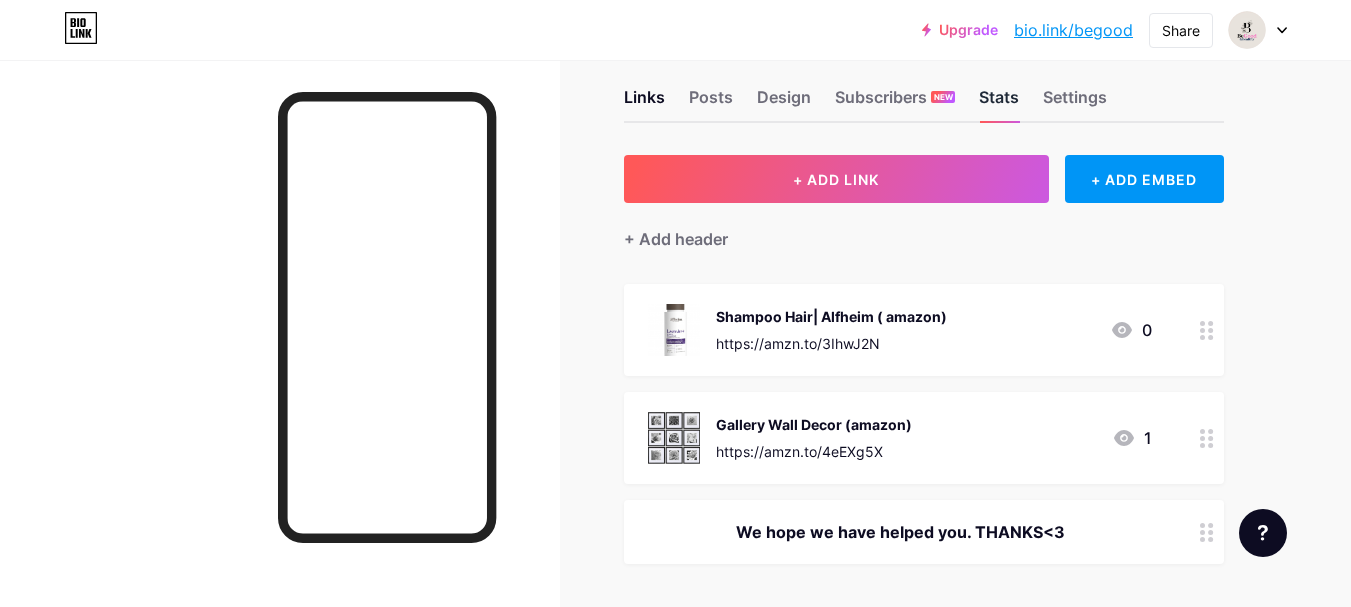 click on "Stats" at bounding box center (999, 103) 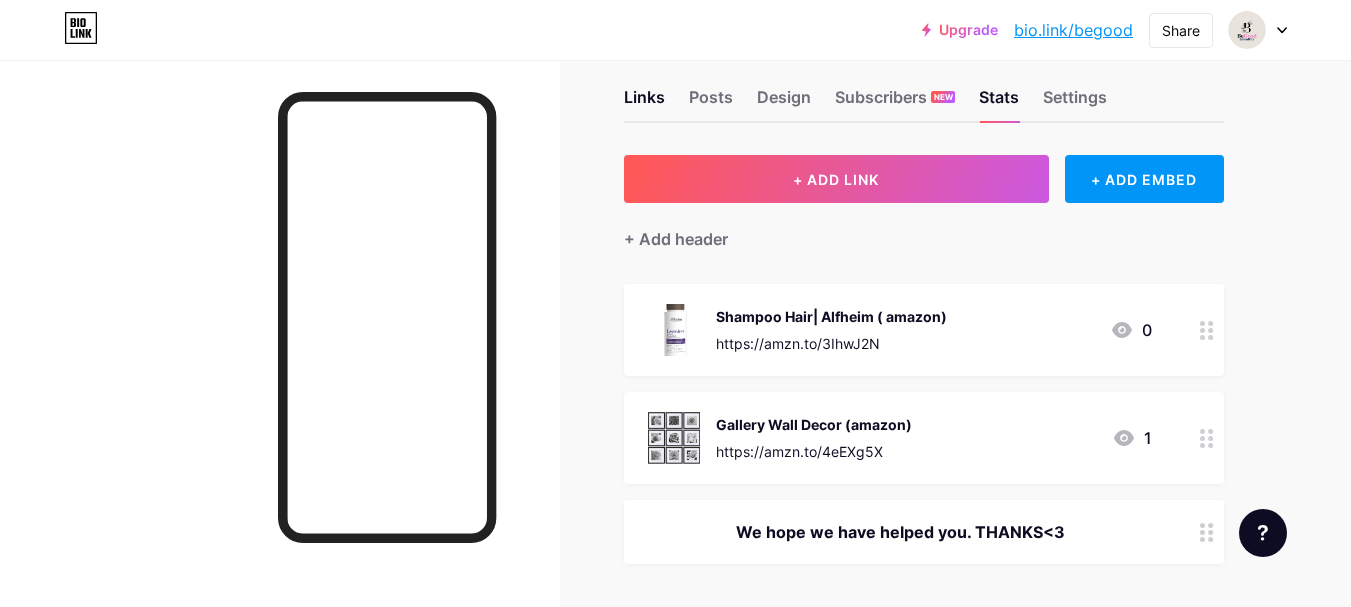 scroll, scrollTop: 0, scrollLeft: 0, axis: both 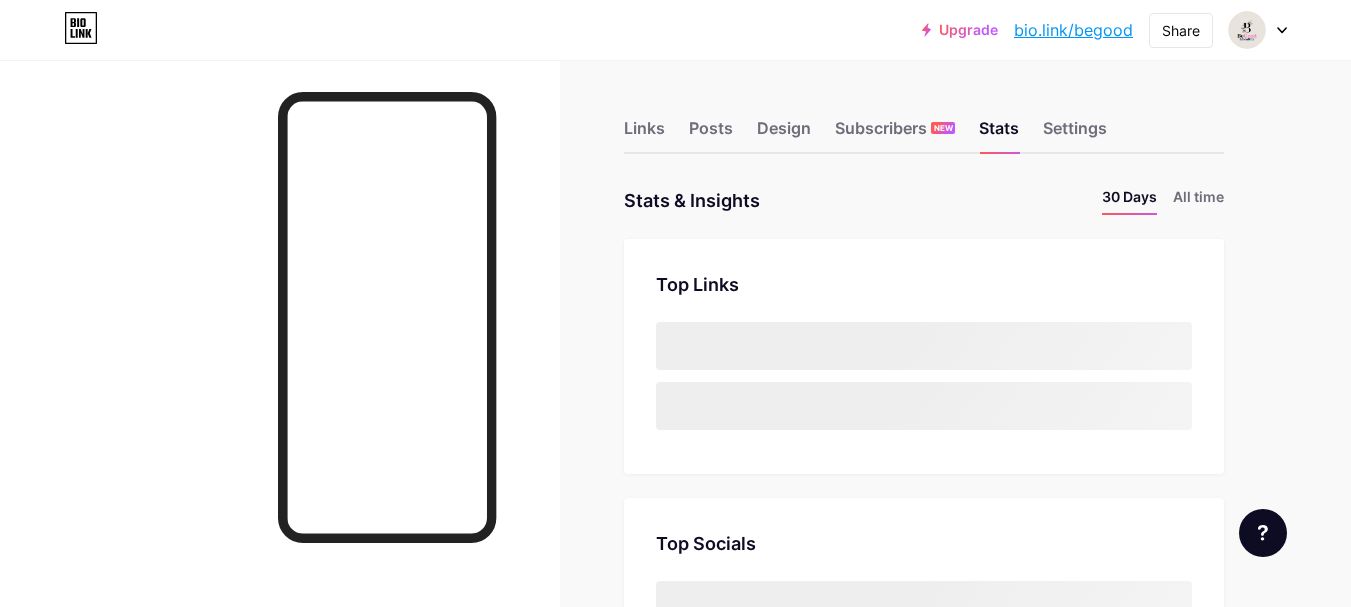 click on "Links
Posts
Design
Subscribers
NEW
Stats
Settings" at bounding box center [924, 119] 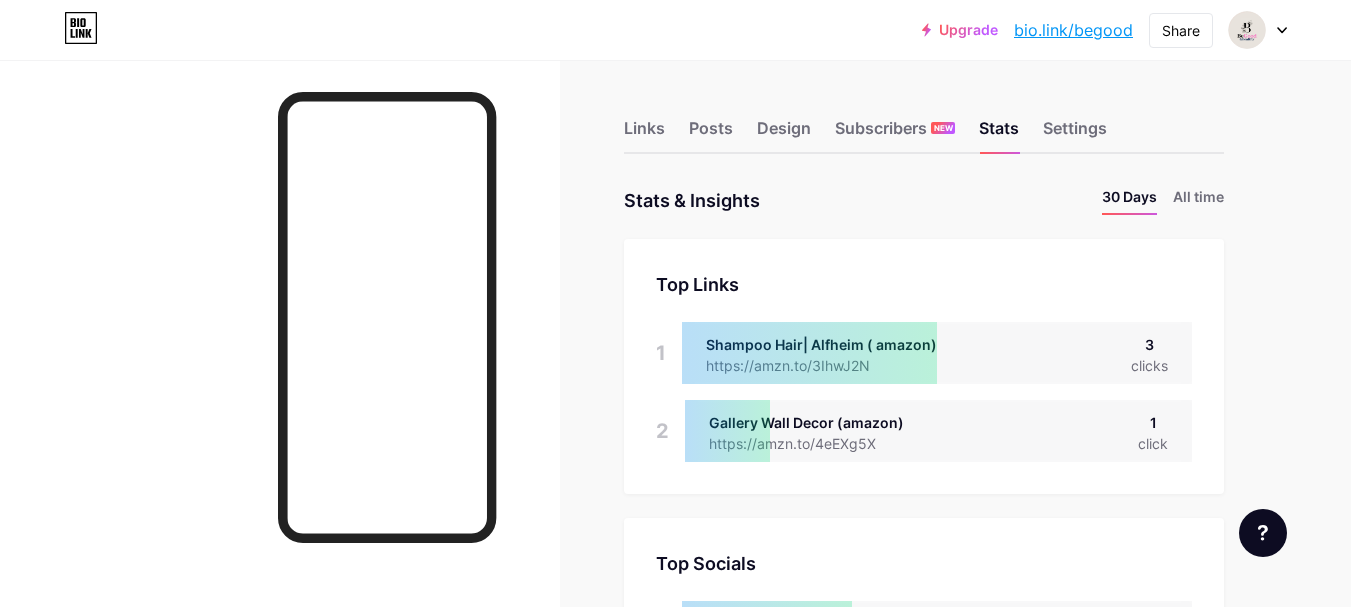 scroll, scrollTop: 999393, scrollLeft: 998649, axis: both 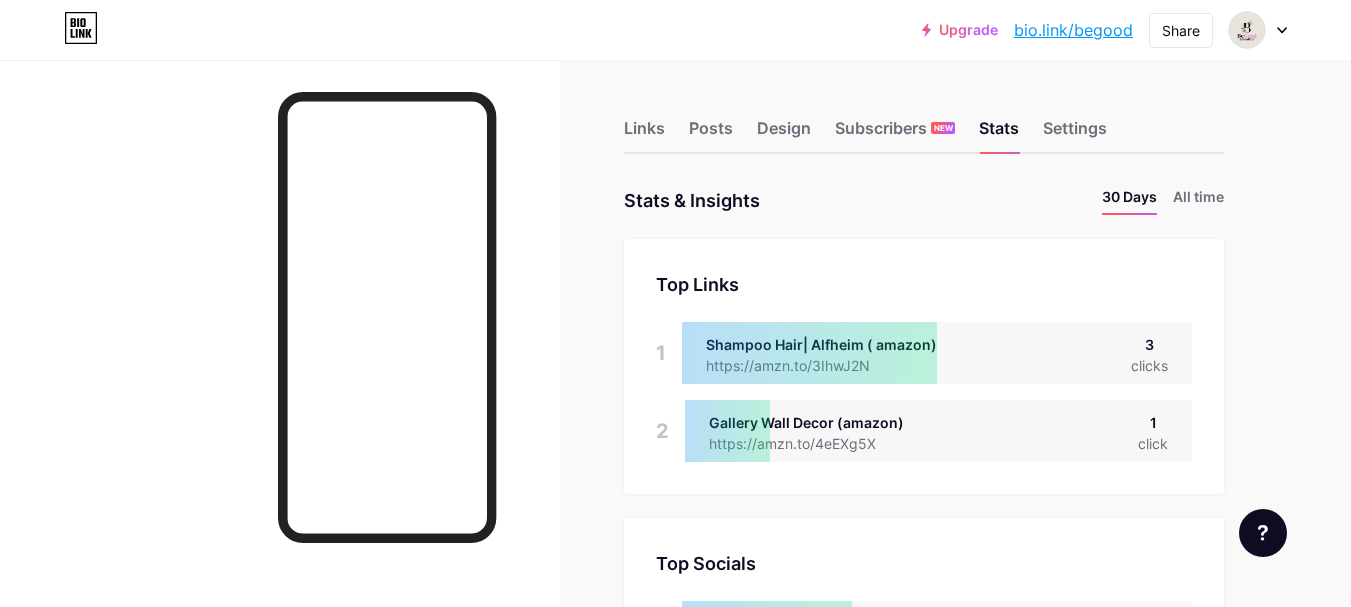 drag, startPoint x: 1147, startPoint y: 342, endPoint x: 1131, endPoint y: 345, distance: 16.27882 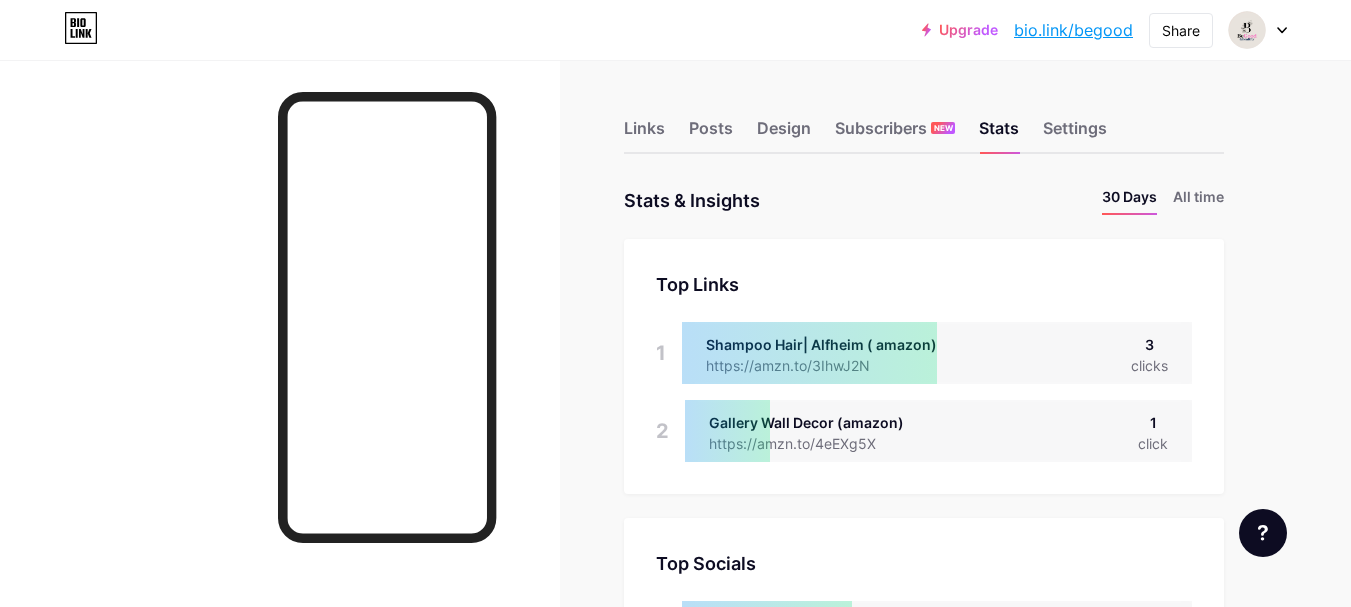 click on "3" at bounding box center (1149, 344) 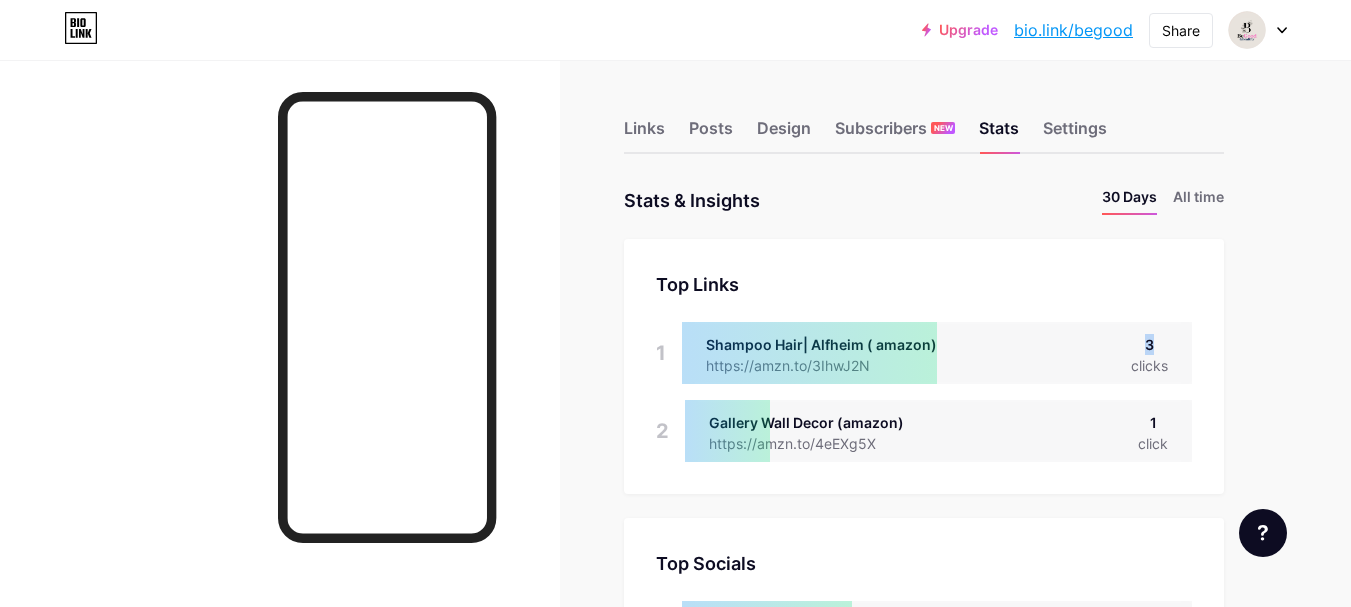 drag, startPoint x: 1131, startPoint y: 345, endPoint x: 1185, endPoint y: 345, distance: 54 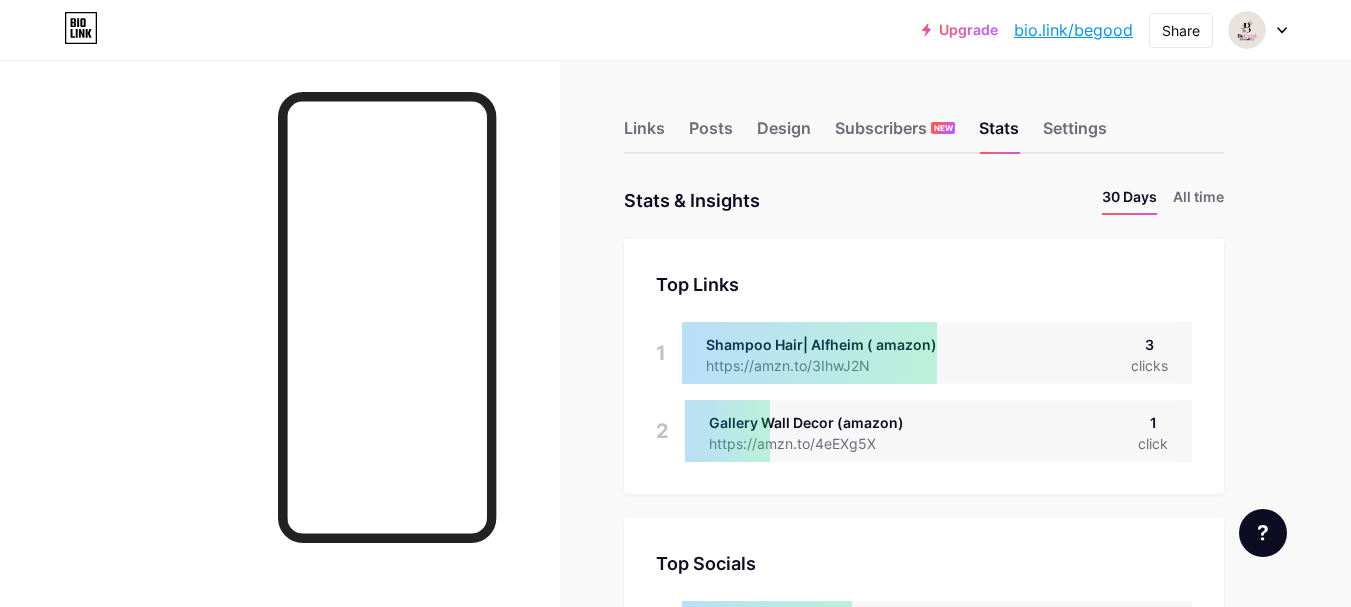 click on "Top Links   Links   1   Shampoo Hair| [BRAND] ( [BRAND])   https://amzn.to/[REDACTED]   3   clicks   2   Gallery Wall Decor ( [BRAND])   https://amzn.to/[REDACTED]   1   click" at bounding box center [924, 366] 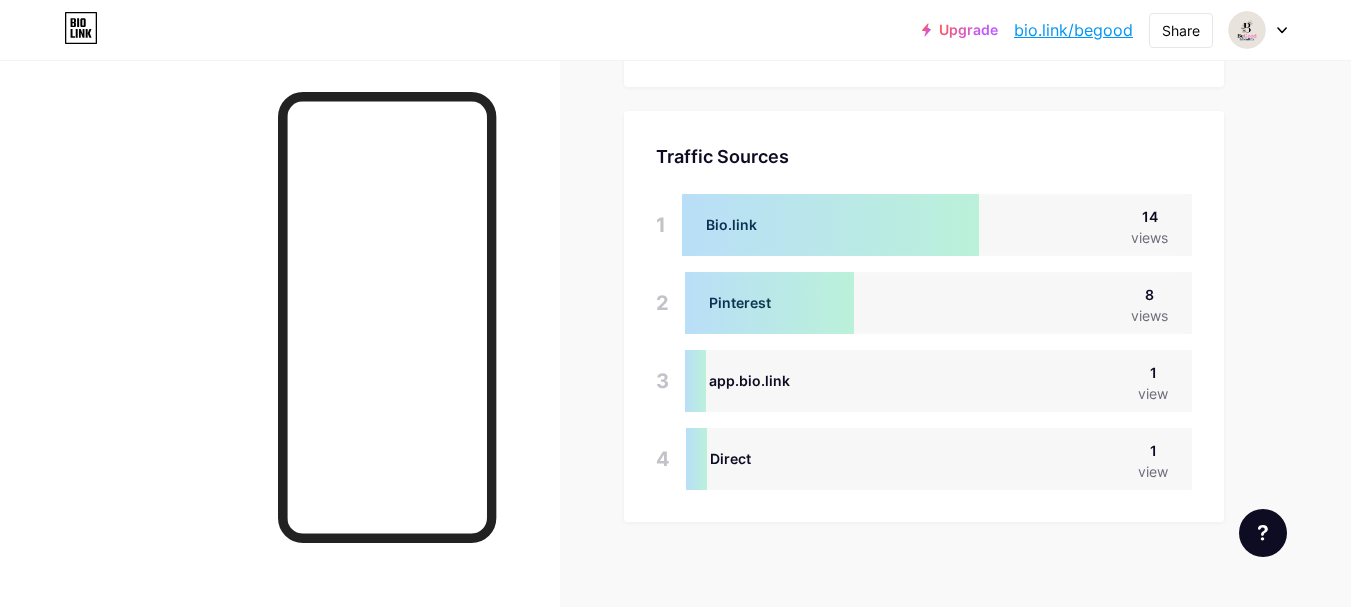 scroll, scrollTop: 1488, scrollLeft: 0, axis: vertical 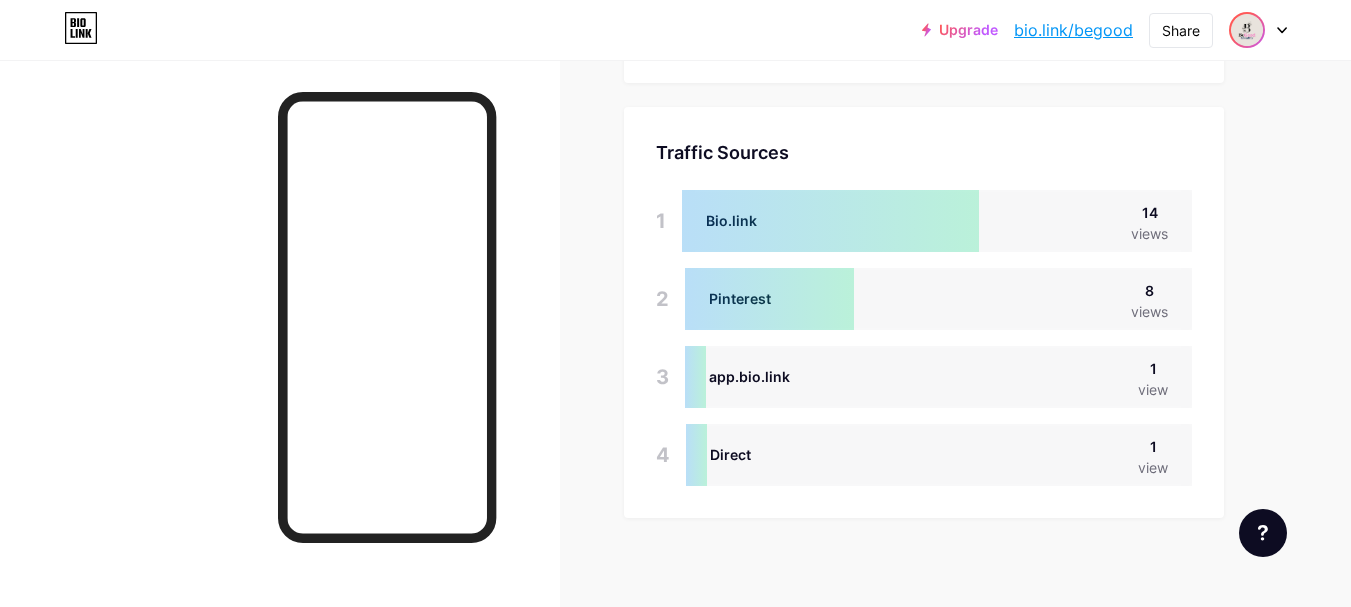 click at bounding box center [1247, 30] 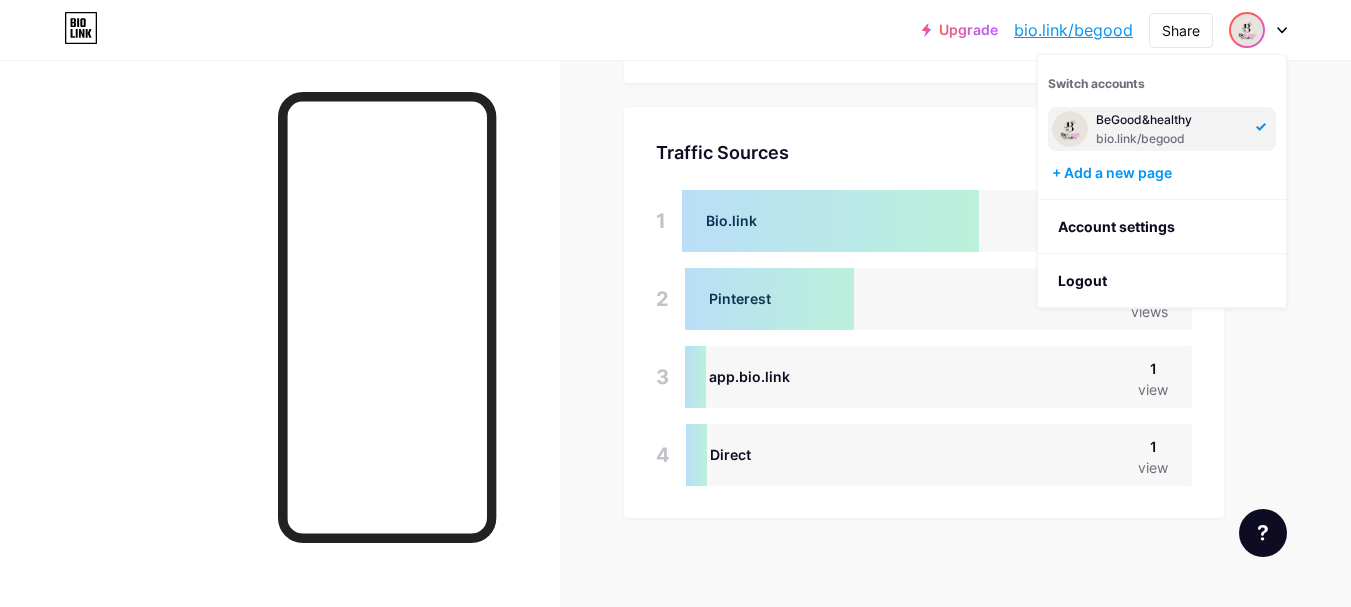 click on "Location   Location" at bounding box center (924, -148) 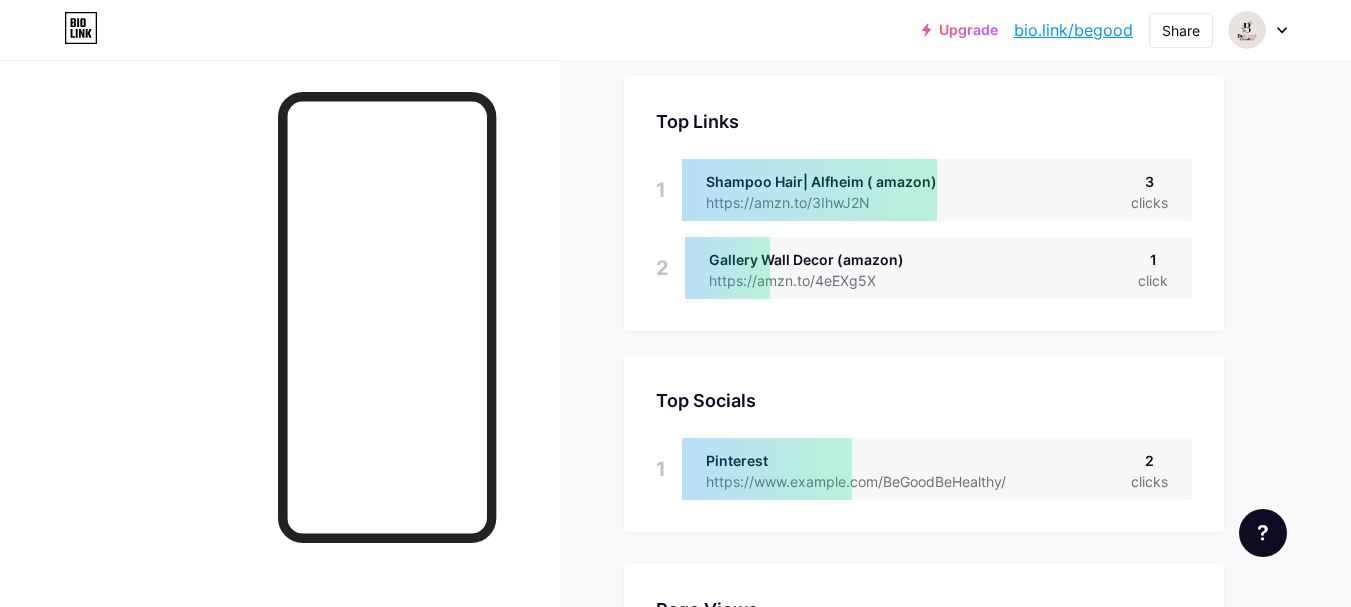 scroll, scrollTop: 0, scrollLeft: 0, axis: both 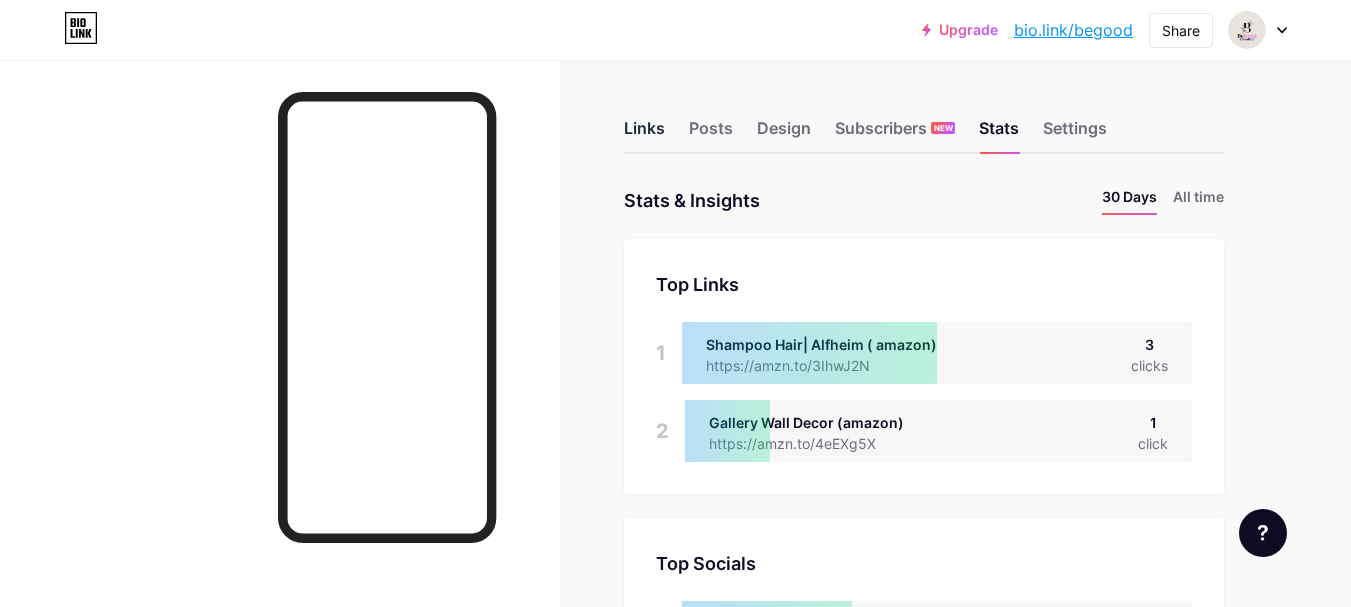 click on "Links" at bounding box center (644, 134) 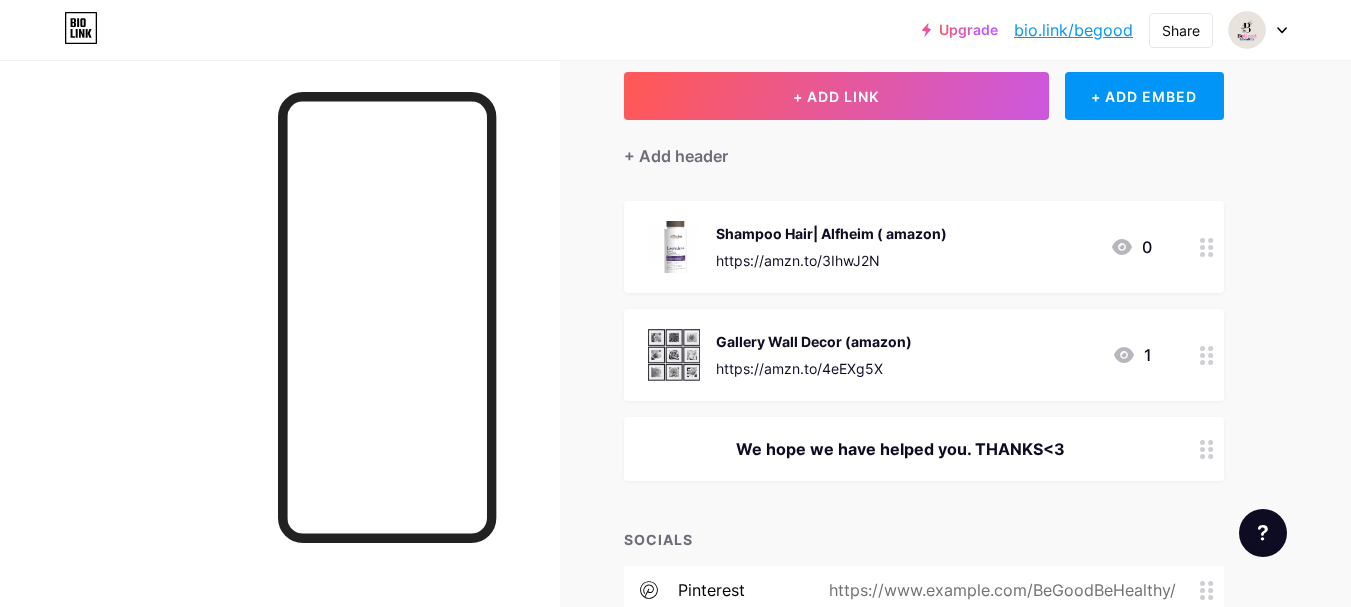 scroll, scrollTop: 110, scrollLeft: 0, axis: vertical 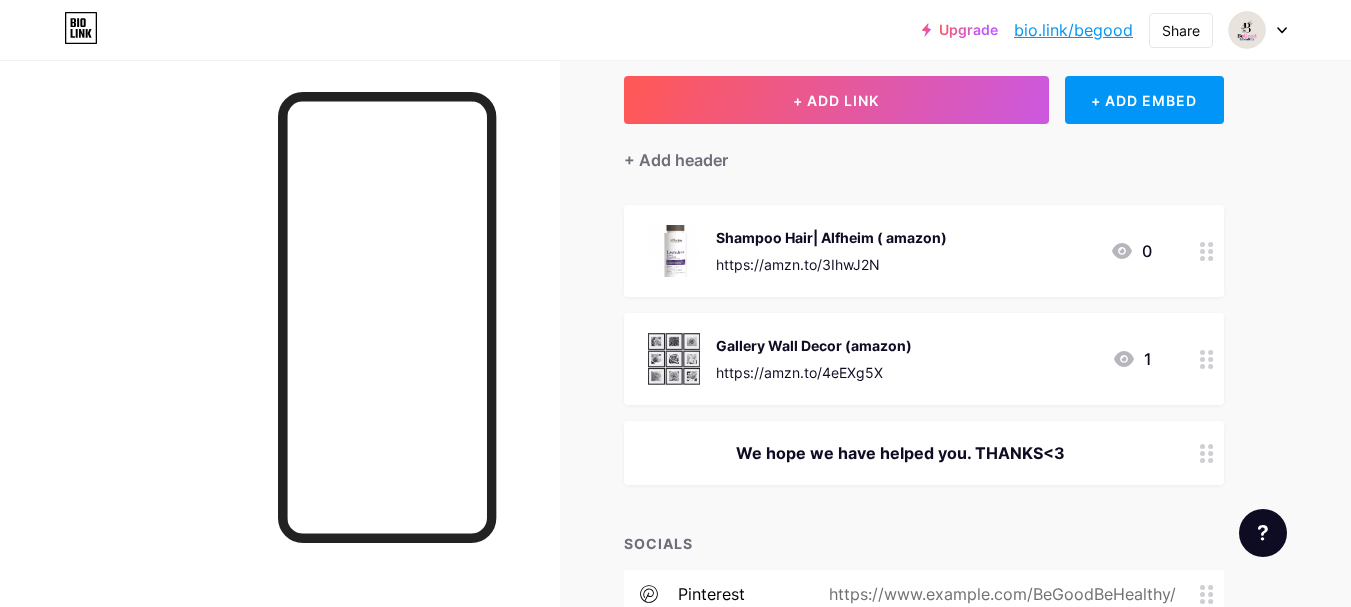 click on "https://amzn.to/3IhwJ2N" at bounding box center [831, 264] 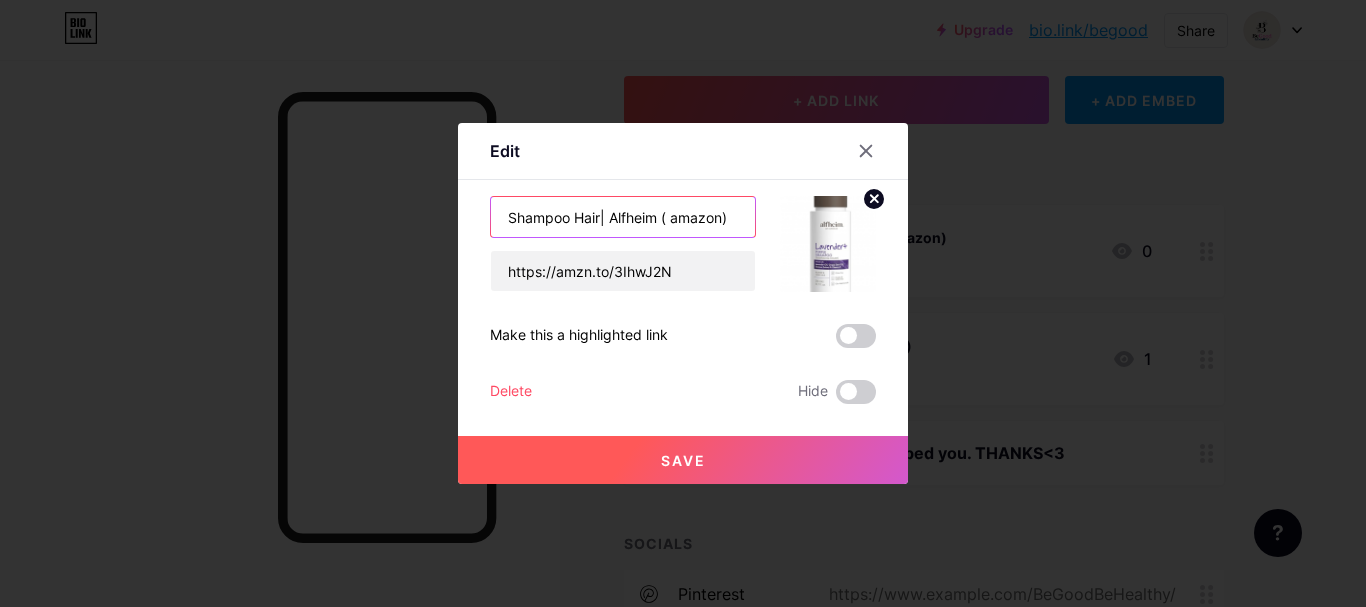 drag, startPoint x: 512, startPoint y: 215, endPoint x: 762, endPoint y: 217, distance: 250.008 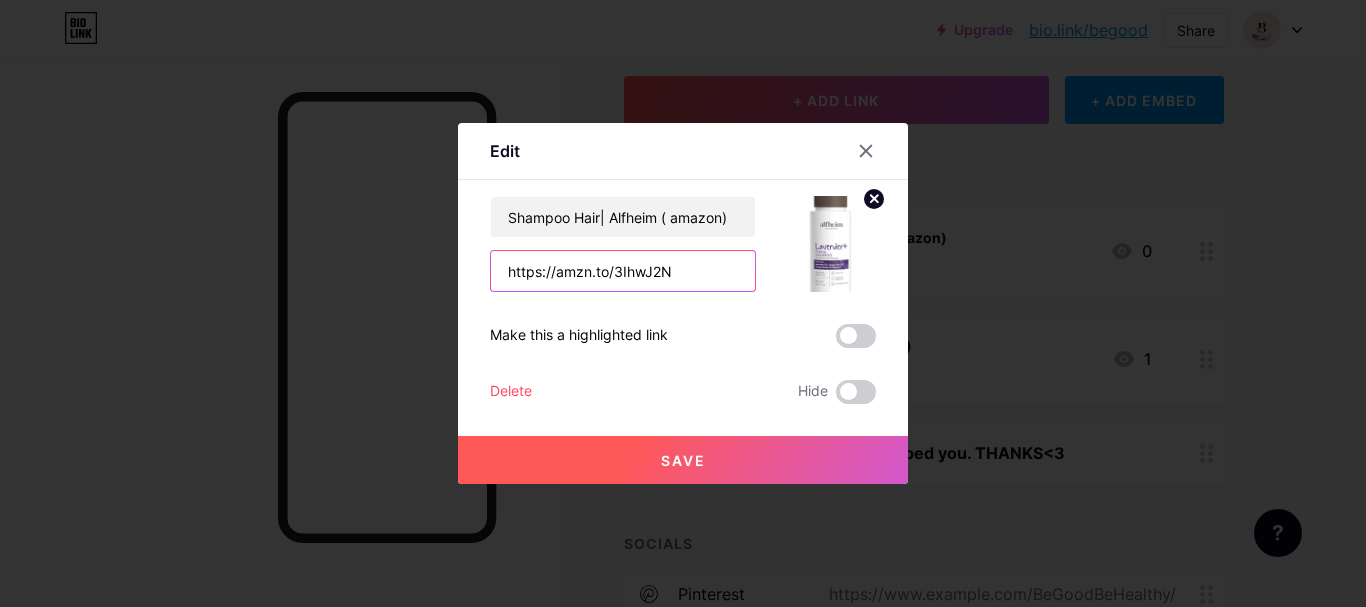 drag, startPoint x: 495, startPoint y: 275, endPoint x: 697, endPoint y: 283, distance: 202.15836 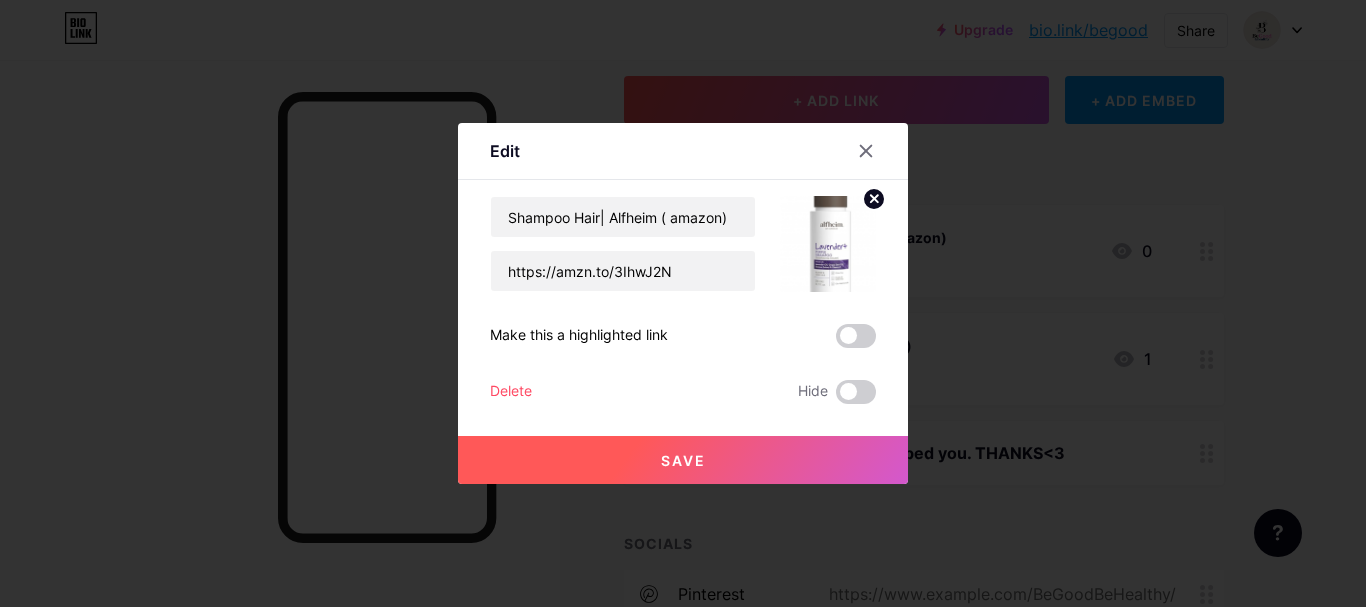 click at bounding box center [683, 303] 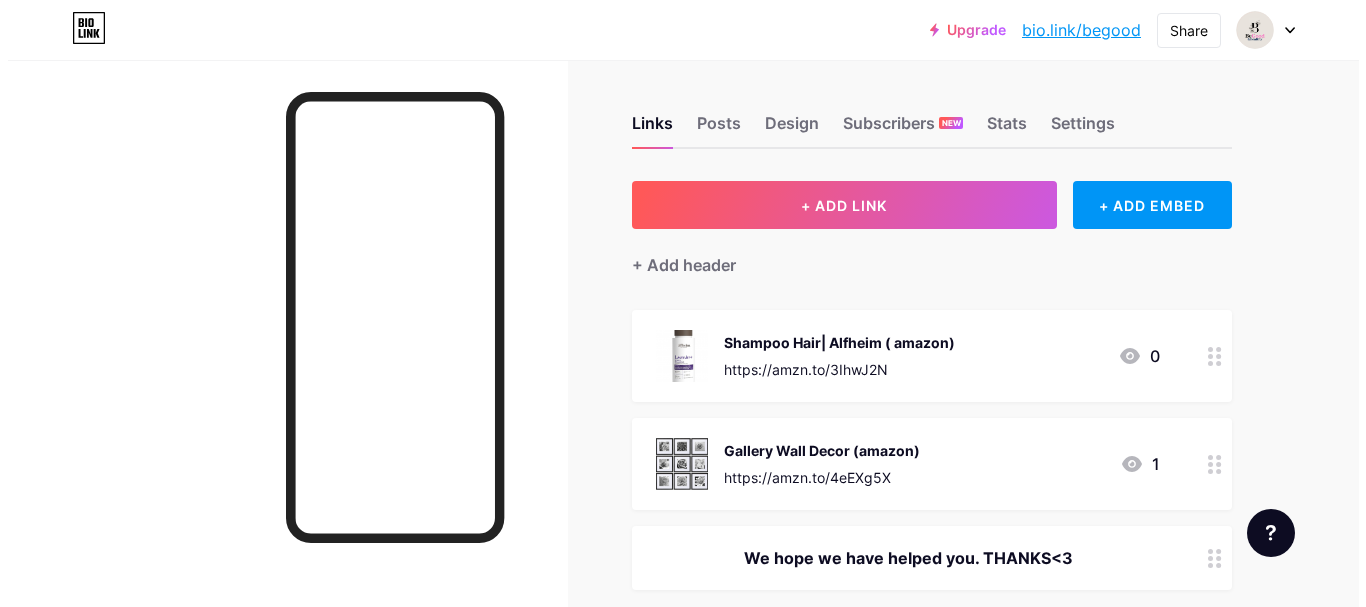 scroll, scrollTop: 0, scrollLeft: 0, axis: both 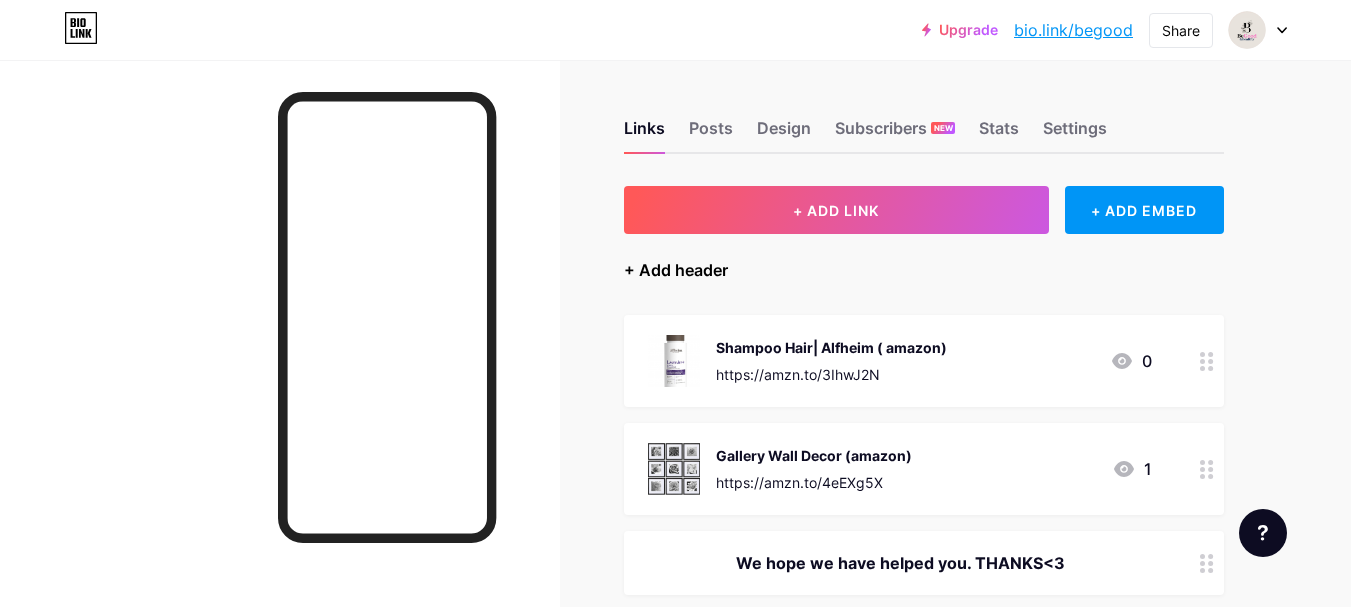 click on "+ Add header" at bounding box center (676, 270) 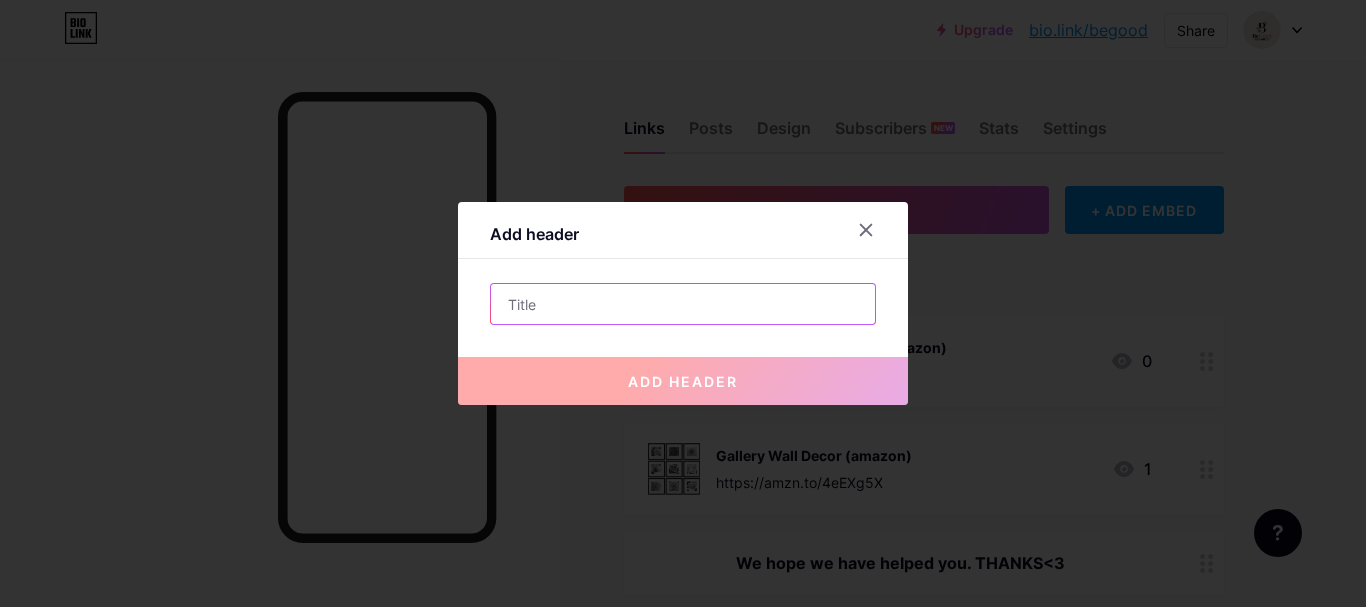 click at bounding box center (683, 304) 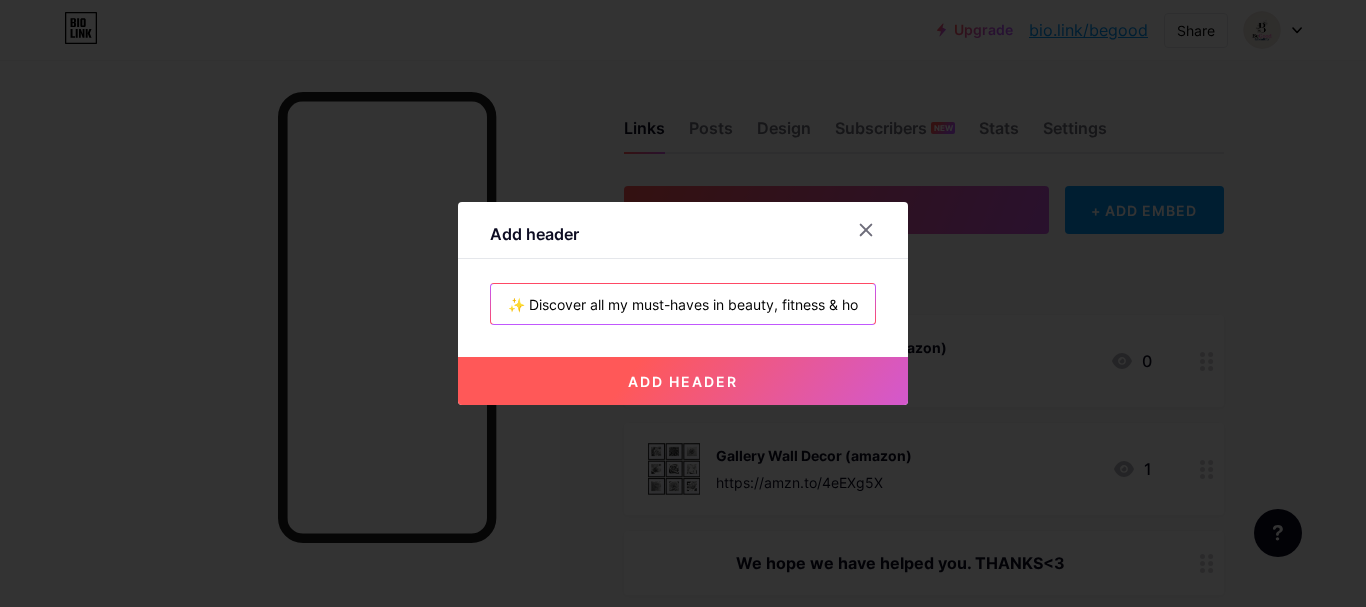 click on "✨ Discover all my must-haves in beauty, fitness & home decor — all in one place!" at bounding box center [683, 304] 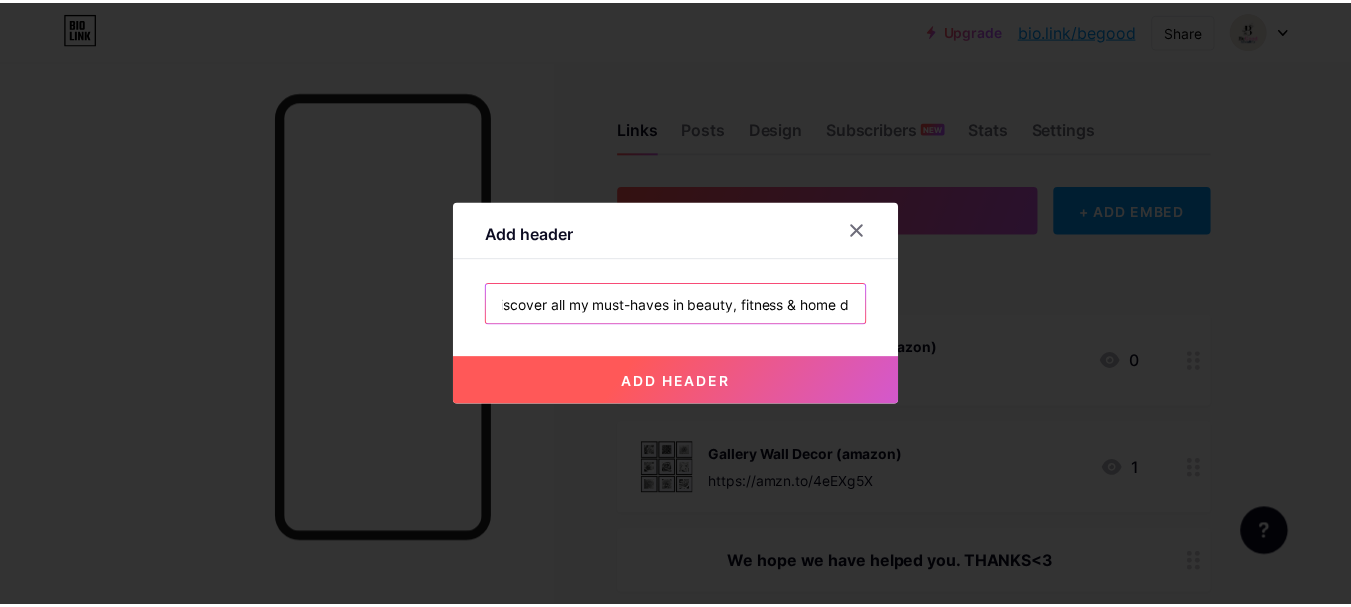 scroll, scrollTop: 0, scrollLeft: 0, axis: both 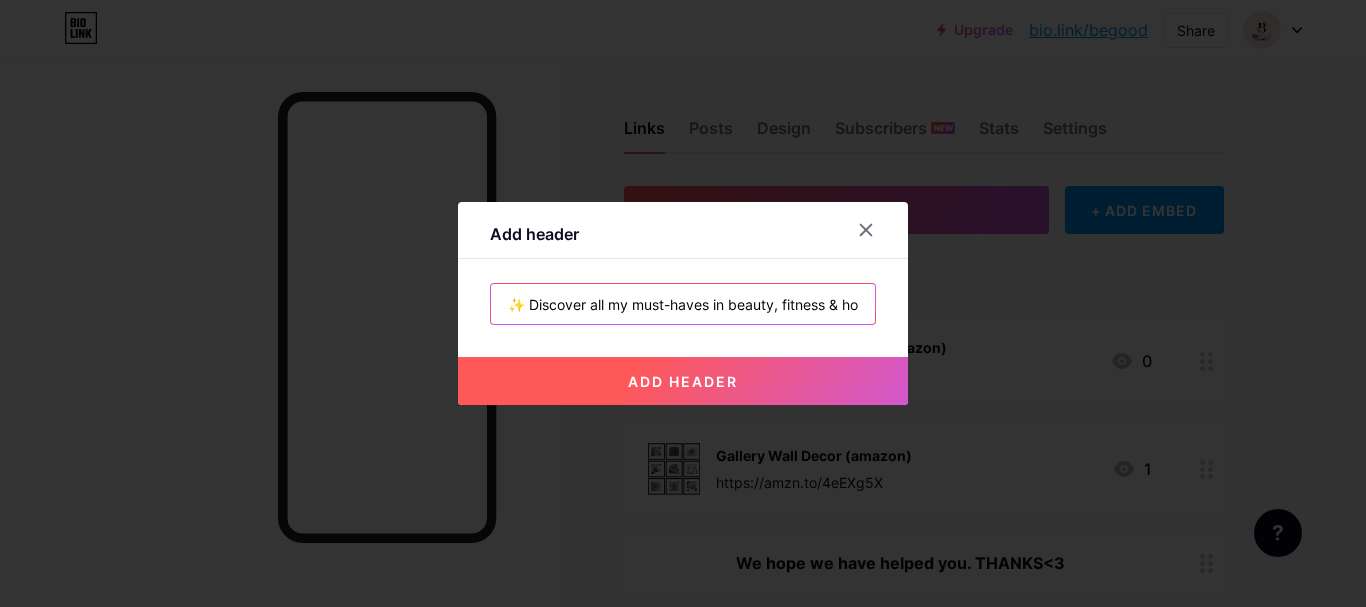 type on "✨ Discover all my must-haves in beauty, fitness & home decor — all in one place!" 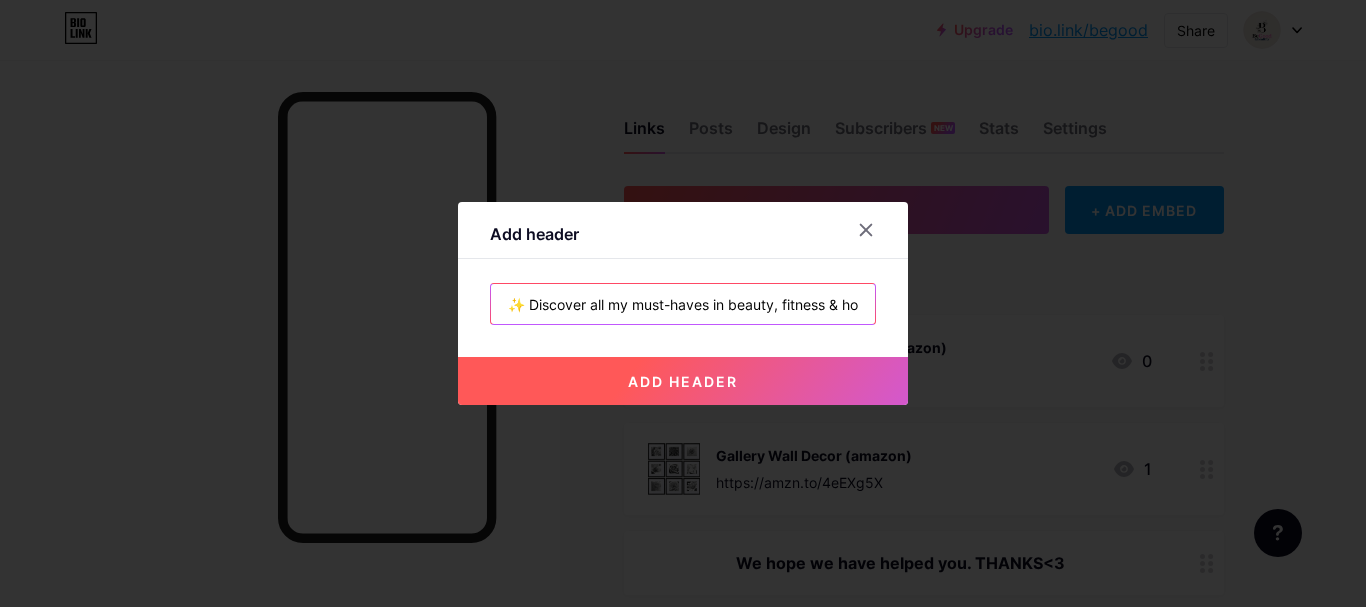 click on "✨ Discover all my must-haves in beauty, fitness & home decor — all in one place!" at bounding box center [683, 304] 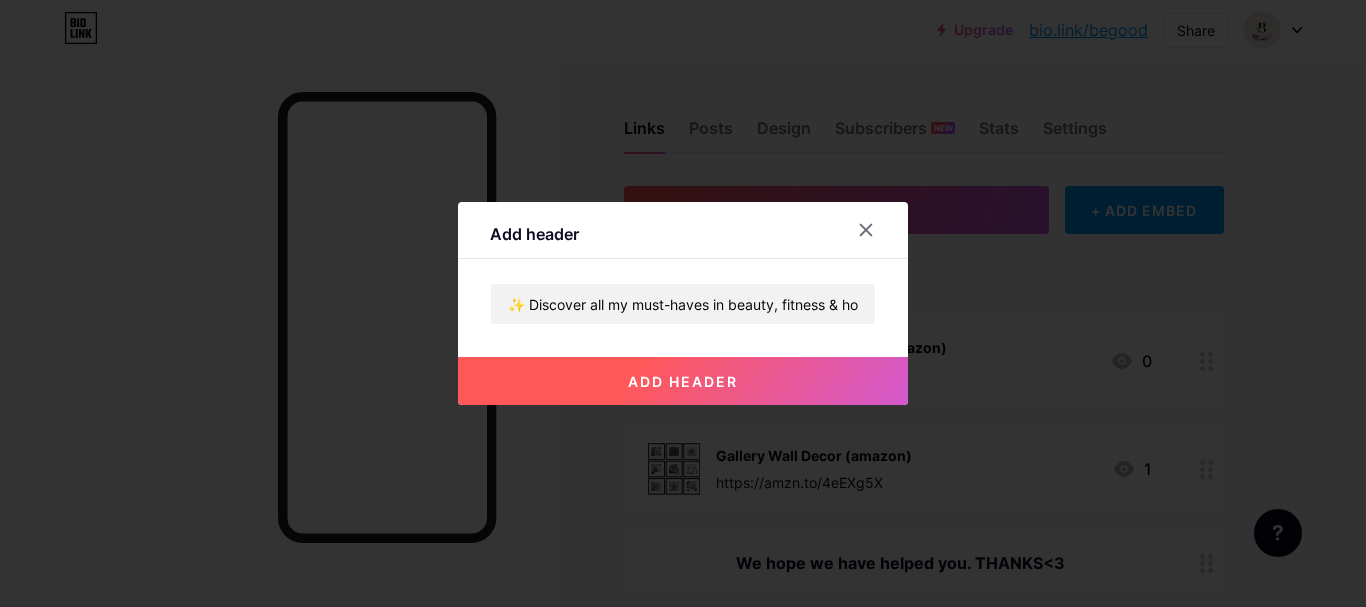 click on "add header" at bounding box center [683, 381] 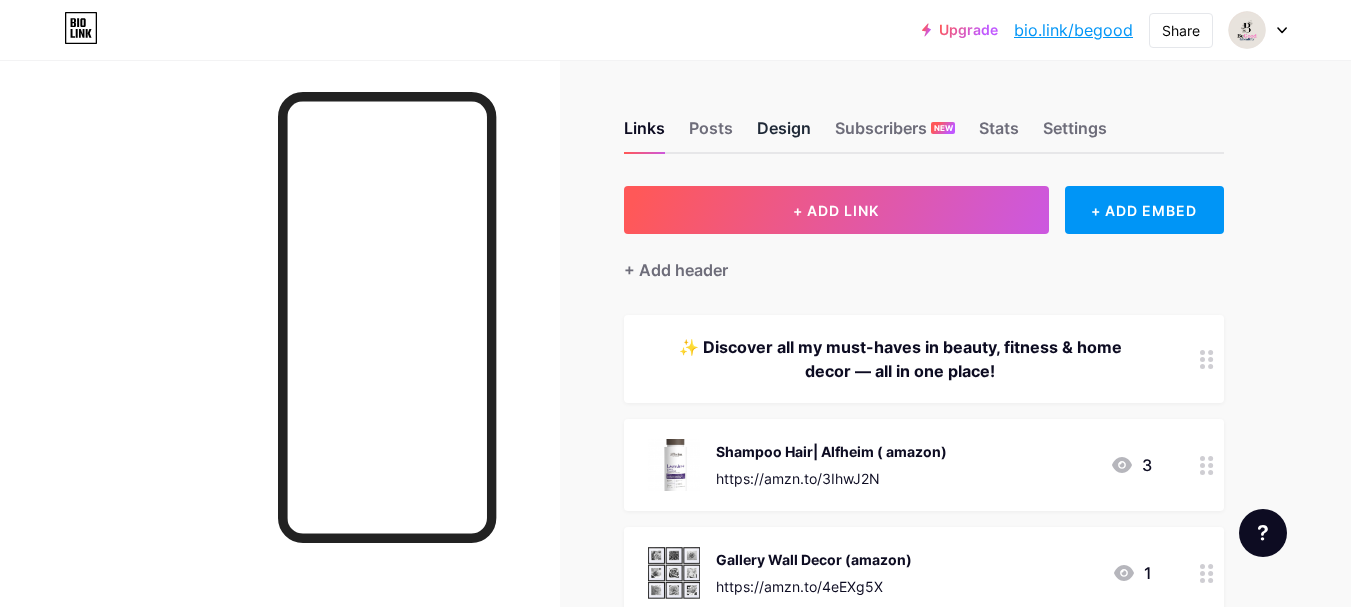 click on "Design" at bounding box center [784, 134] 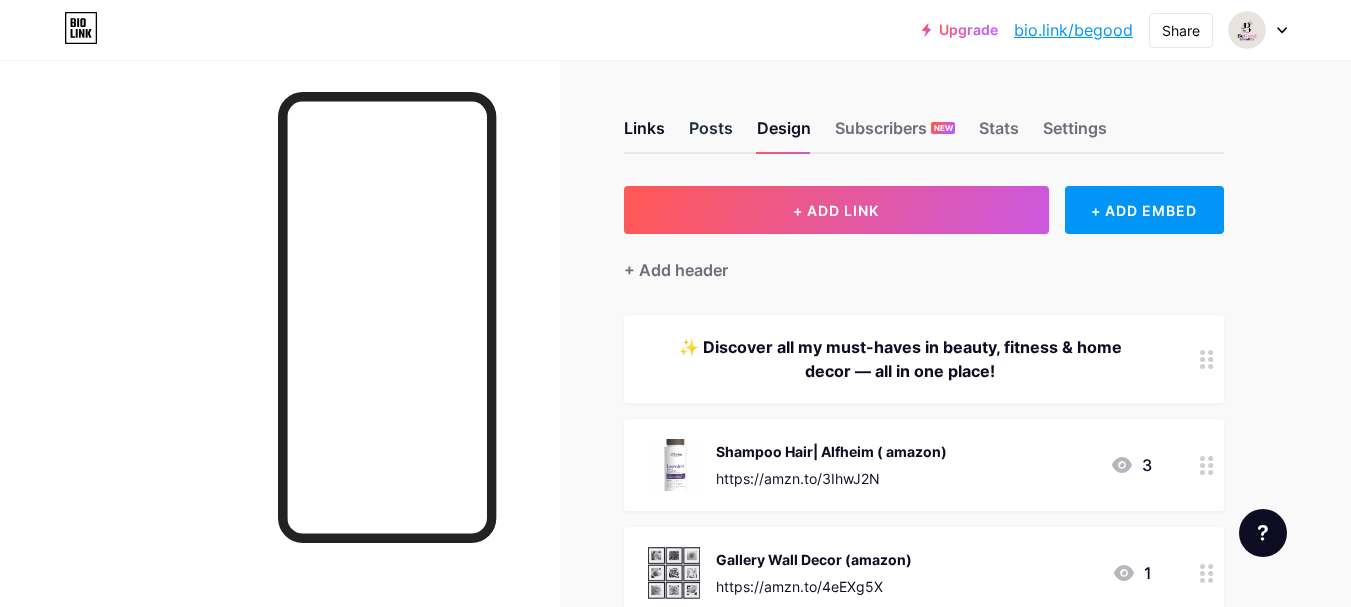 click on "Posts" at bounding box center [711, 134] 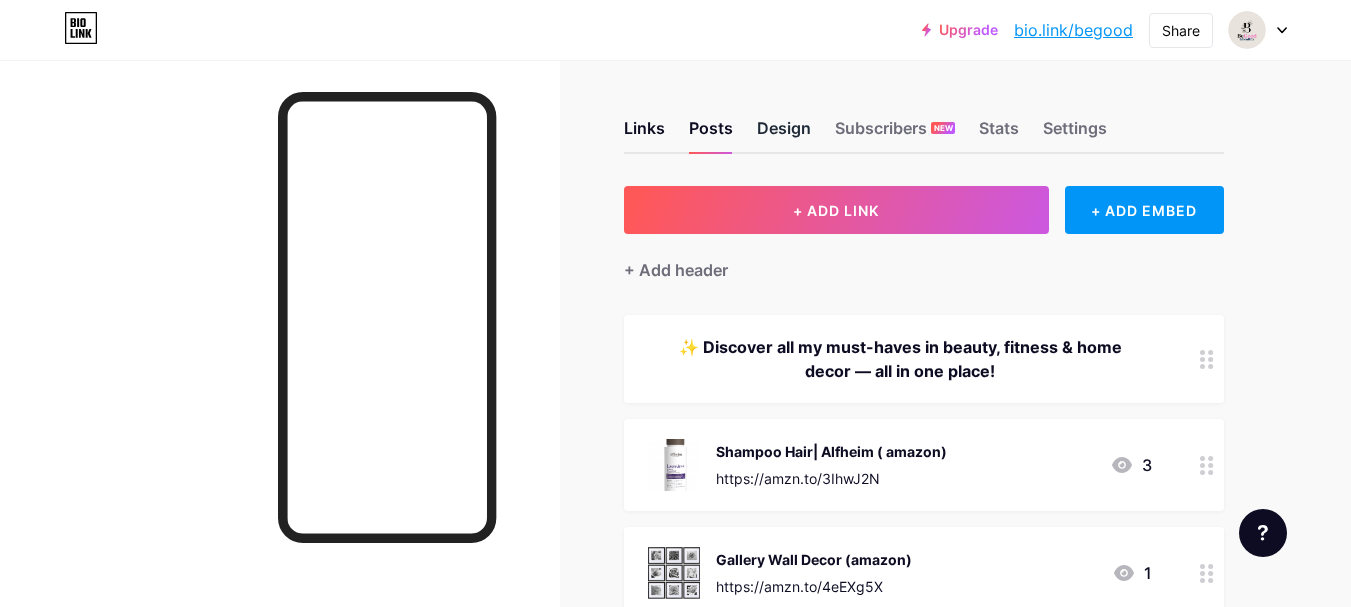 click on "Design" at bounding box center [784, 134] 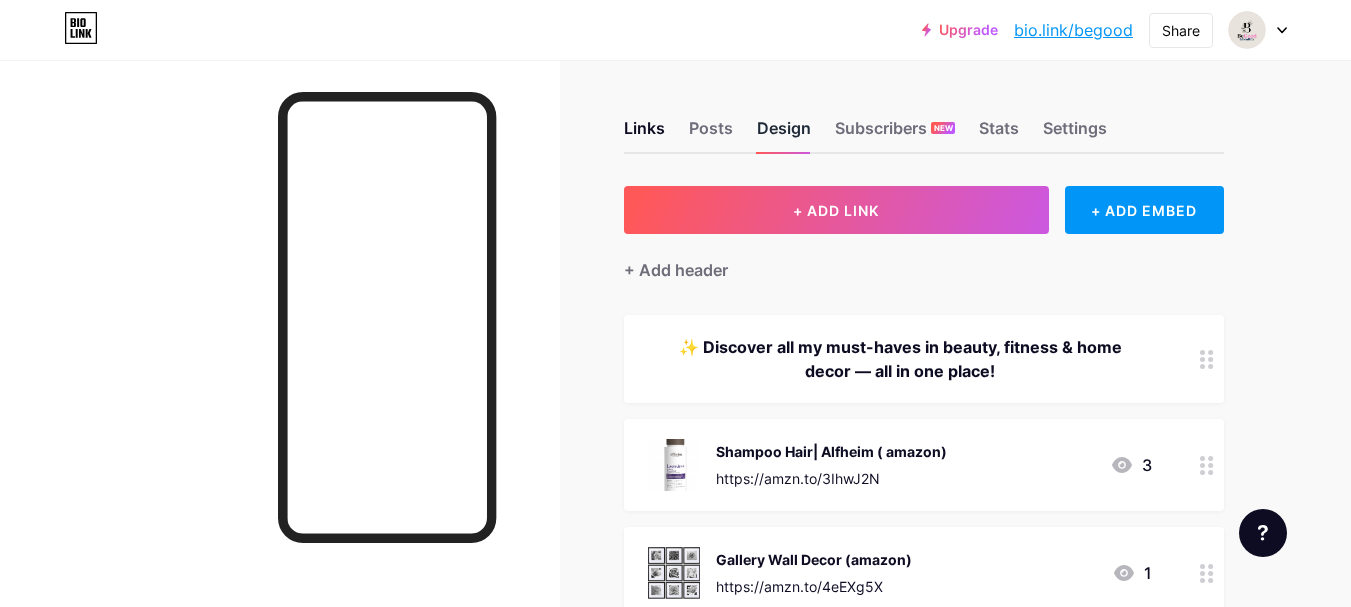 click on "Design" at bounding box center [784, 134] 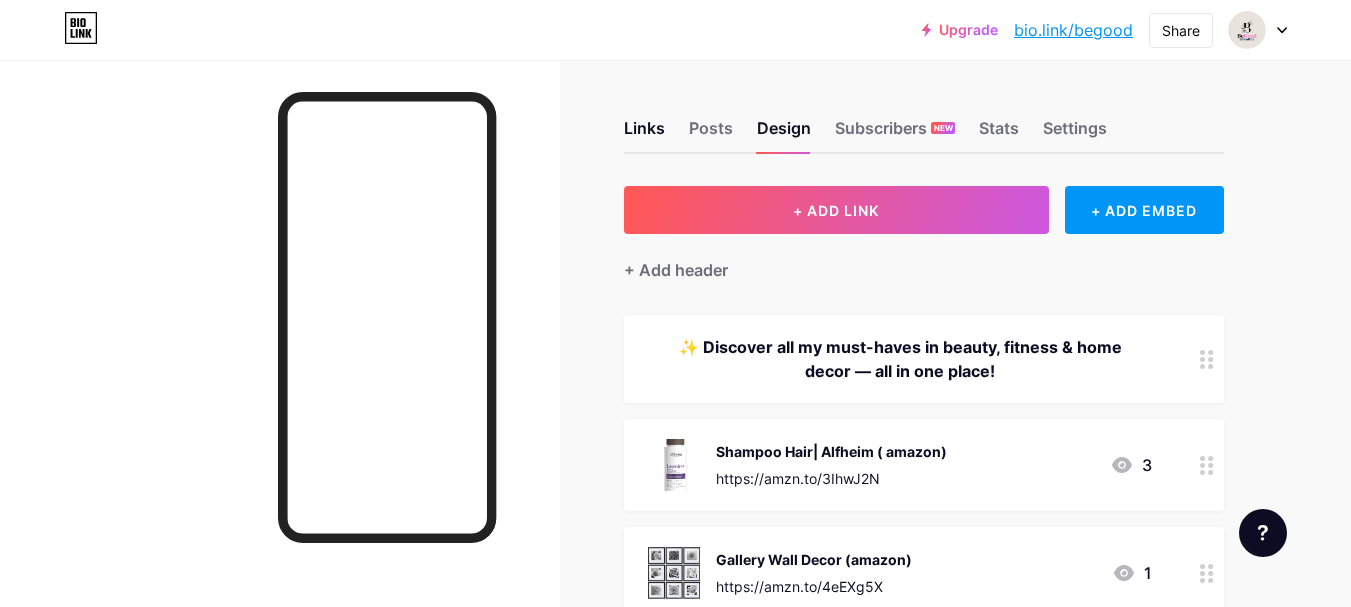click on "Links
Posts
Design
Subscribers
NEW
Stats
Settings       + ADD LINK     + ADD EMBED
+ Add header
✨ Discover all my must-haves in beauty, fitness & home decor — all in one place!
Shampoo Hair| Alfheim ( amazon)
https://amzn.to/3IhwJ2N
3
Gallery Wall Decor (amazon)
https://amzn.to/4eEXg5X
1
We hope we have helped you.  THANKS<3
SOCIALS
pinterest
https://www.pinterest.com/BeGoodBeHealthy/               + Add socials                       Feature requests             Help center         Contact support" at bounding box center [654, 526] 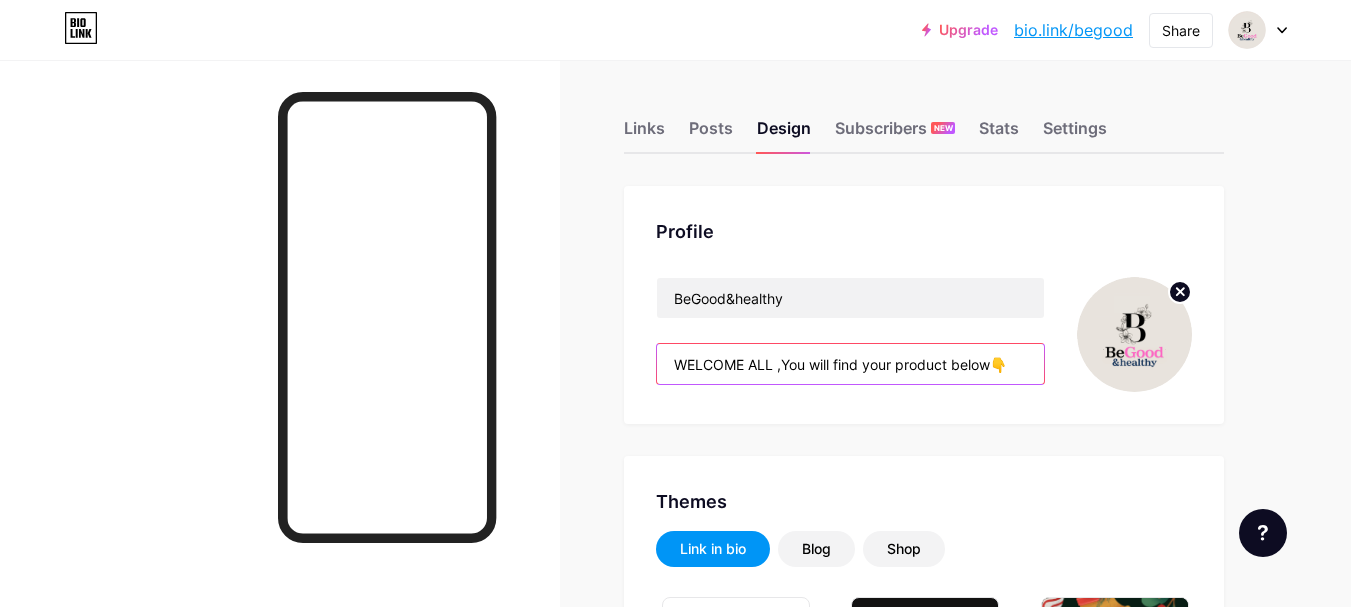 click on "WELCOME ALL ,You will find your product below👇" at bounding box center (850, 364) 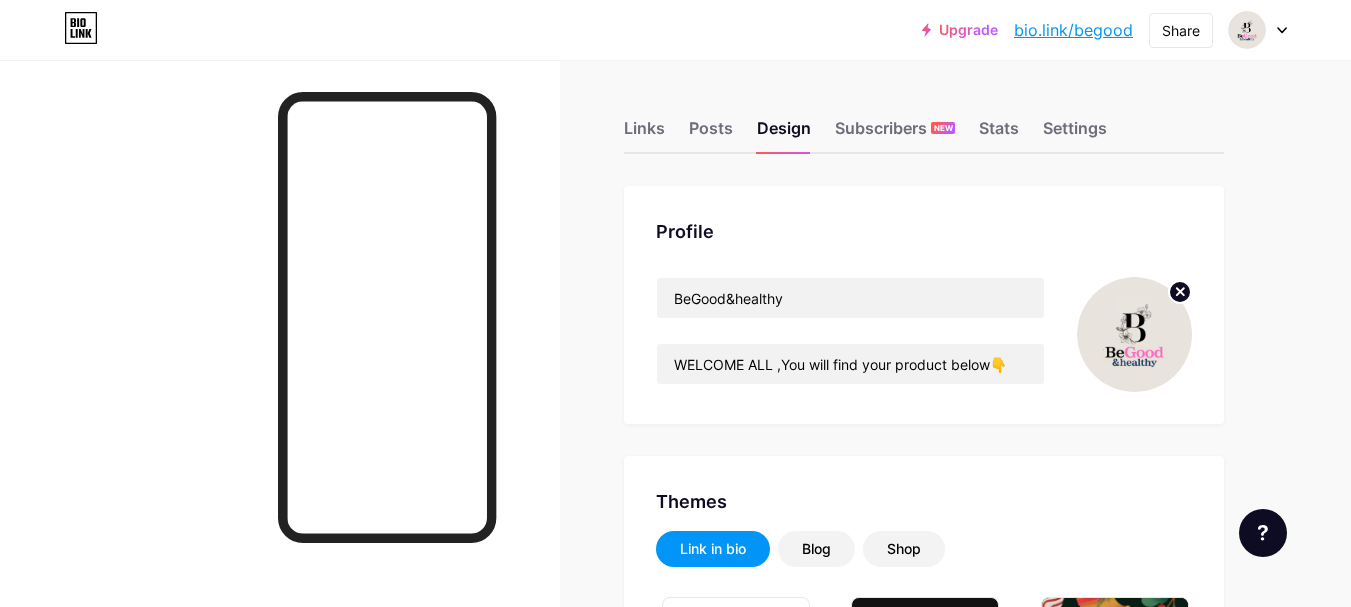 click on "Links
Posts
Design
Subscribers
NEW
Stats
Settings     Profile   BeGood&healthy     WELCOME ALL ,You will find your product below👇                   Themes   Link in bio   Blog   Shop       Basics       Carbon       Xmas 23       Pride       Glitch       Winter · Live       Glassy · Live       Chameleon · Live       Rainy Night · Live       Neon · Live       Summer       Retro       Strawberry · Live       Desert       Sunny       Autumn       Leaf       Clear Sky       Blush       Unicorn       Minimal       Cloudy       Shadow     Create your own           Changes saved       Position to display socials                 Top                     Bottom
Disable Bio Link branding
Will hide the Bio Link branding from homepage     Display Share button
Enables social sharing options on your page including a QR code.   Changes saved           Feature requests" at bounding box center (654, 1728) 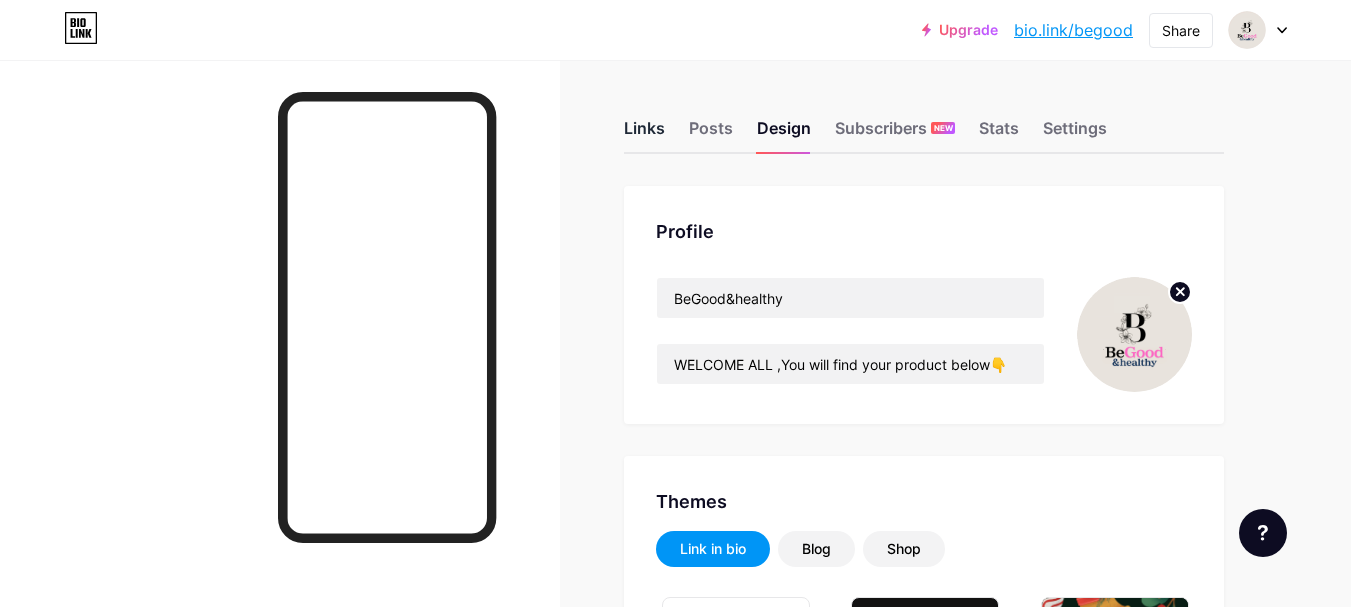 click on "Links" at bounding box center (644, 134) 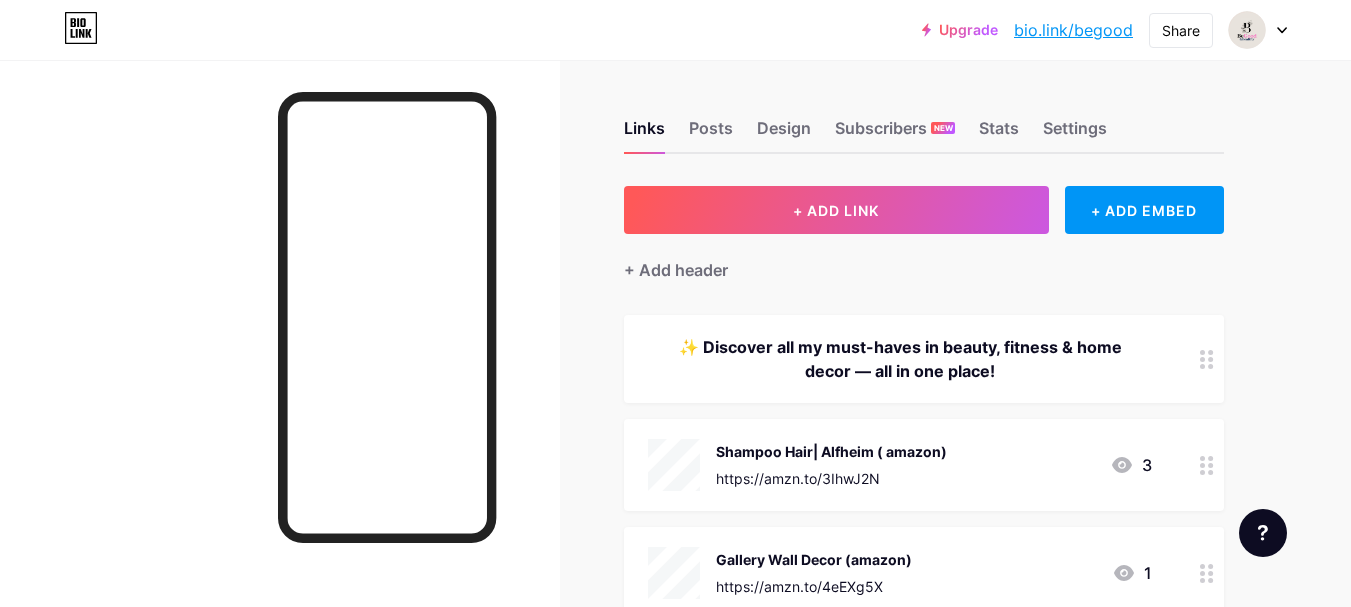 click on "✨ Discover all my must-haves in beauty, fitness & home decor — all in one place!" at bounding box center (900, 359) 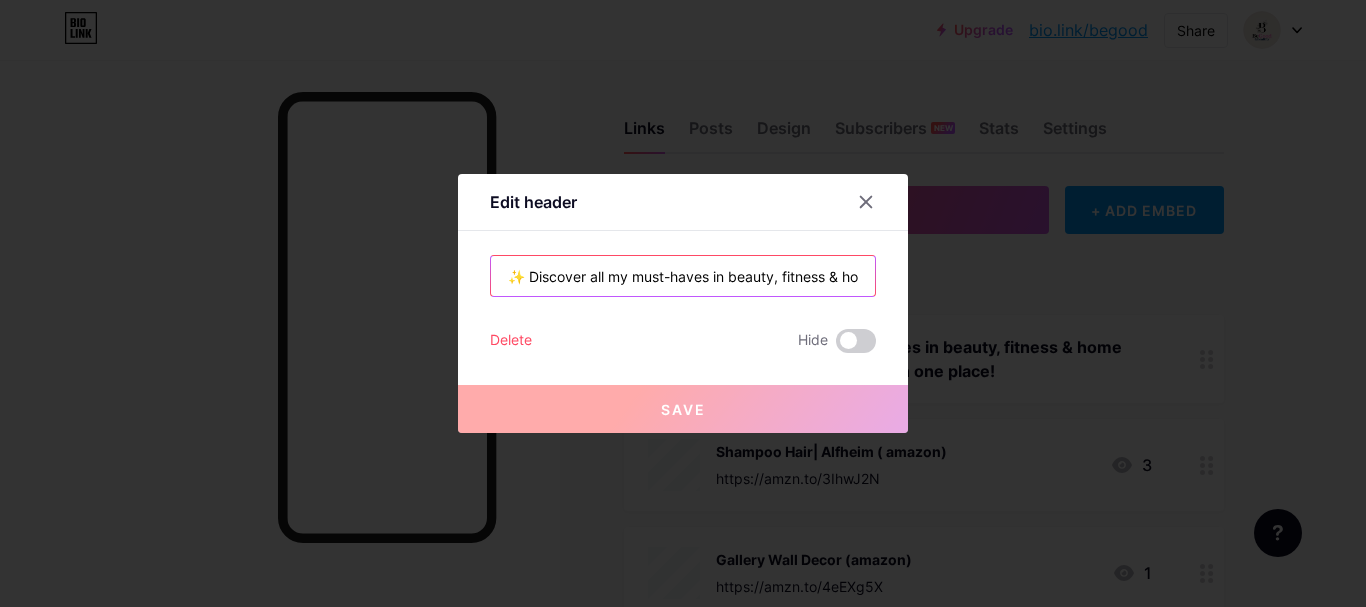 drag, startPoint x: 507, startPoint y: 276, endPoint x: 1039, endPoint y: 159, distance: 544.7137 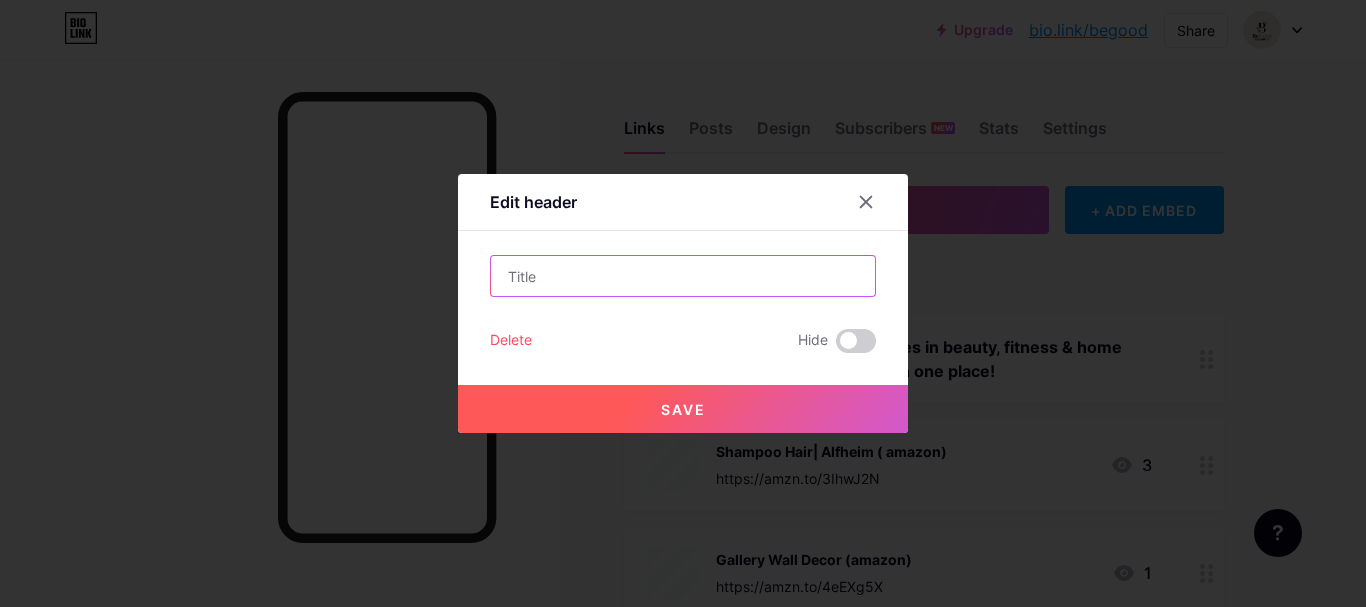 click at bounding box center (683, 276) 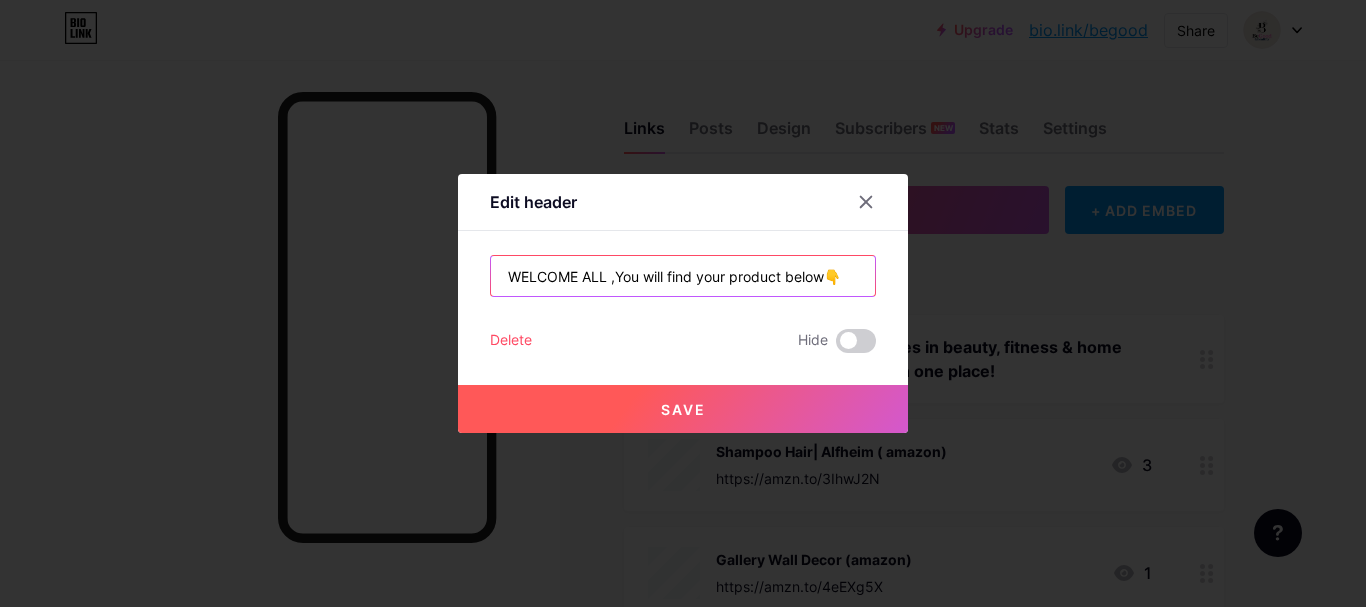 type on "WELCOME ALL ,You will find your product below👇" 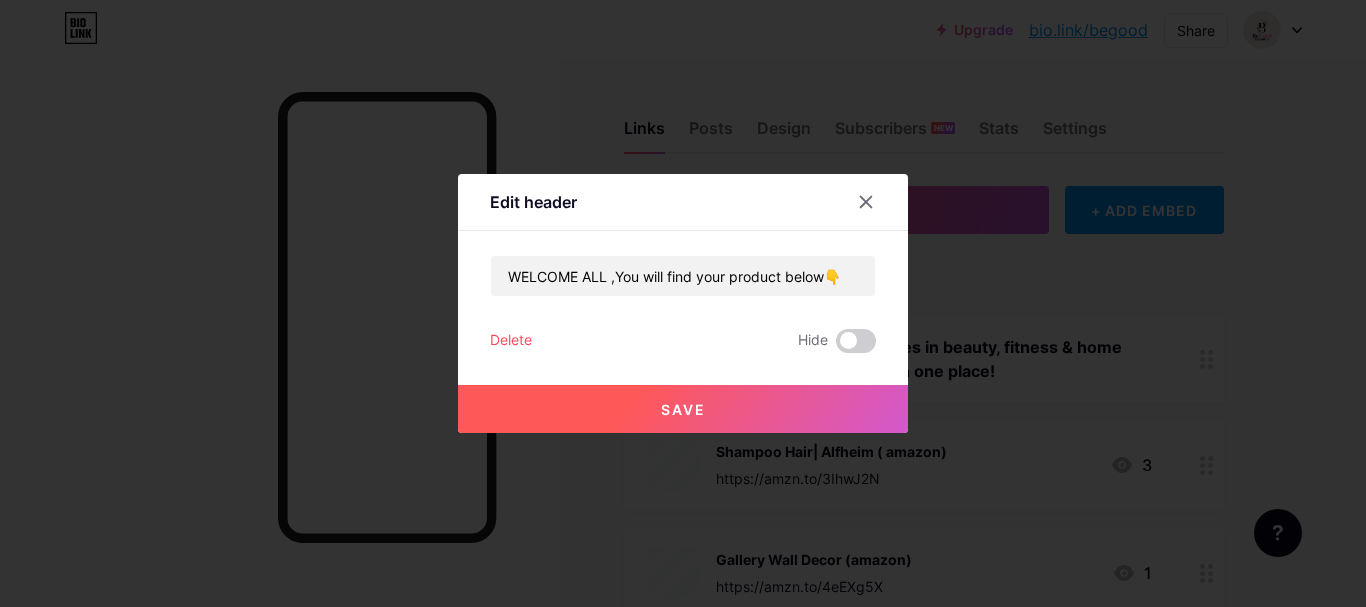 click on "Save" at bounding box center [683, 409] 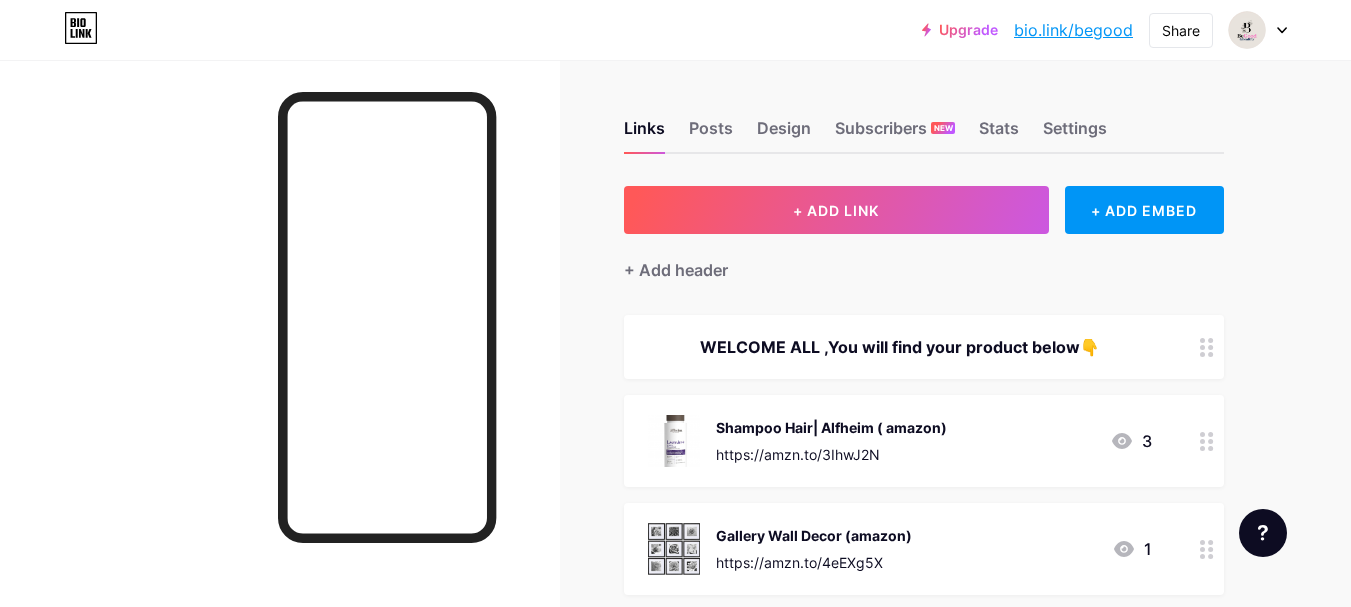 click on "Posts" at bounding box center (711, 134) 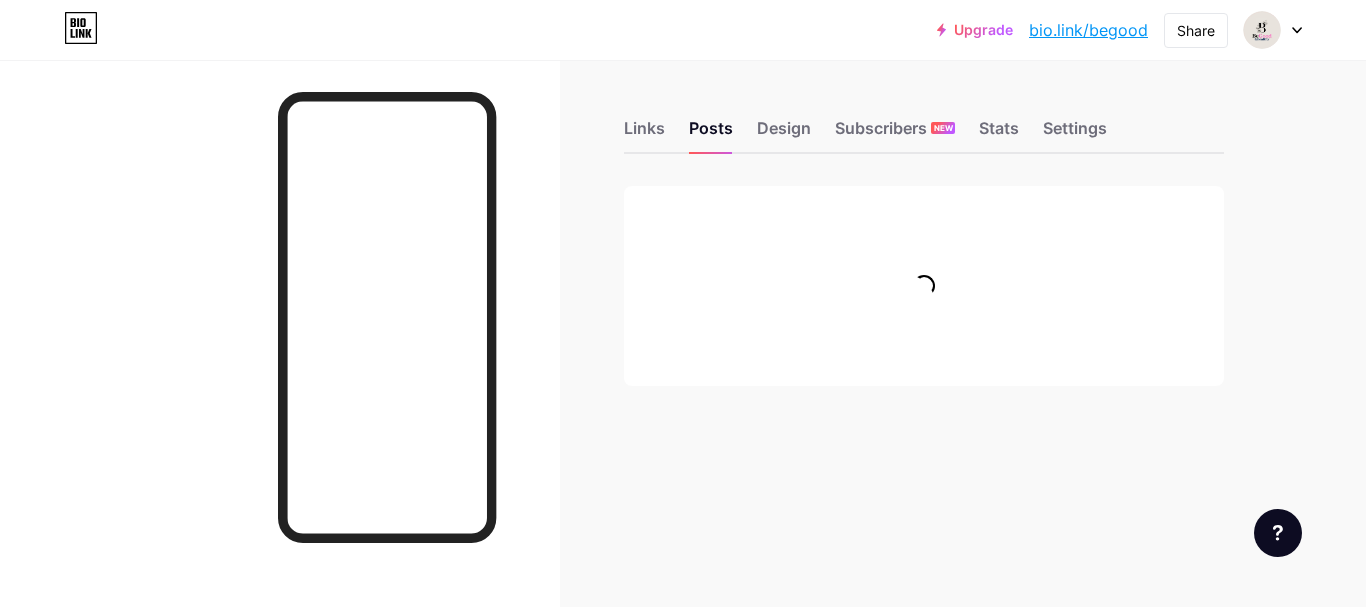 click on "Links
Posts
Design
Subscribers
NEW
Stats
Settings" at bounding box center (924, 119) 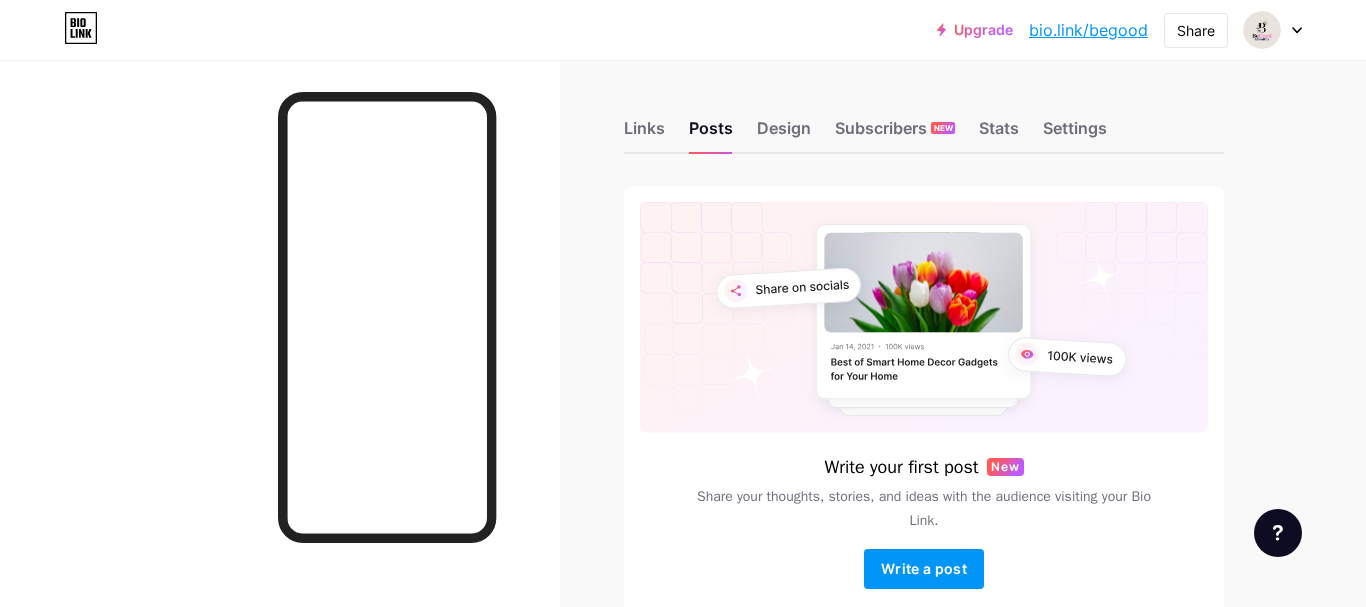 click on "Links
Posts
Design
Subscribers
NEW
Stats
Settings" at bounding box center (924, 119) 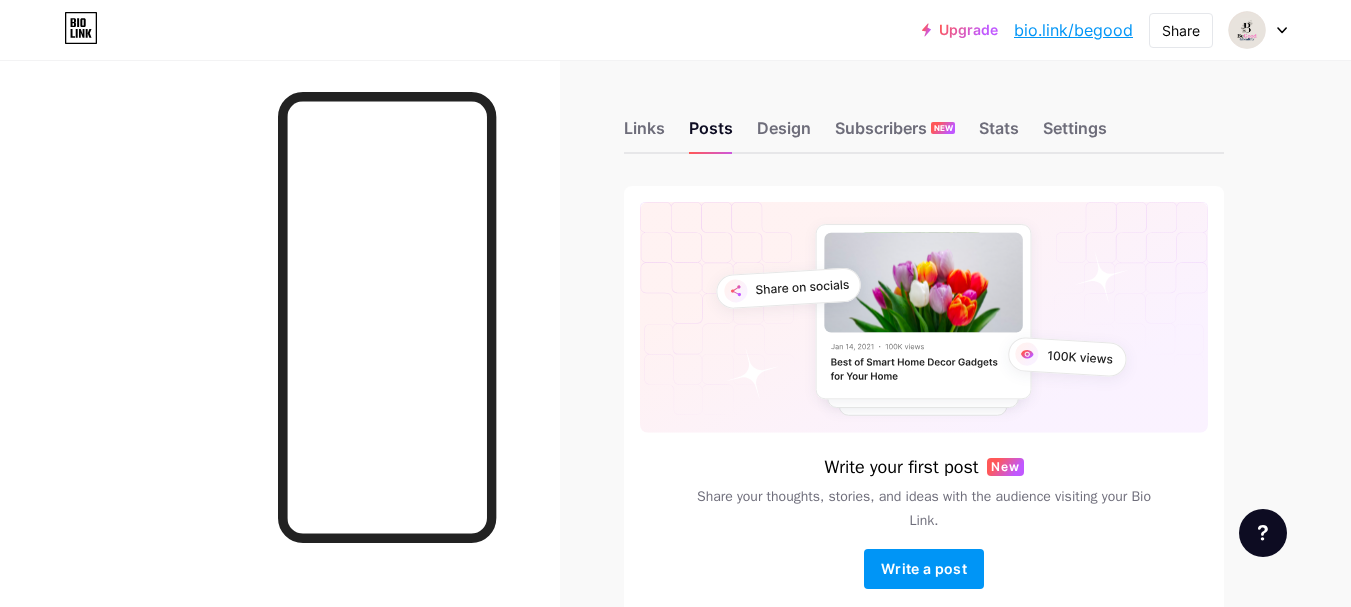 click on "Links
Posts
Design
Subscribers
NEW
Stats
Settings" at bounding box center [924, 119] 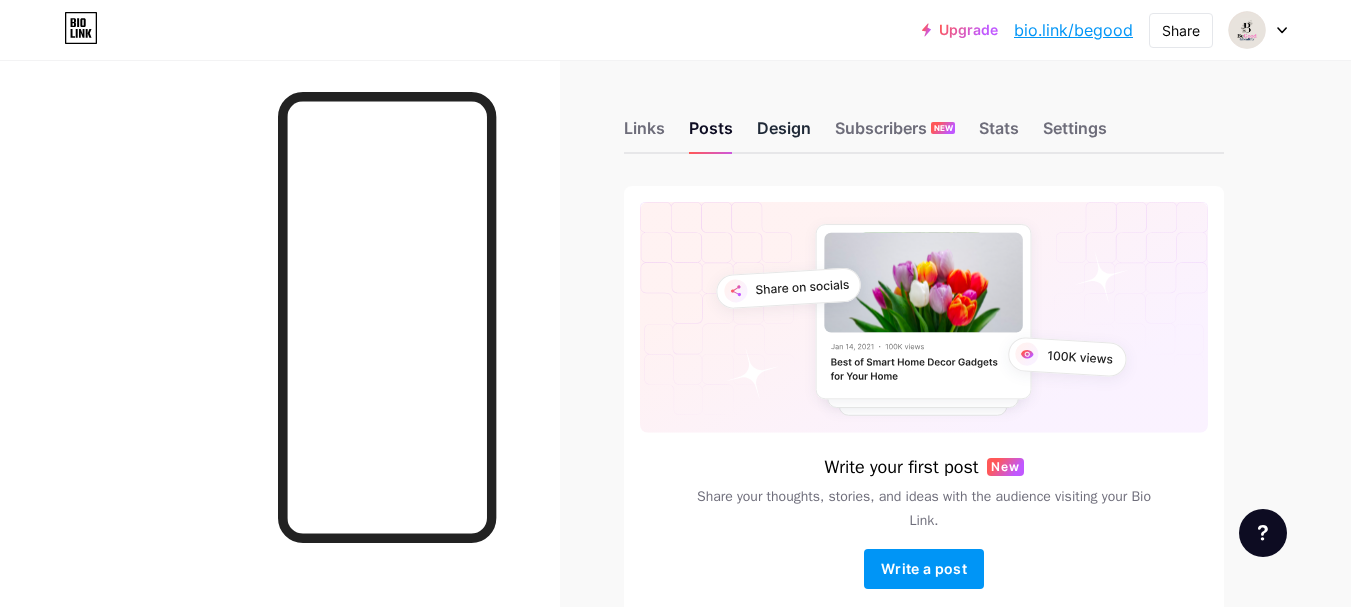 click on "Design" at bounding box center (784, 134) 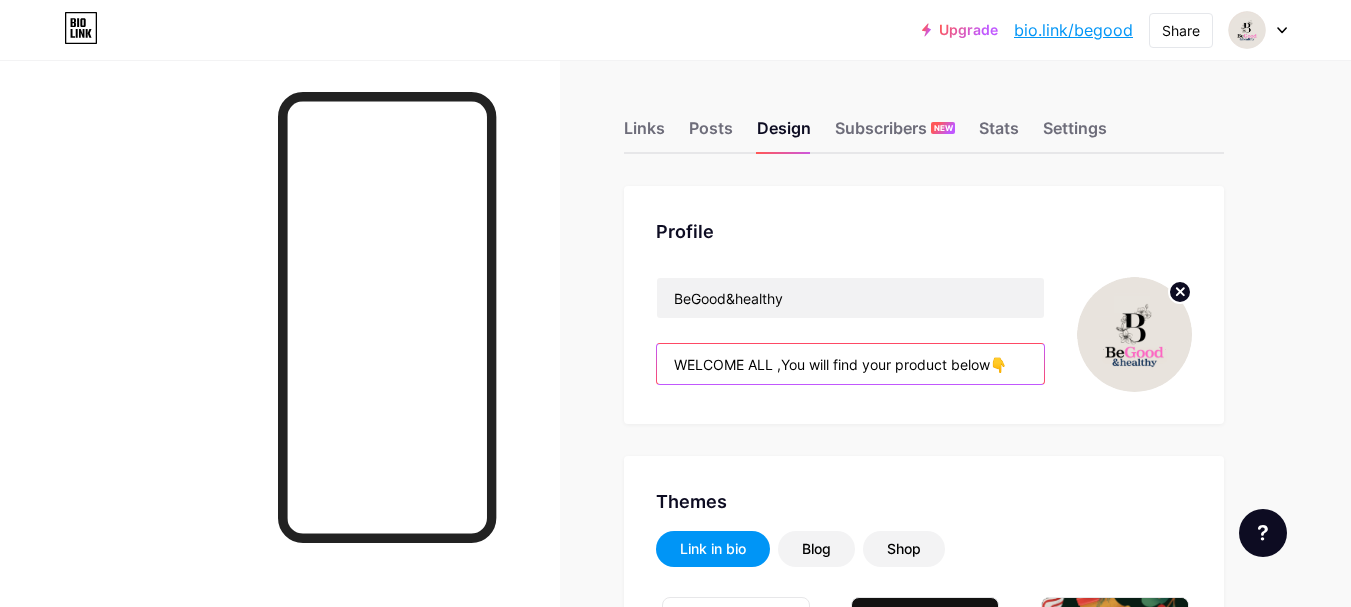 drag, startPoint x: 678, startPoint y: 371, endPoint x: 878, endPoint y: 332, distance: 203.76703 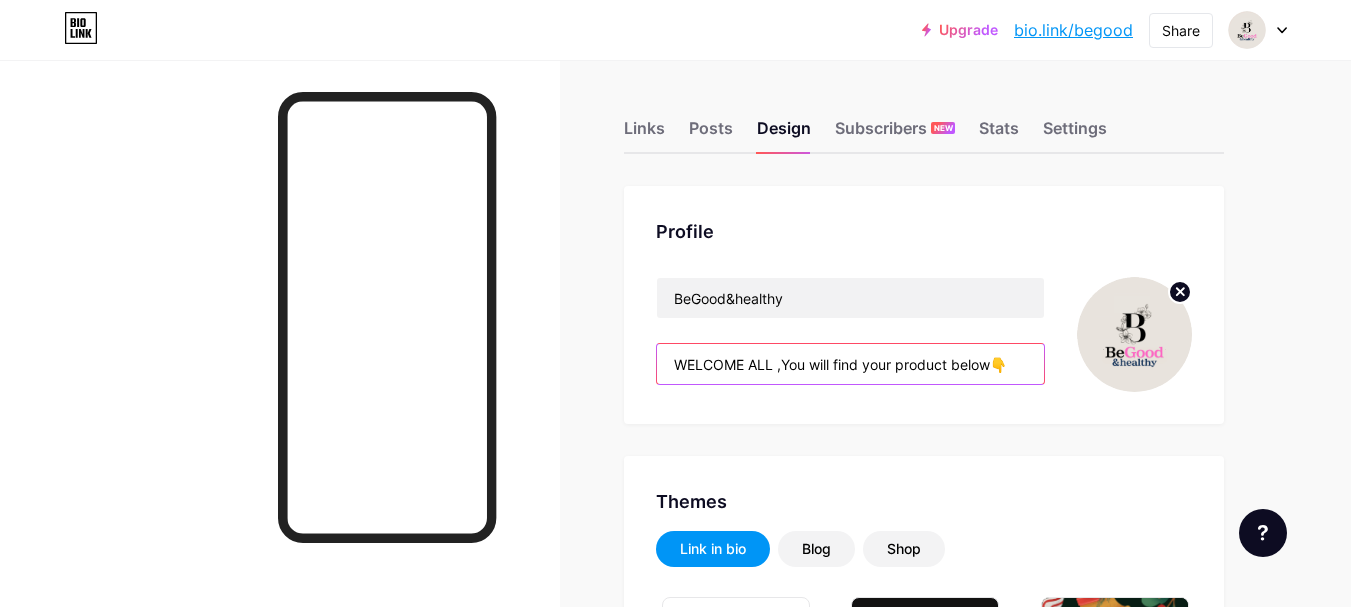 click on "WELCOME ALL ,You will find your product below👇" at bounding box center (850, 364) 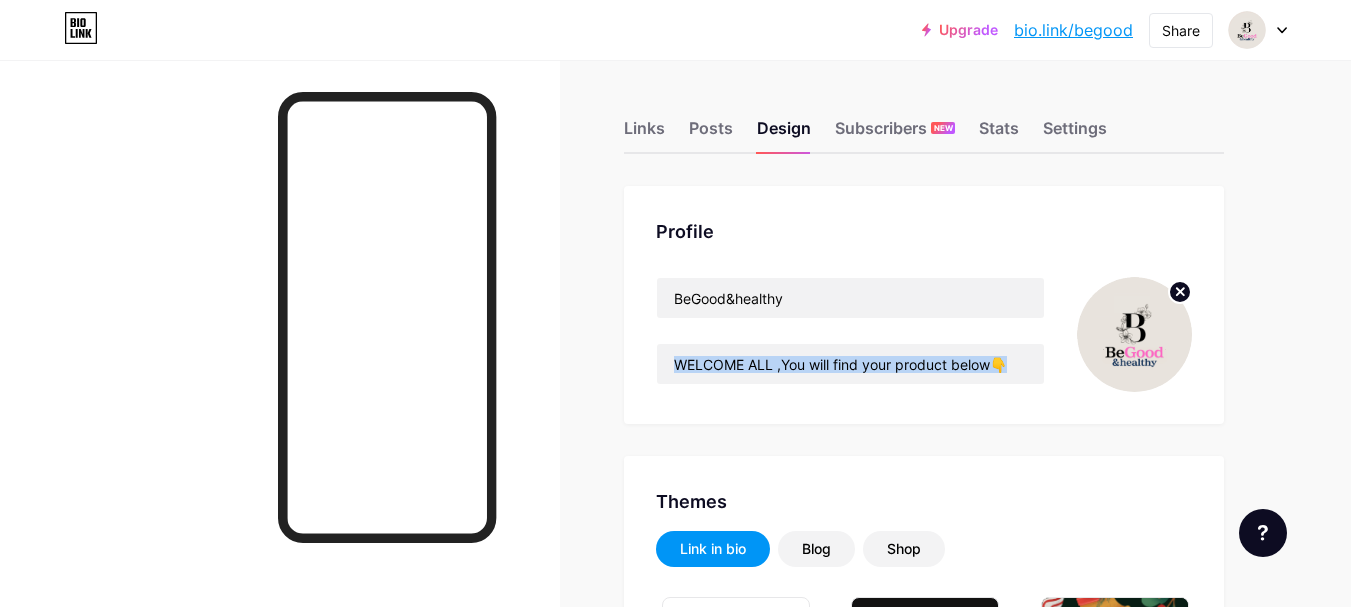 drag, startPoint x: 878, startPoint y: 332, endPoint x: 1238, endPoint y: 342, distance: 360.13885 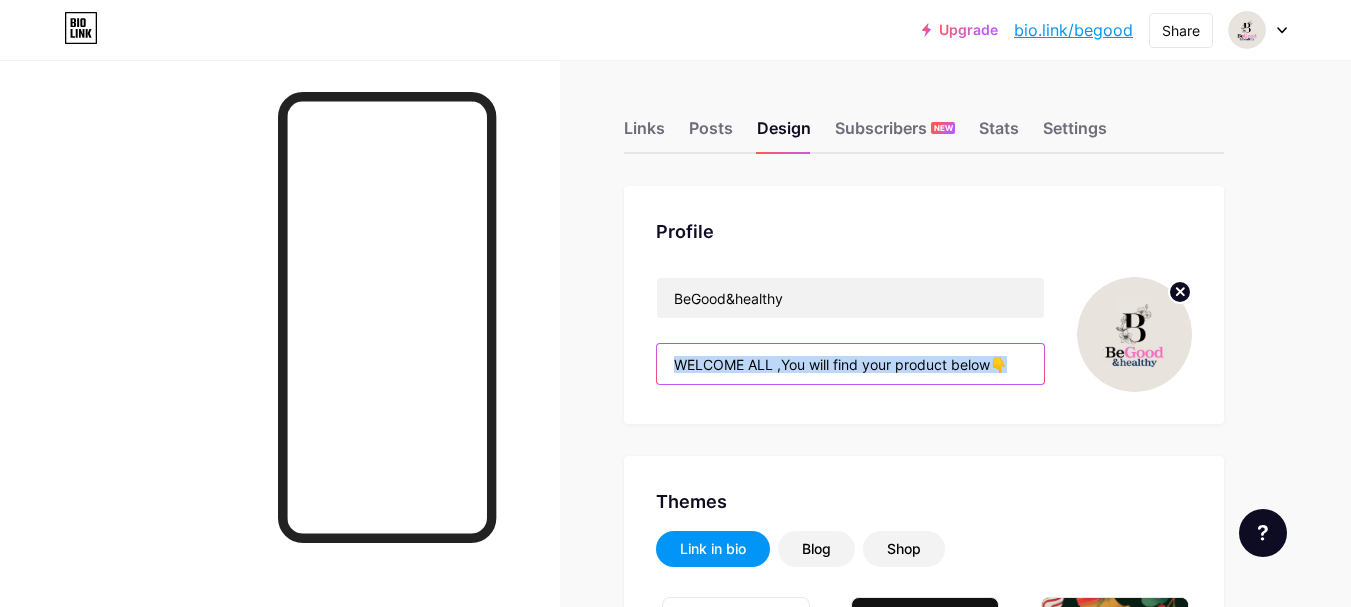 click on "WELCOME ALL ,You will find your product below👇" at bounding box center [850, 364] 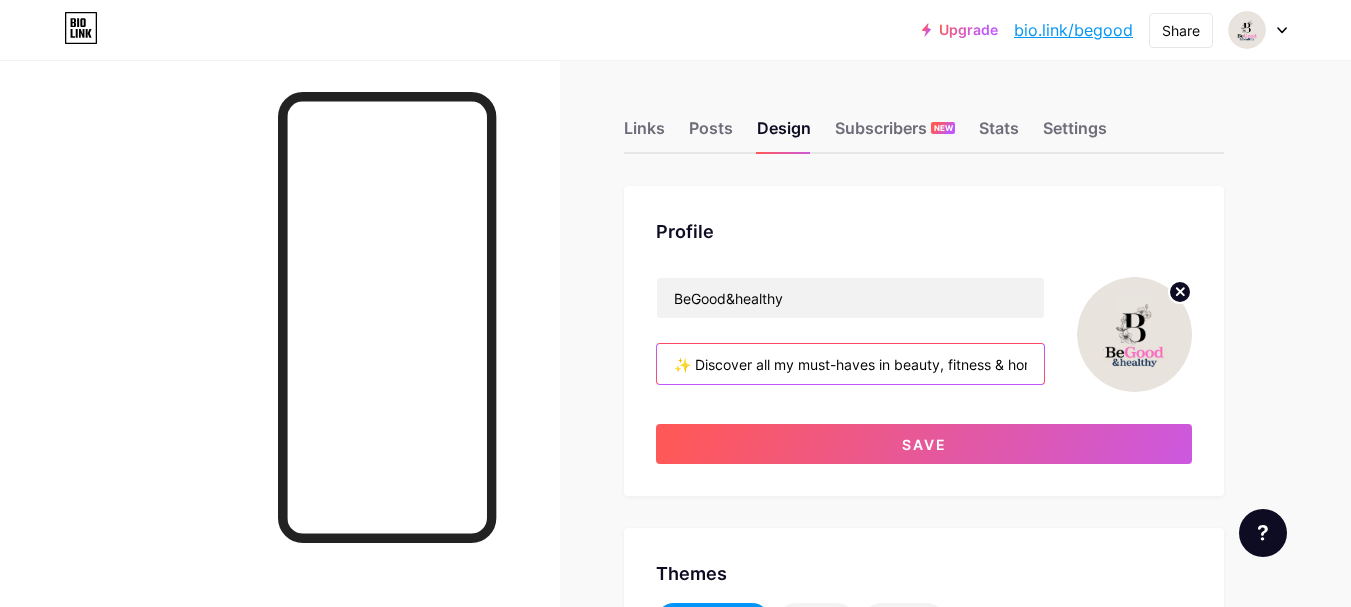 click on "✨ Discover all my must-haves in beauty, fitness & home decor — all in one place! From skincare that actually works, to cozy home accessories & weight loss tools I love 💪💄🏡 Click the link in bio to explore and shop my Amazon favorites — handpicked for glow-ups & goals! 💫" at bounding box center [850, 364] 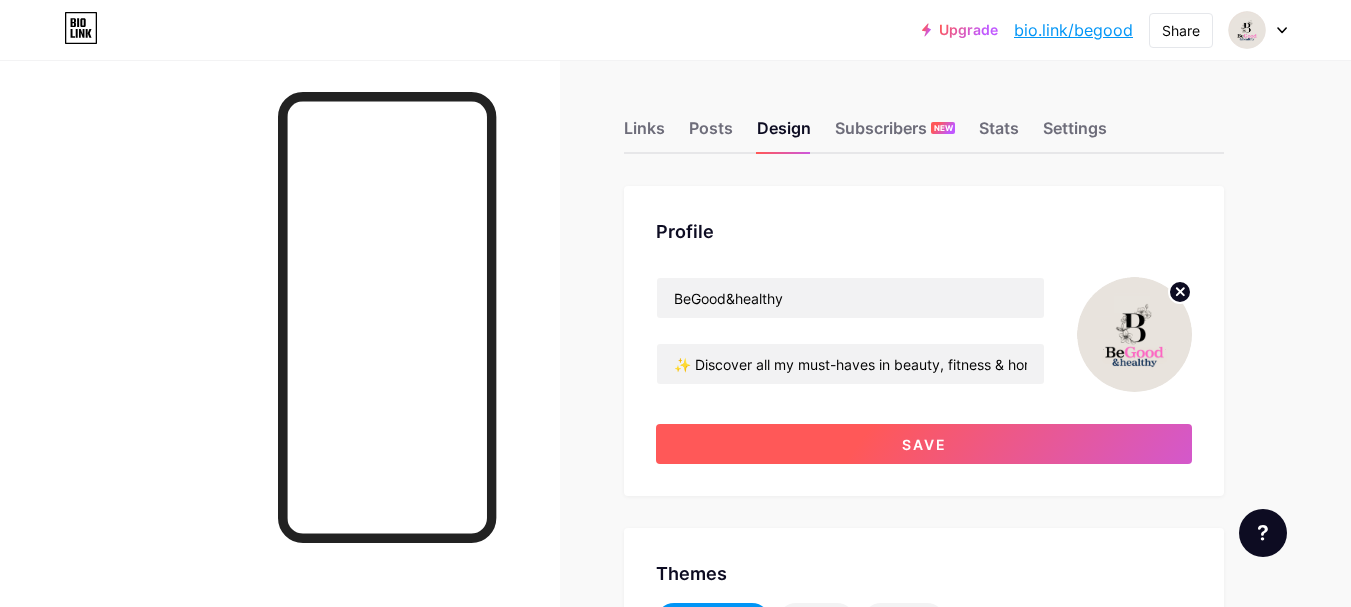 click on "Save" at bounding box center (924, 444) 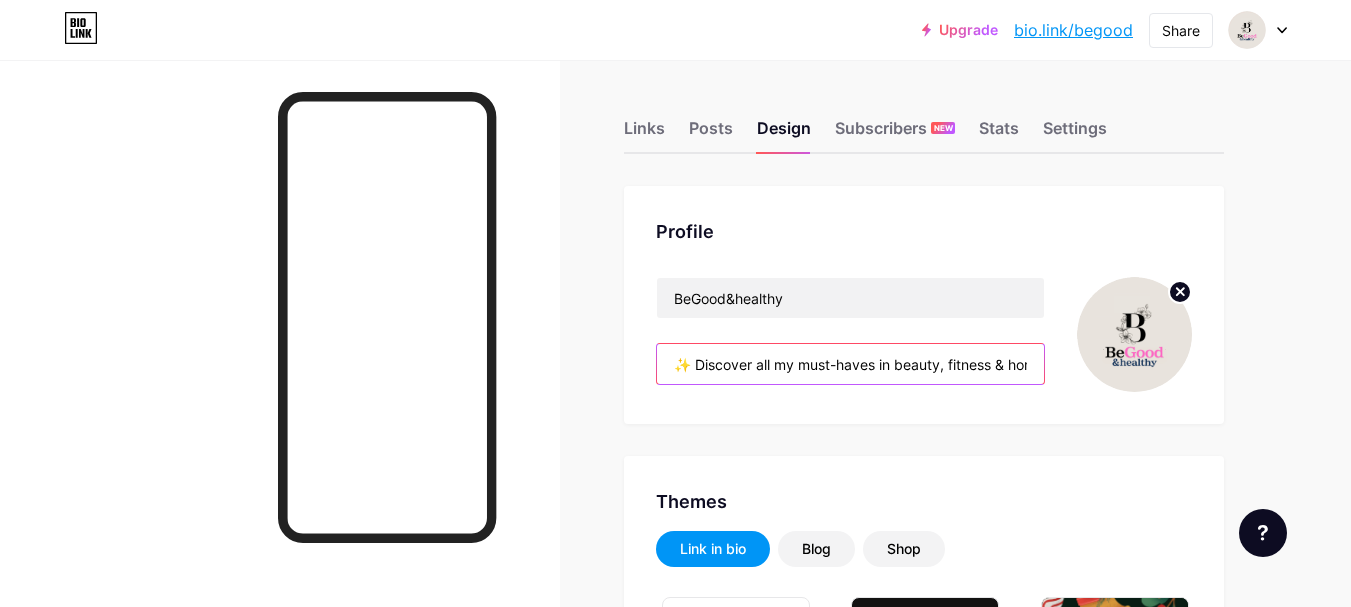 click on "✨ Discover all my must-haves in beauty, fitness & home decor — all in one place! From skincare that actually works, to cozy home accessories & weight loss tools I love 💪💄🏡 Click the link in bio to explore and shop my Amazon favorites — handpicked for glow-ups & goals! 💫" at bounding box center (850, 364) 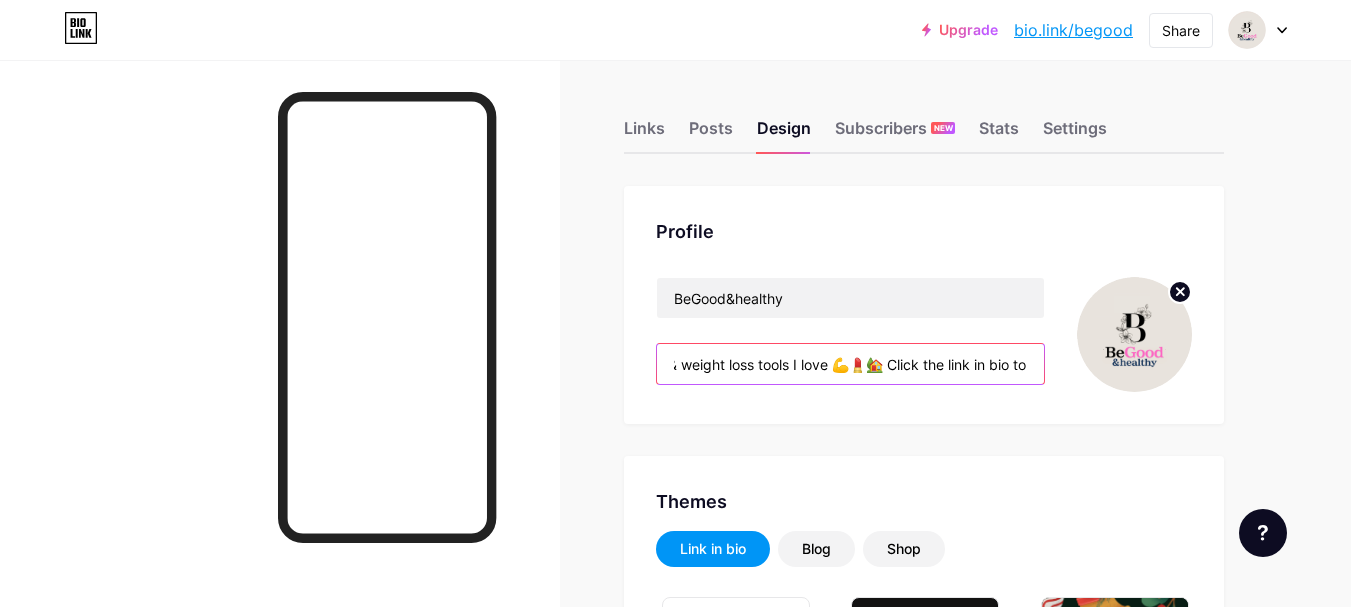 scroll, scrollTop: 0, scrollLeft: 968, axis: horizontal 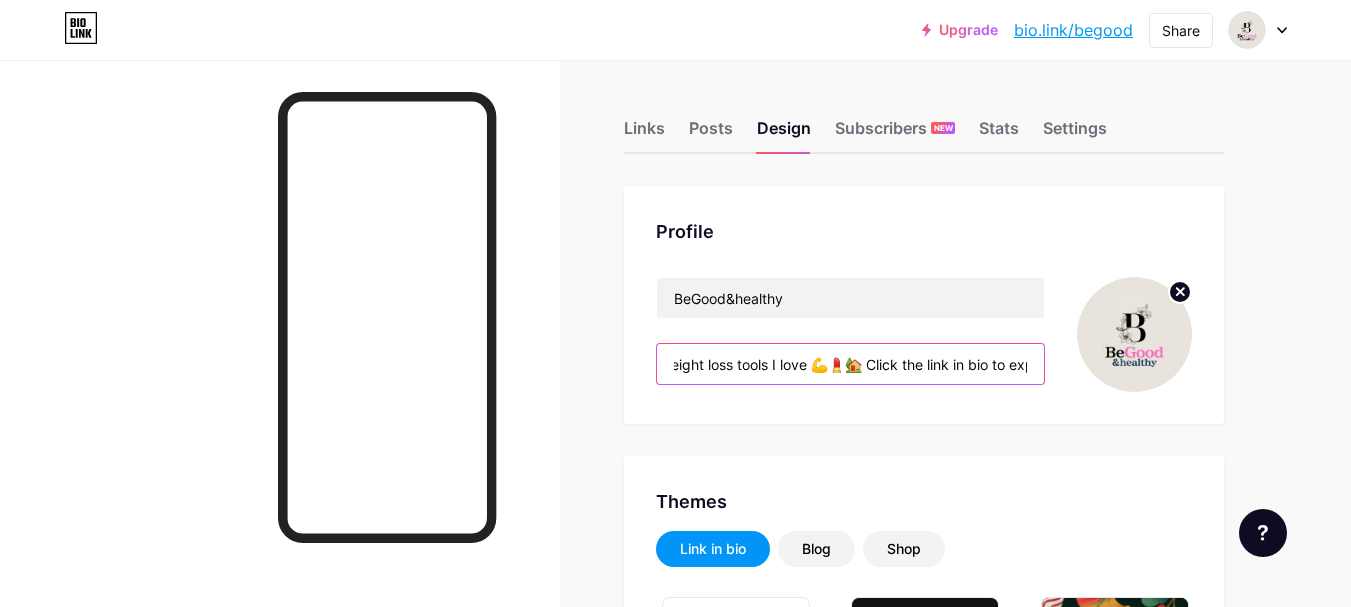 drag, startPoint x: 970, startPoint y: 367, endPoint x: 1003, endPoint y: 366, distance: 33.01515 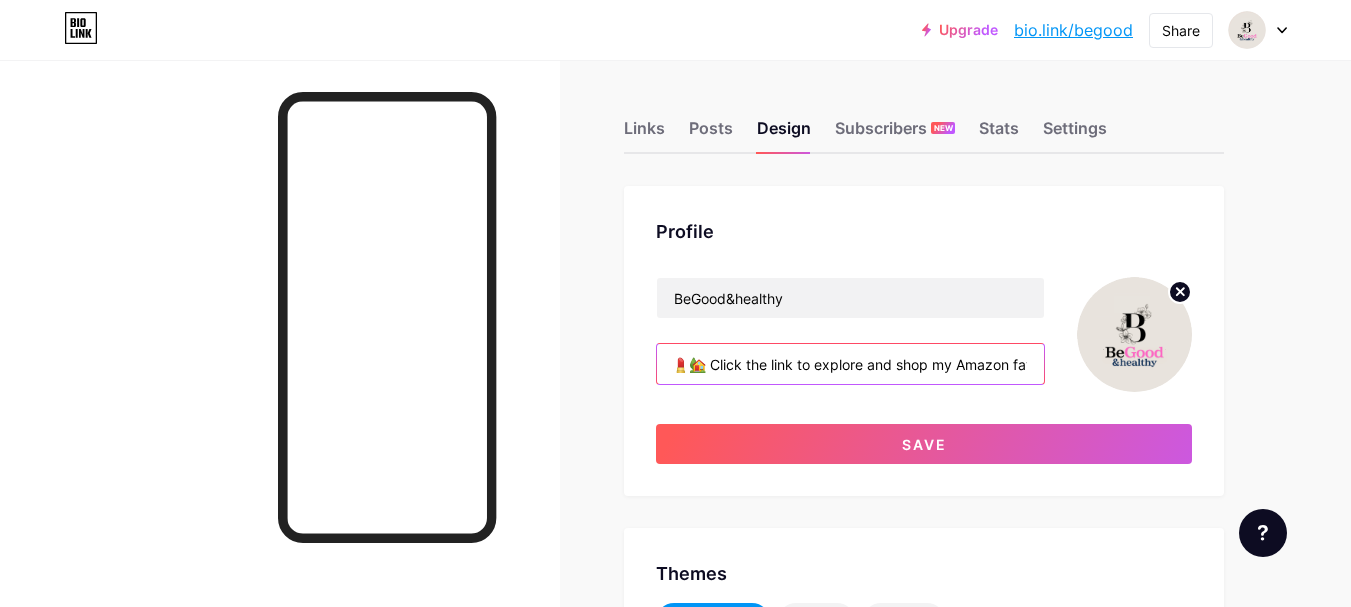 scroll, scrollTop: 0, scrollLeft: 1128, axis: horizontal 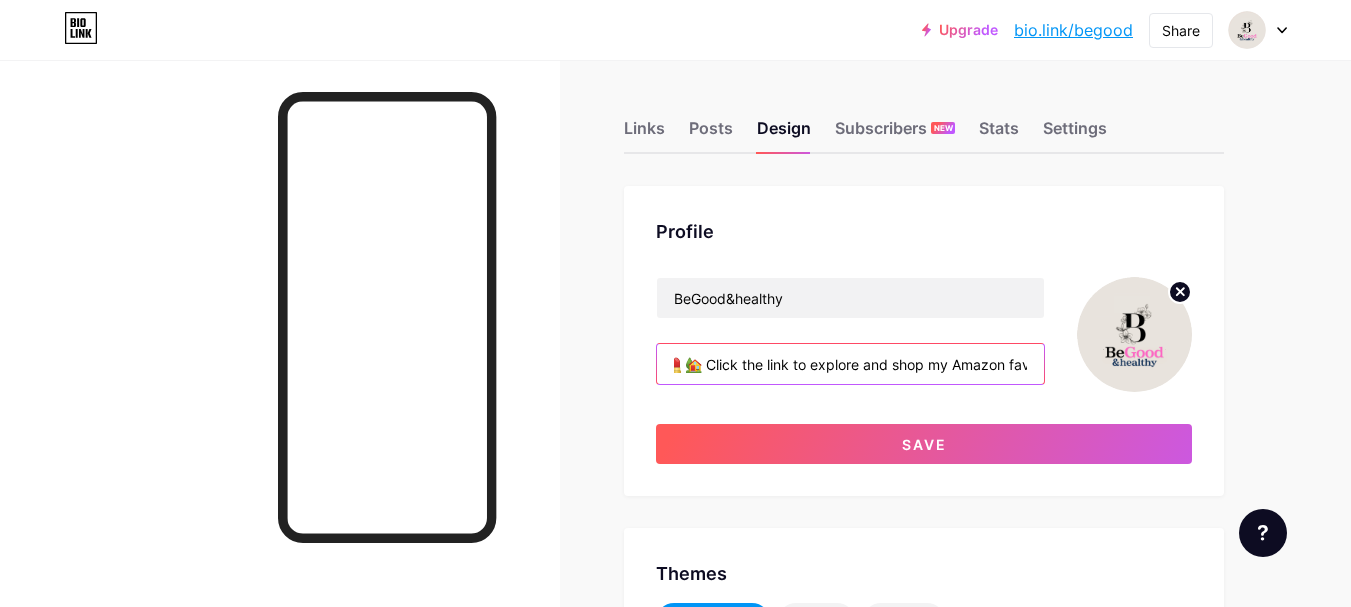 click on "✨ Discover all my must-haves in beauty, fitness & home decor — all in one place! From skincare that actually works, to cozy home accessories & weight loss tools I love 💪💄🏡 Click the link to explore and shop my Amazon favorites — handpicked for glow-ups & goals! 💫" at bounding box center (850, 364) 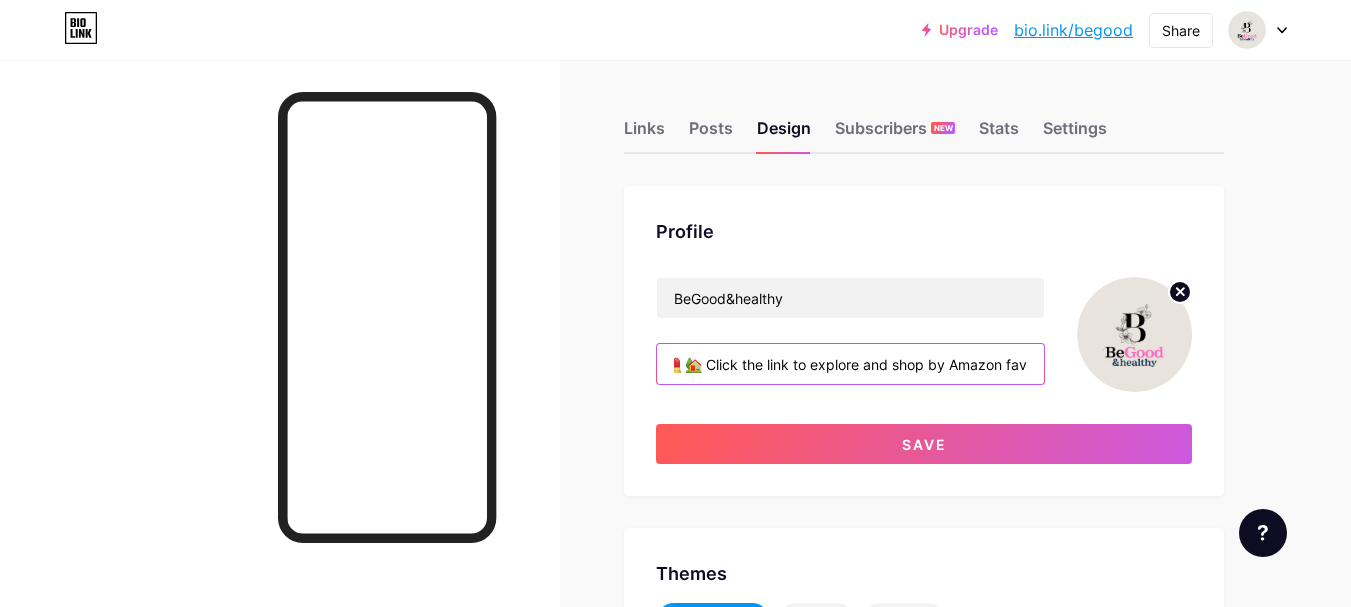 click on "✨ Discover all my must-haves in beauty, fitness & home decor — all in one place! From skincare that actually works, to cozy home accessories & weight loss tools I love 💪💄🏡 Click the link to explore and shop by Amazon favorites — handpicked for glow-ups & goals! 💫" at bounding box center (850, 364) 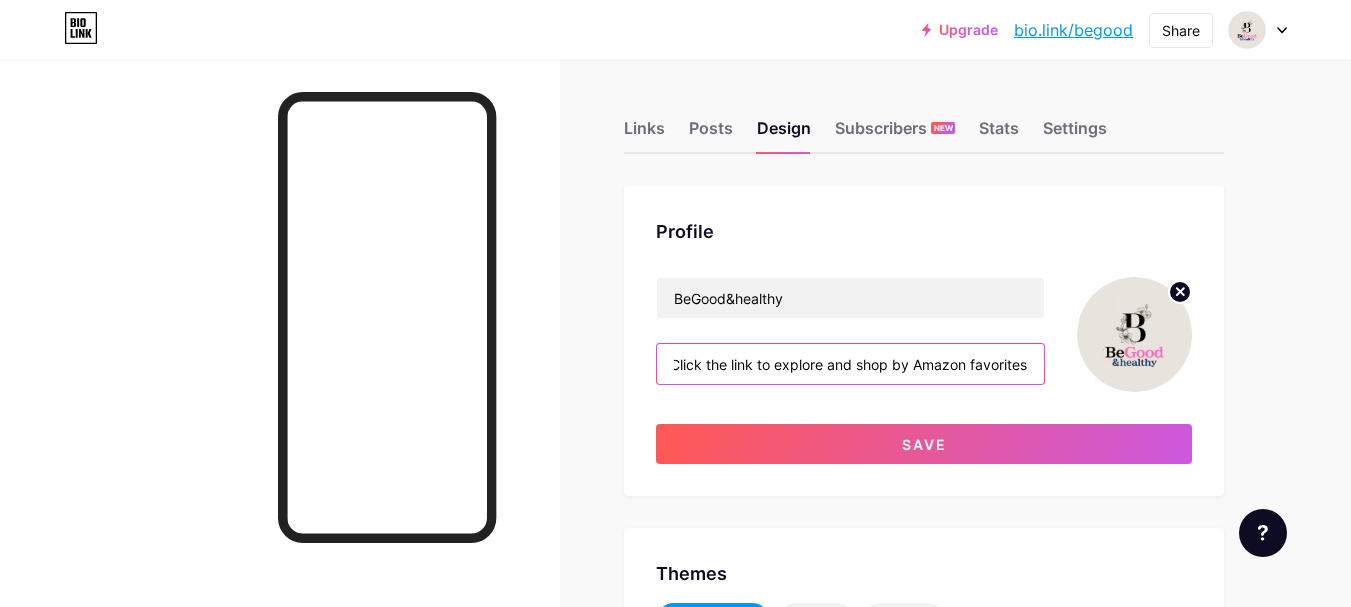 scroll, scrollTop: 0, scrollLeft: 1181, axis: horizontal 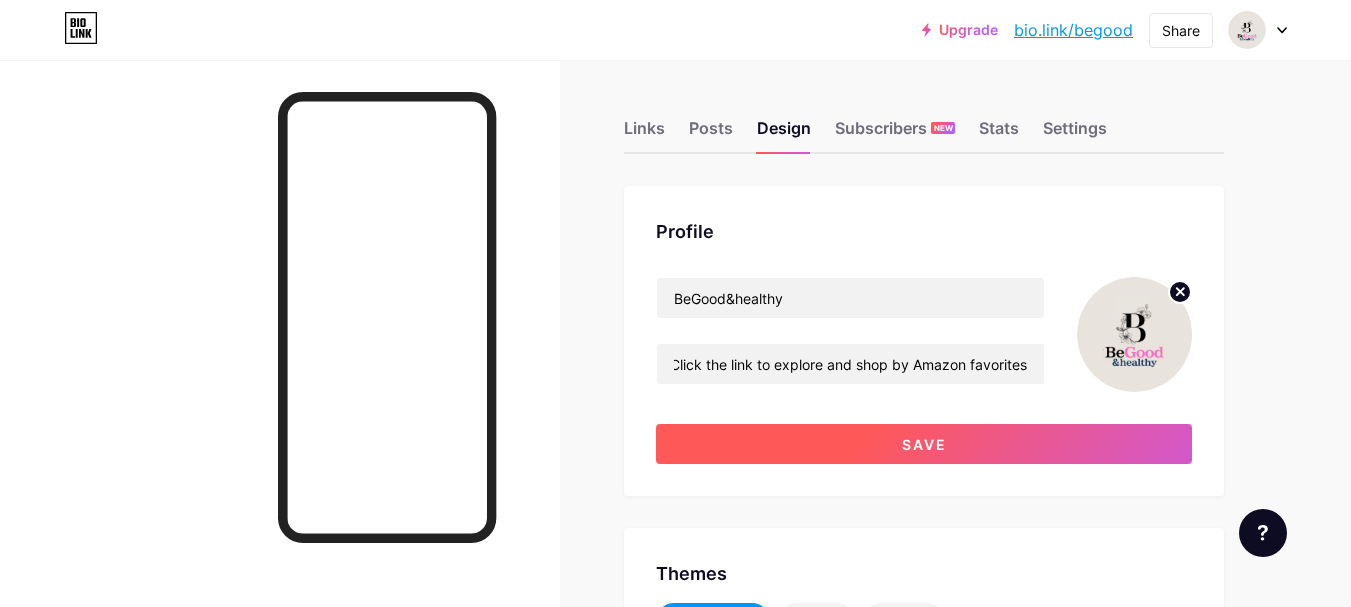 click on "Save" at bounding box center [924, 444] 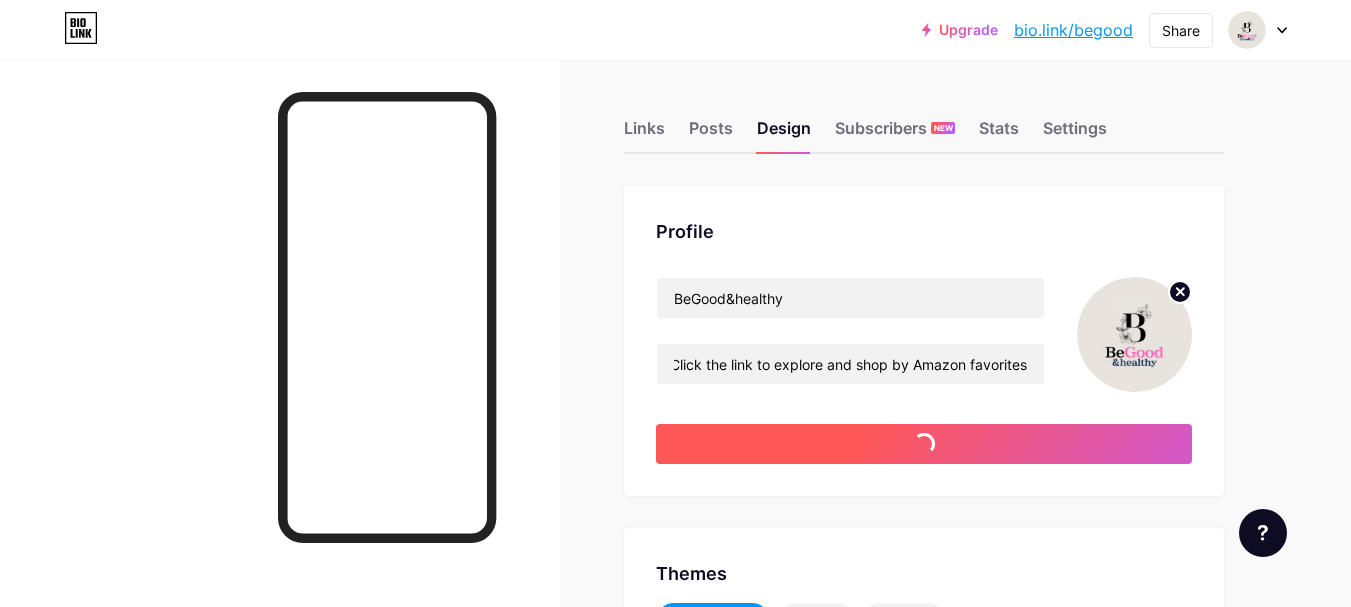 scroll, scrollTop: 0, scrollLeft: 0, axis: both 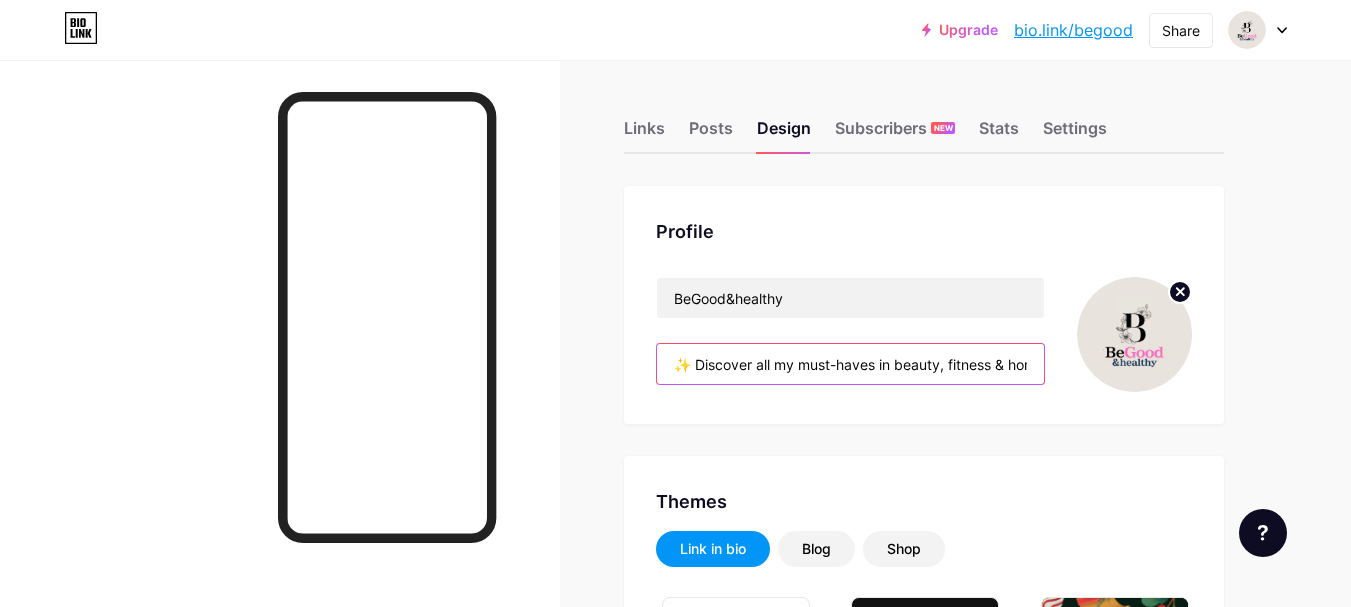 click on "✨ Discover all my must-haves in beauty, fitness & home decor — all in one place! From skincare that actually works, to cozy home accessories & weight loss tools I love 💪💄🏡 Click the link to explore and shop by Amazon favorites" at bounding box center (850, 364) 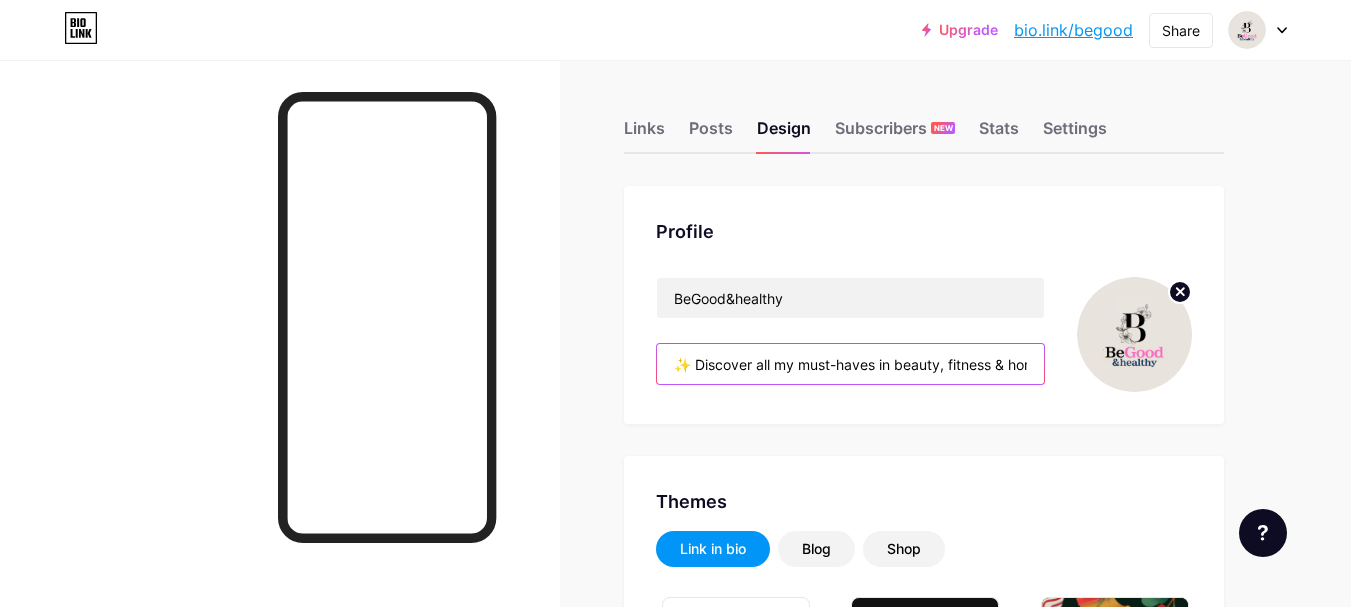 drag, startPoint x: 891, startPoint y: 366, endPoint x: 801, endPoint y: 360, distance: 90.199776 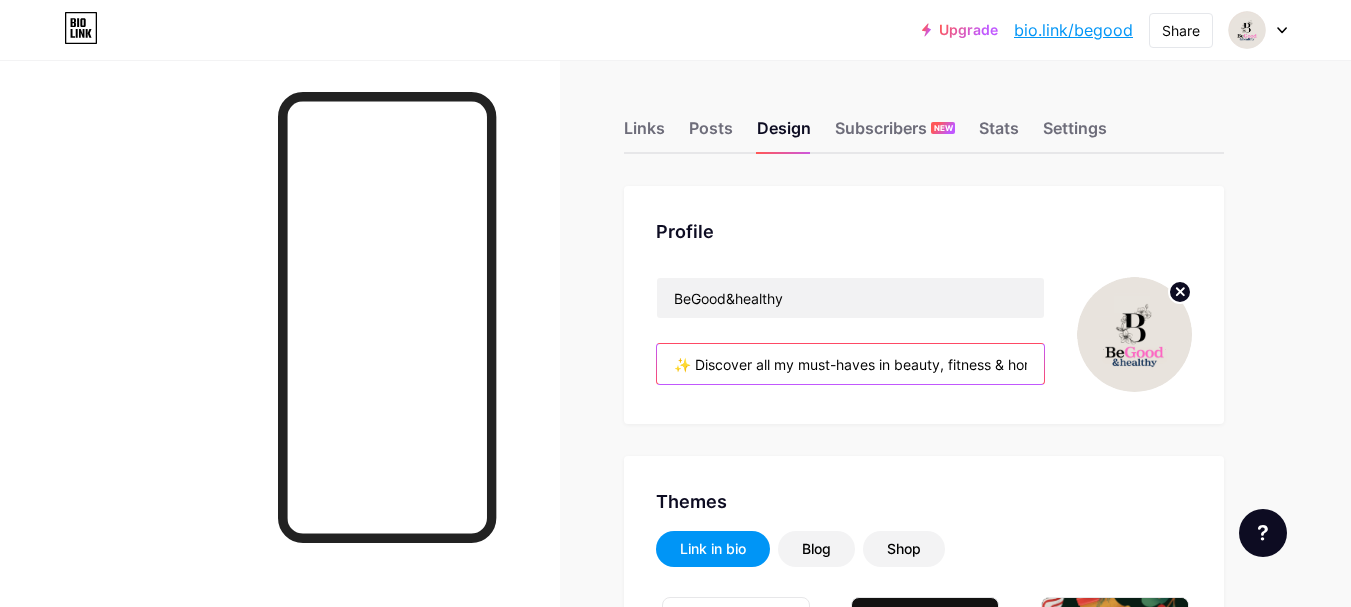 click on "✨ Discover all my must-haves in beauty, fitness & home decor — all in one place! From skincare that actually works, to cozy home accessories & weight loss tools I love 💪💄🏡 Click the link to explore and shop by Amazon favorites" at bounding box center (850, 364) 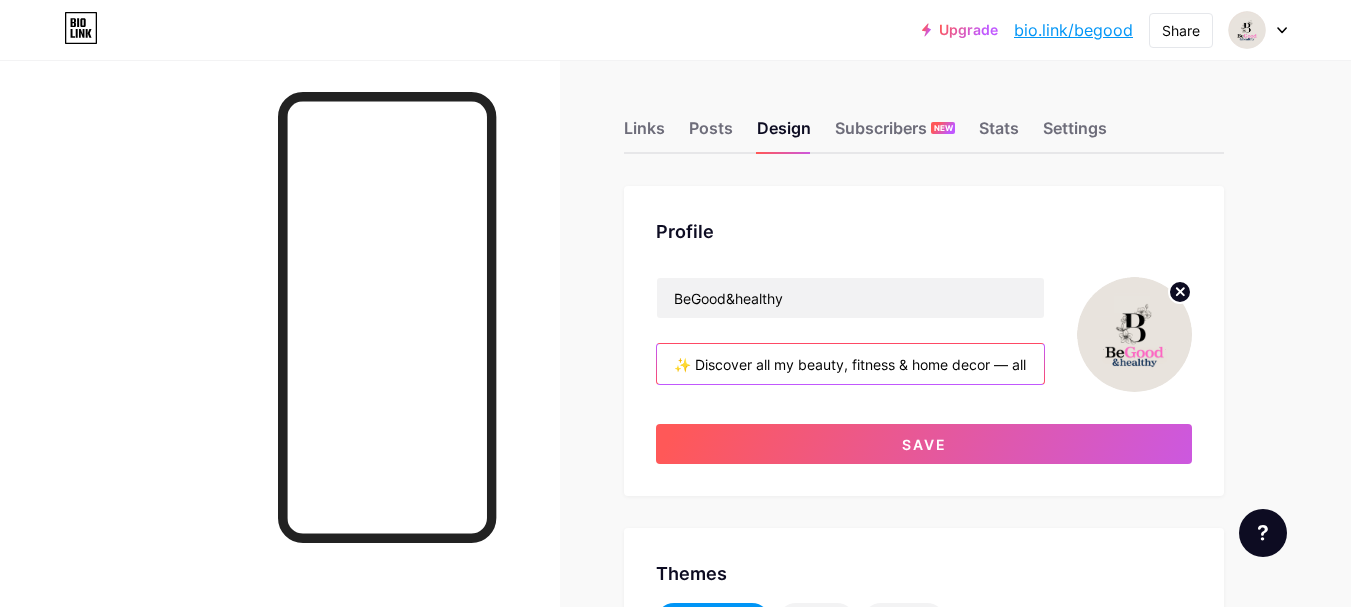 click on "✨ Discover all my beauty, fitness & home decor — all in one place! From skincare that actually works, to cozy home accessories & weight loss tools I love 💪💄🏡 Click the link to explore and shop by Amazon favorites" at bounding box center (850, 364) 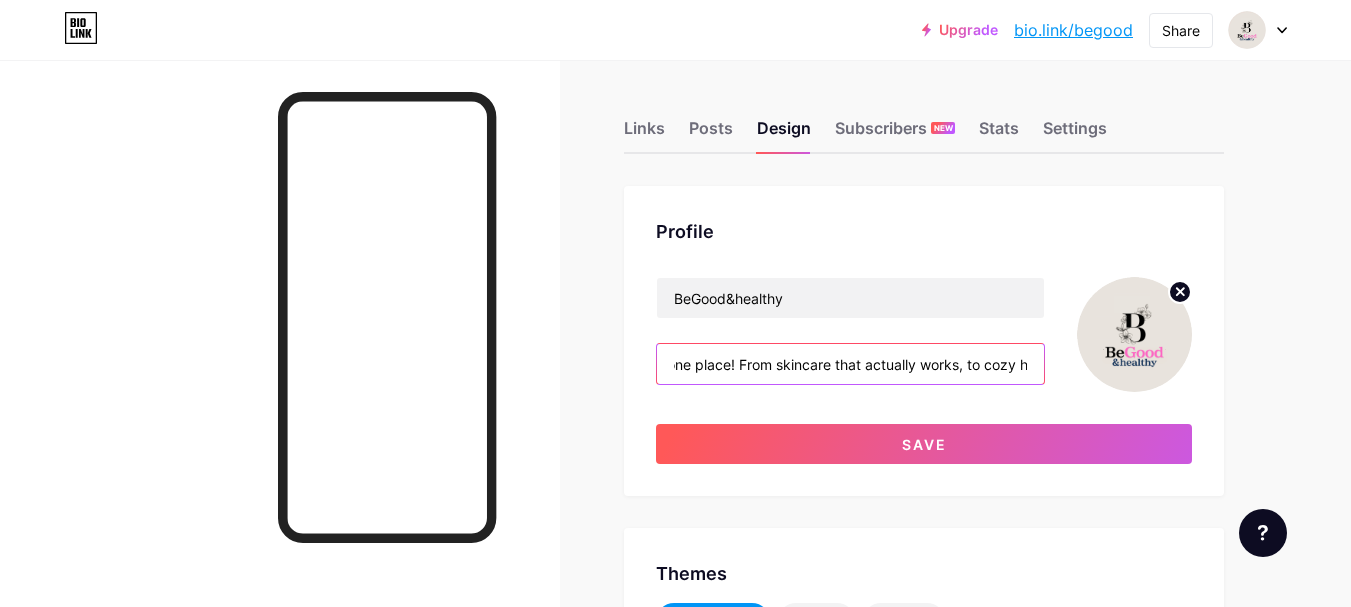 scroll, scrollTop: 0, scrollLeft: 395, axis: horizontal 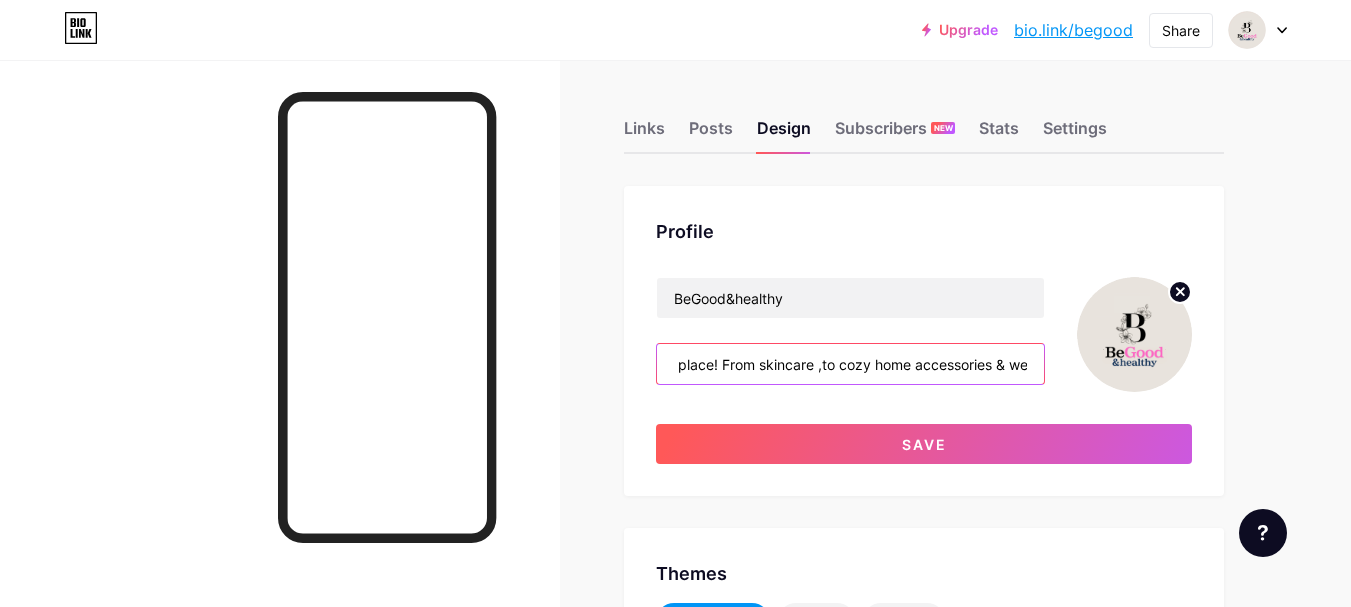 drag, startPoint x: 1003, startPoint y: 368, endPoint x: 837, endPoint y: 369, distance: 166.003 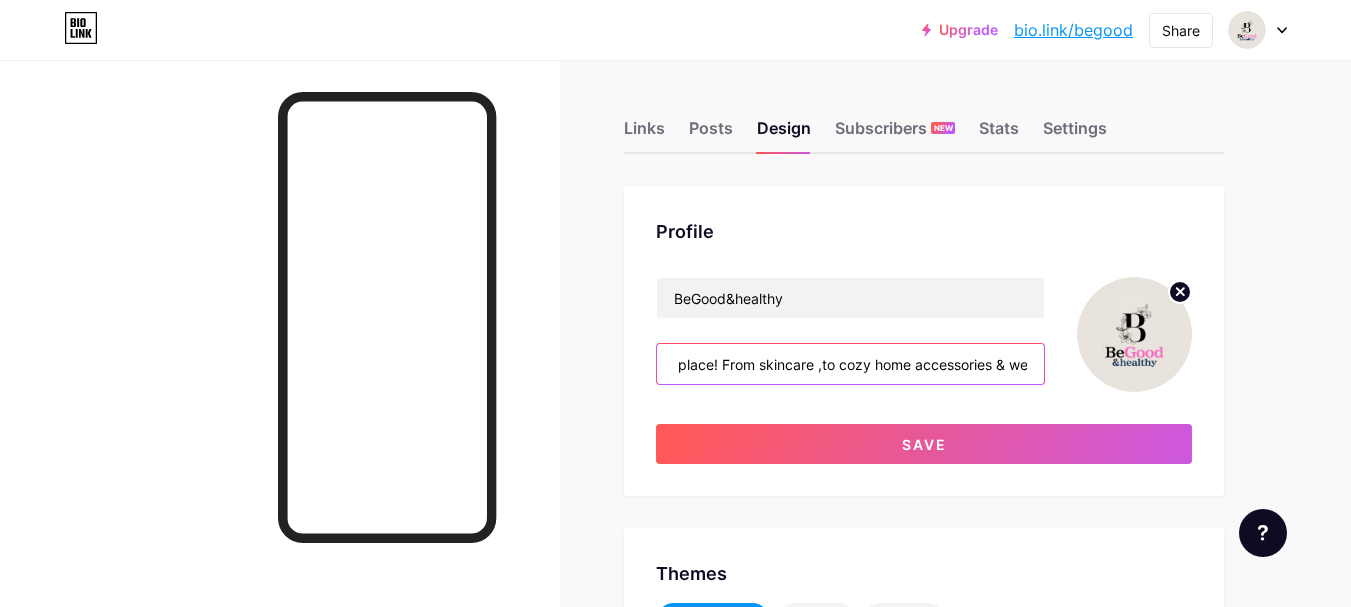 click on "✨ Discover all my beauty, fitness & home decor — all in one place! From skincare ,to cozy home accessories & weight loss tools I love 💪💄🏡 Click the link to explore and shop by Amazon favorites" at bounding box center [850, 364] 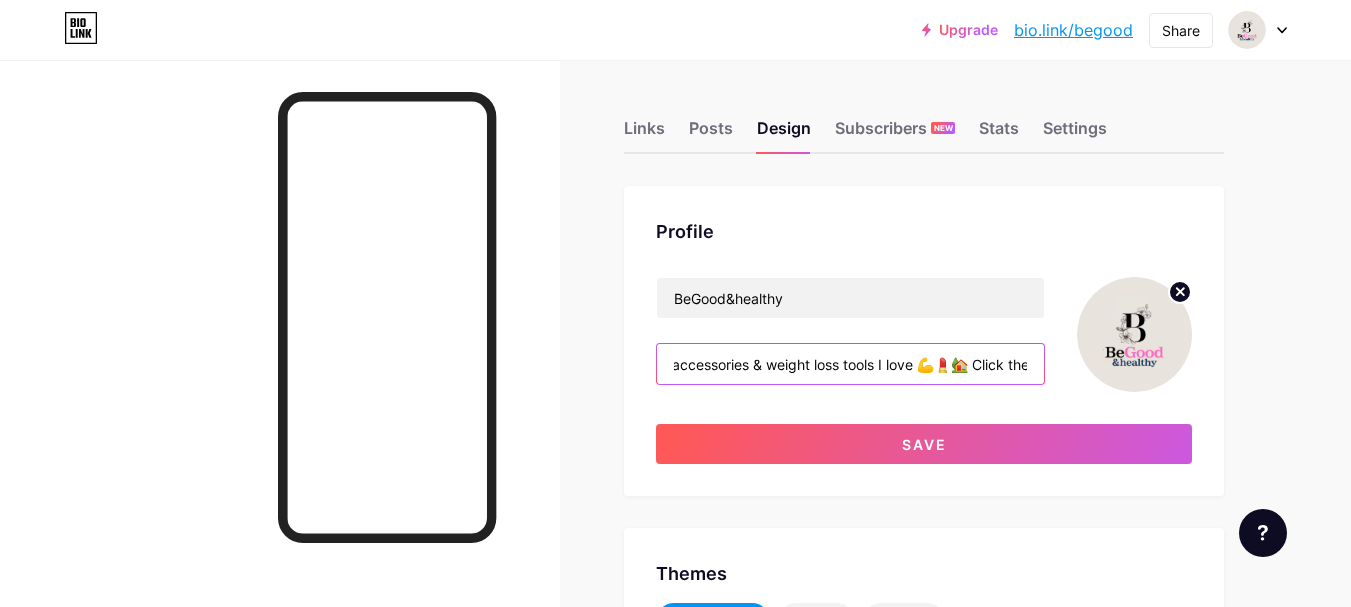 scroll, scrollTop: 0, scrollLeft: 647, axis: horizontal 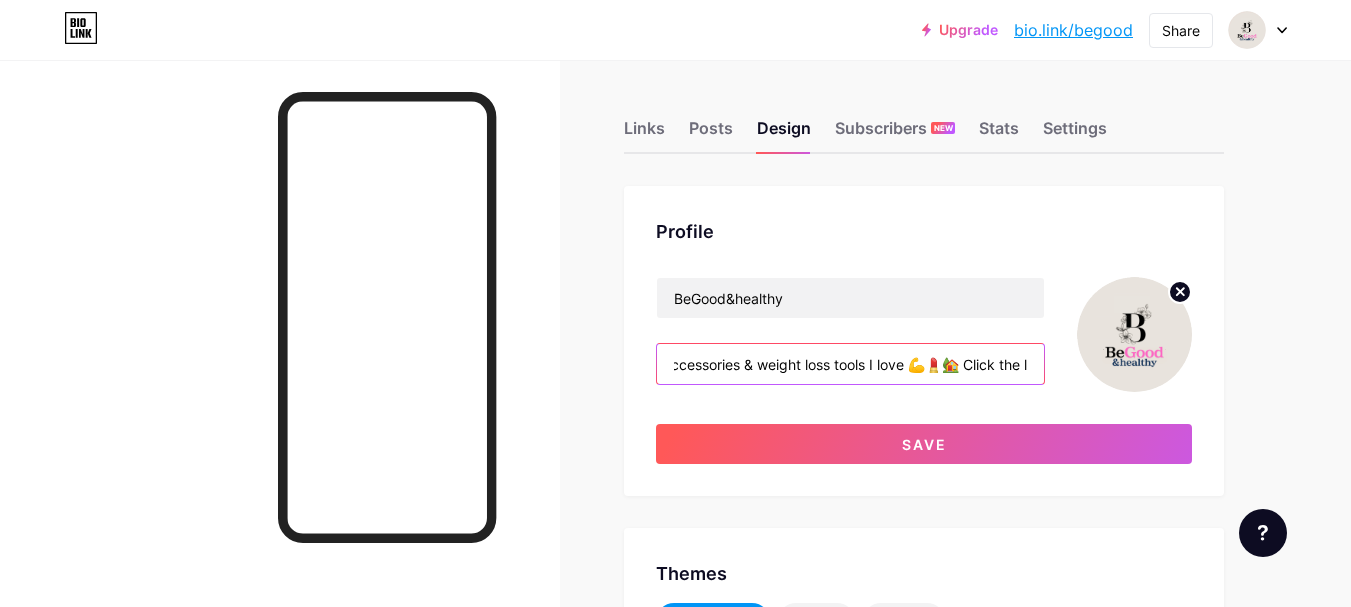 drag, startPoint x: 974, startPoint y: 368, endPoint x: 906, endPoint y: 358, distance: 68.73136 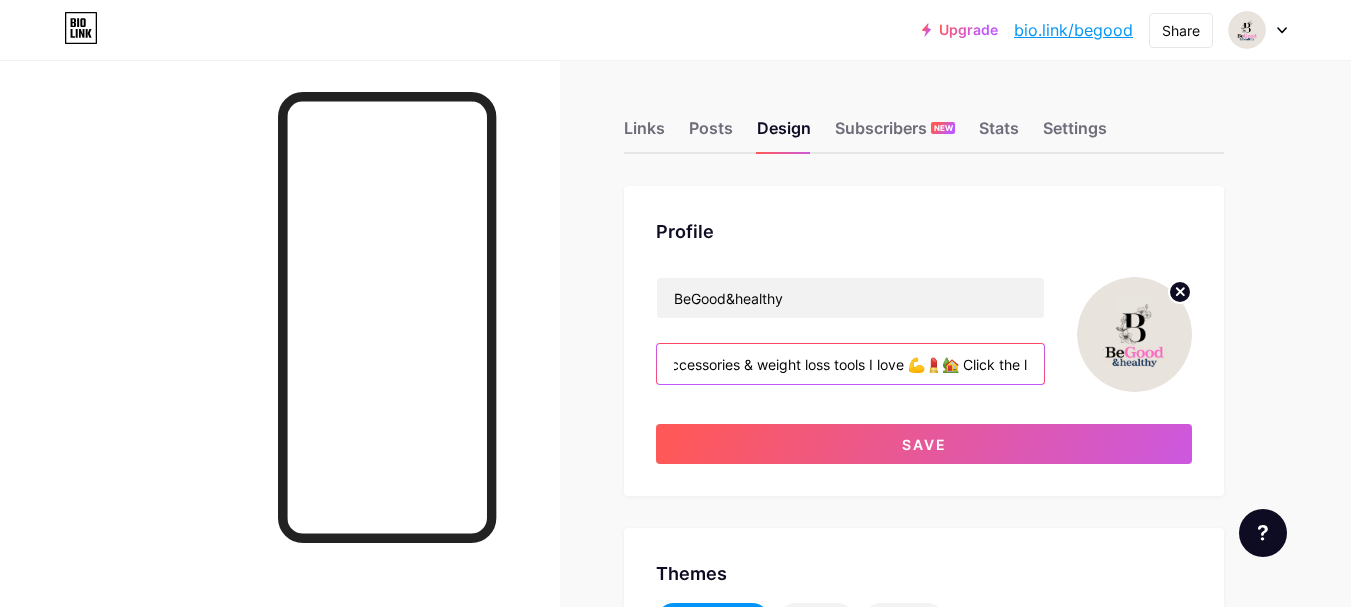 click on "✨ Discover all my beauty, fitness & home decor — all in one place! From skincare ,to cozy home accessories & weight loss tools I love 💪💄🏡 Click the link to explore and shop by Amazon favorites" at bounding box center [850, 364] 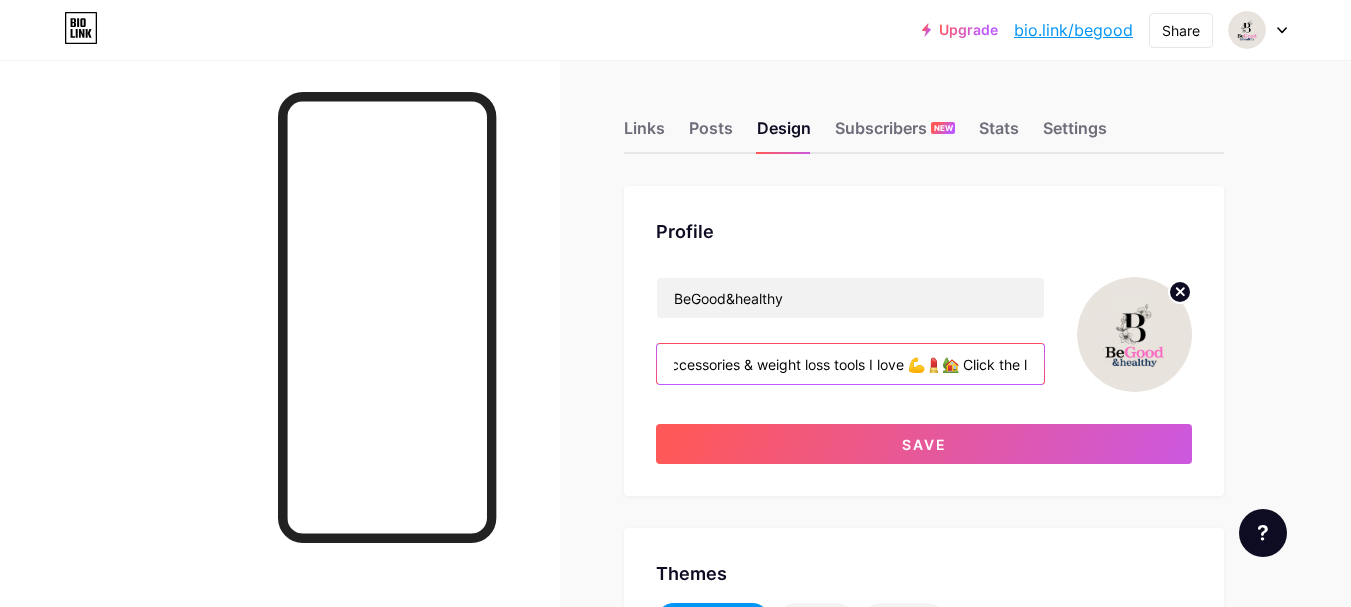 drag, startPoint x: 916, startPoint y: 358, endPoint x: 875, endPoint y: 360, distance: 41.04875 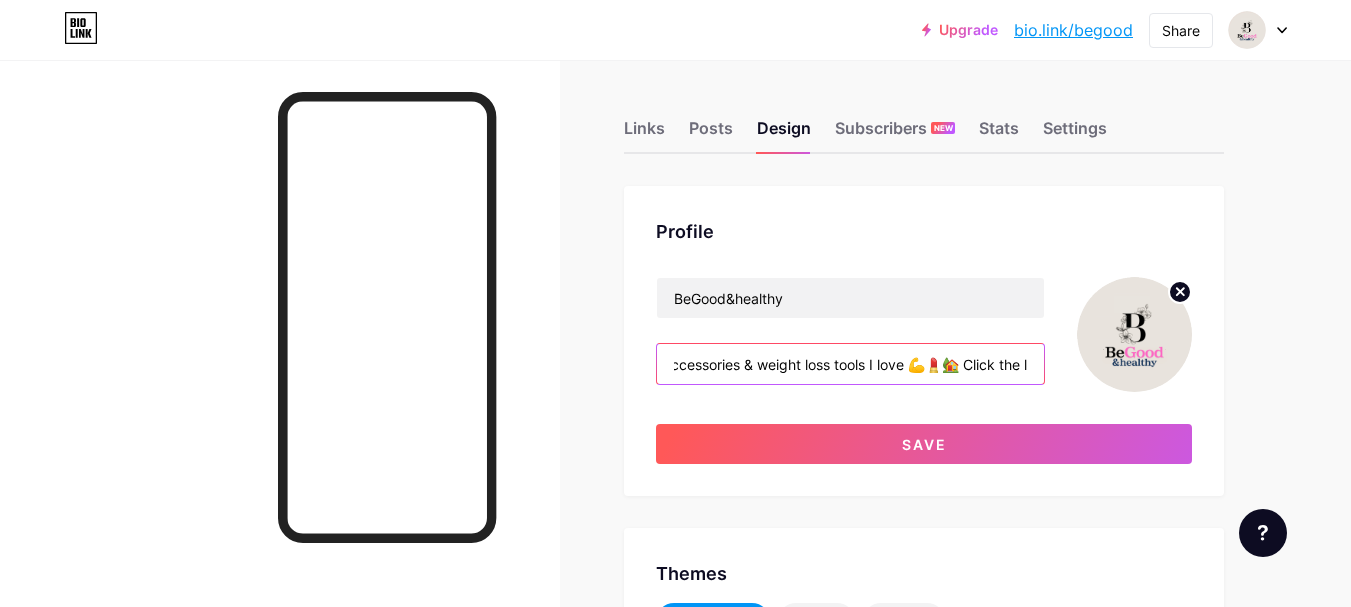 click on "✨ Discover all my beauty, fitness & home decor — all in one place! From skincare ,to cozy home accessories & weight loss tools I love 💪💄🏡 Click the link to explore and shop by Amazon favorites" at bounding box center (850, 364) 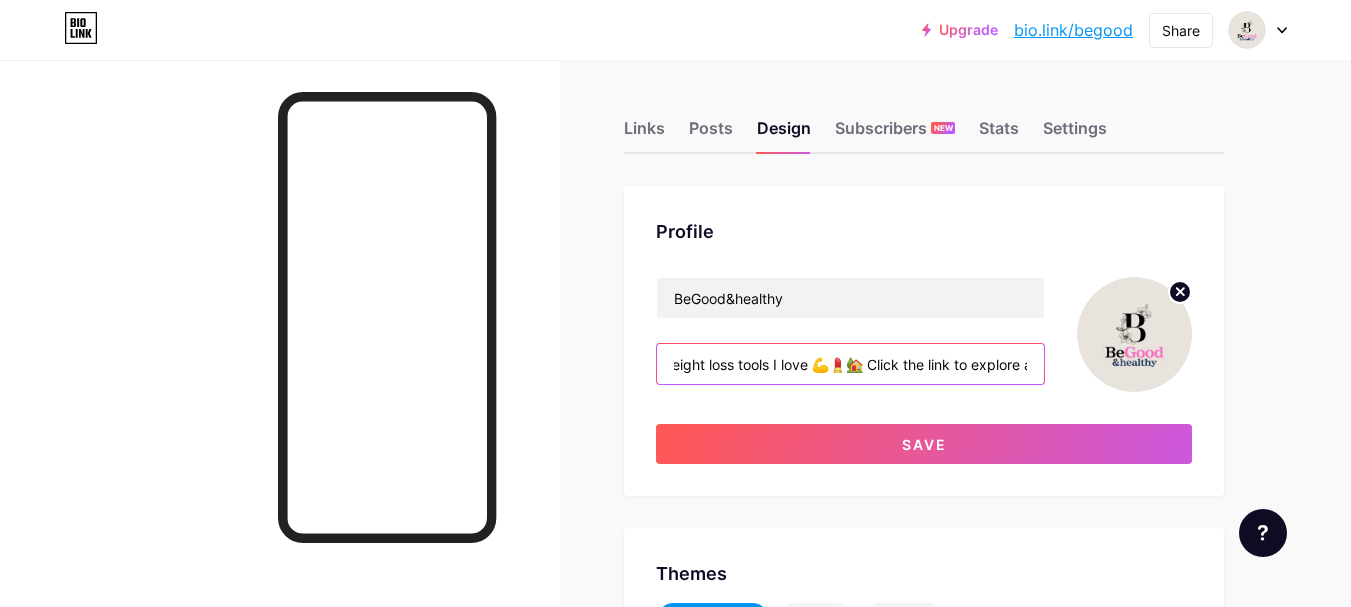 scroll, scrollTop: 0, scrollLeft: 763, axis: horizontal 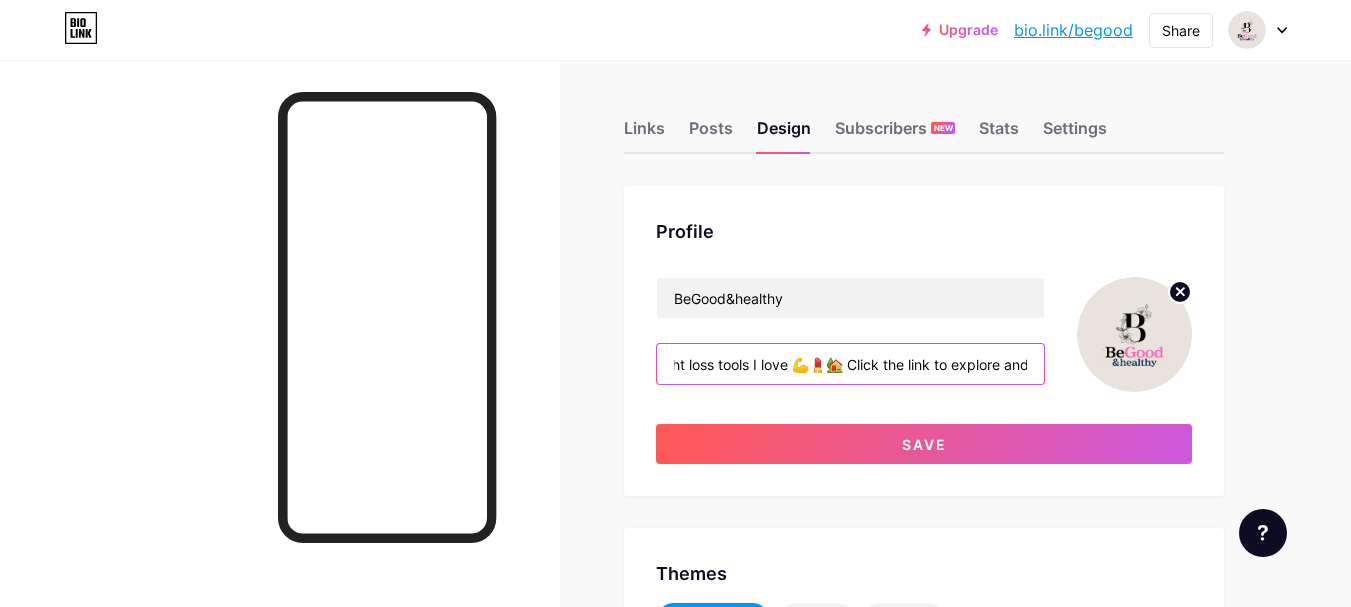type on "✨ Discover all my beauty, fitness & home decor — all in one place! From skincare ,to cozy home accessories & weight loss tools I love 💪💄🏡 Click the link to explore and shop by Amazon favorites" 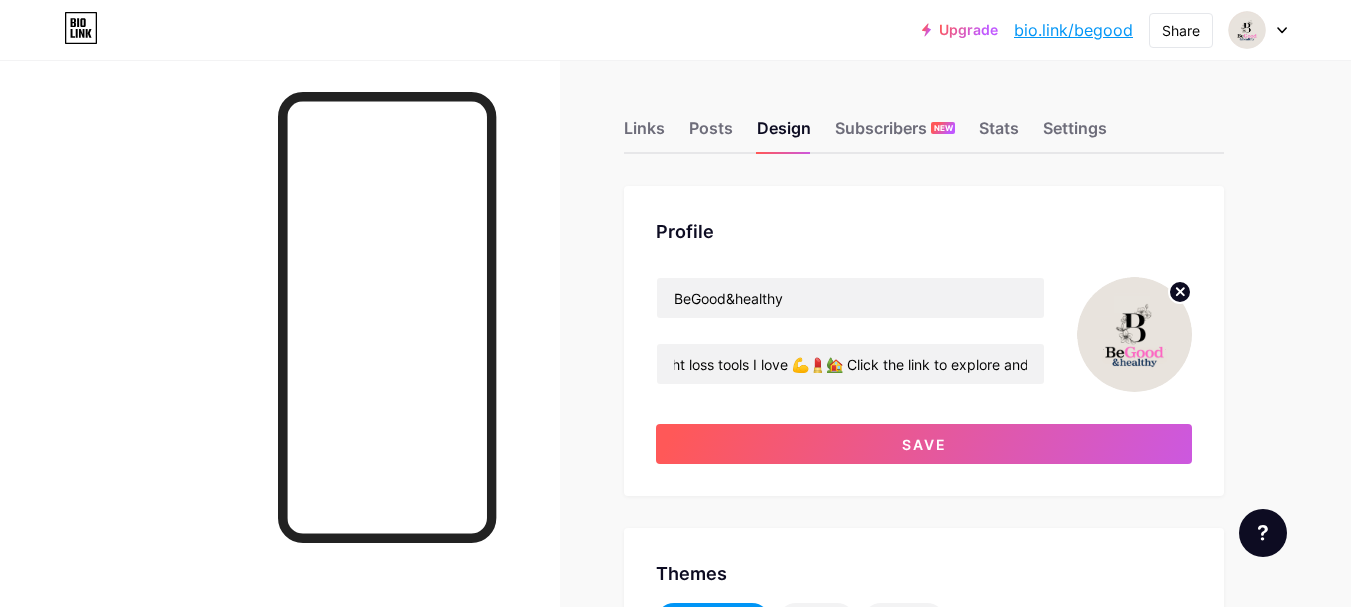 click on "Profile   BeGood&healthy     ✨ Discover all my beauty, fitness & home decor — all in one place! From skincare ,to cozy home accessories & weight loss tools I love 💪💄🏡 Click the link to explore and shop by Amazon favorites                   Save" at bounding box center (924, 341) 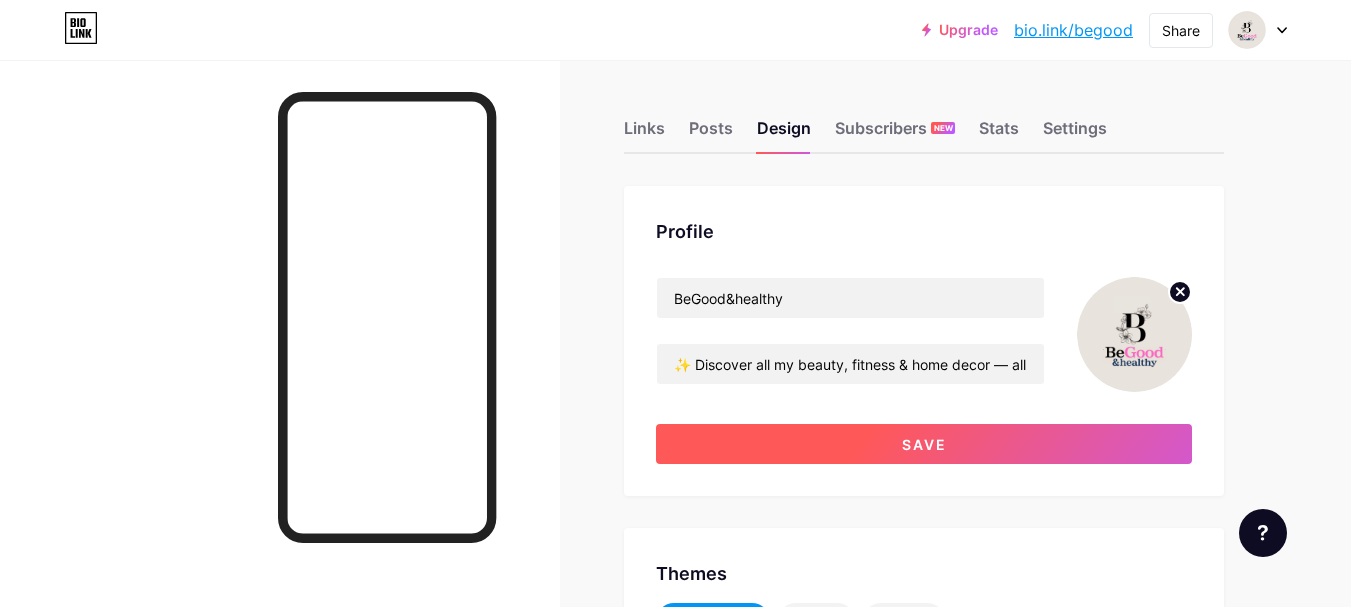 click on "Save" at bounding box center (924, 444) 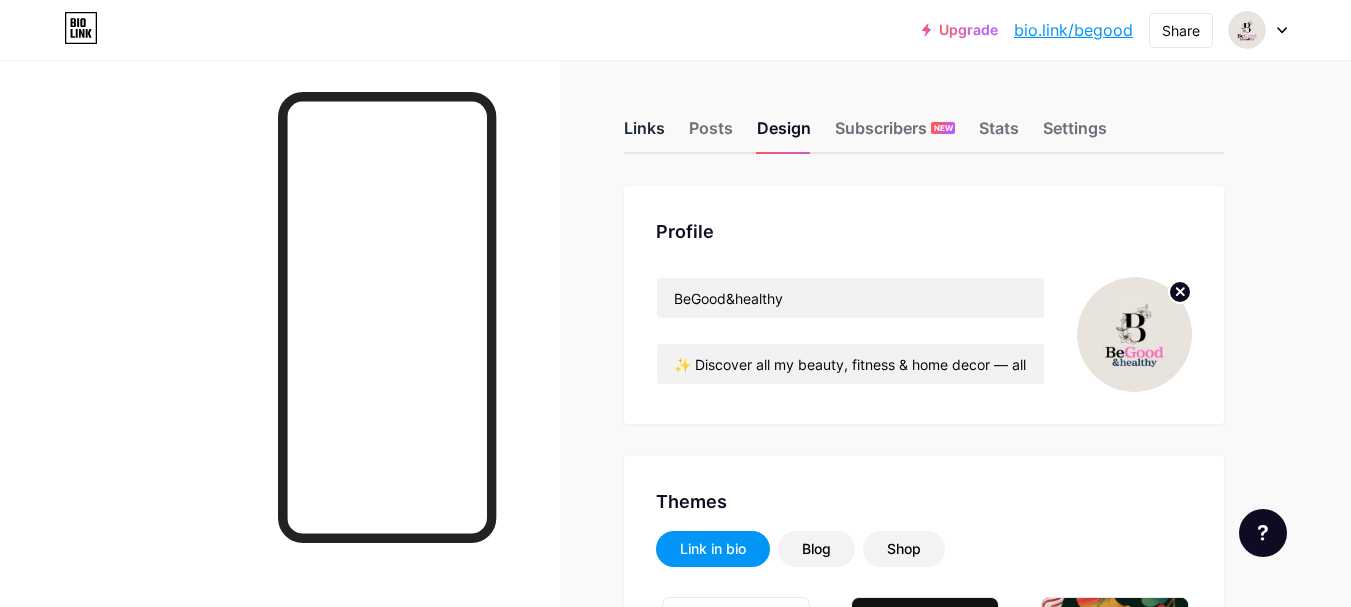 click on "Links" at bounding box center [644, 134] 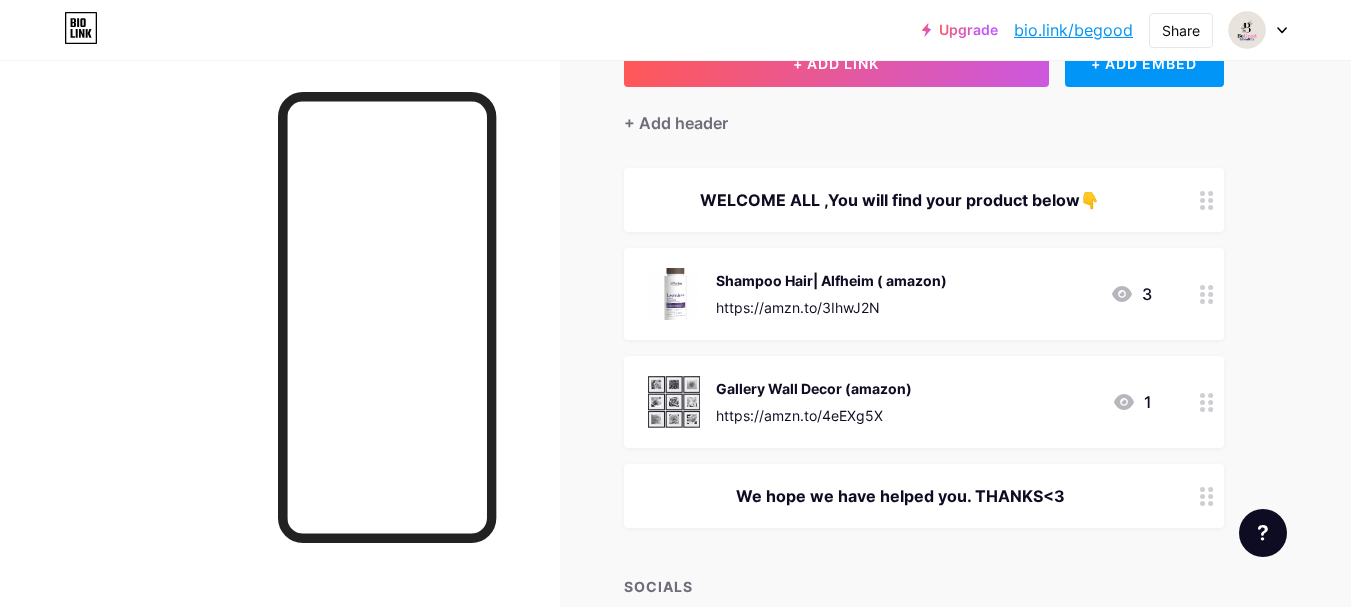 scroll, scrollTop: 152, scrollLeft: 0, axis: vertical 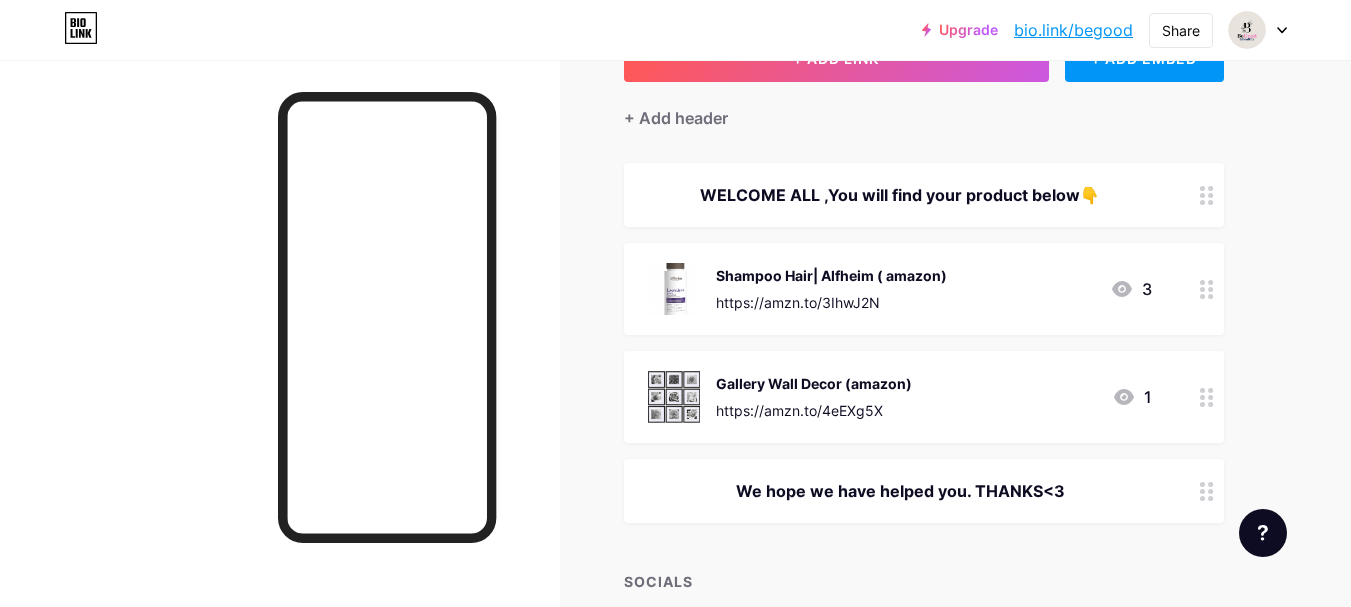 click on "Shampoo Hair| Alfheim ( amazon)" at bounding box center [831, 275] 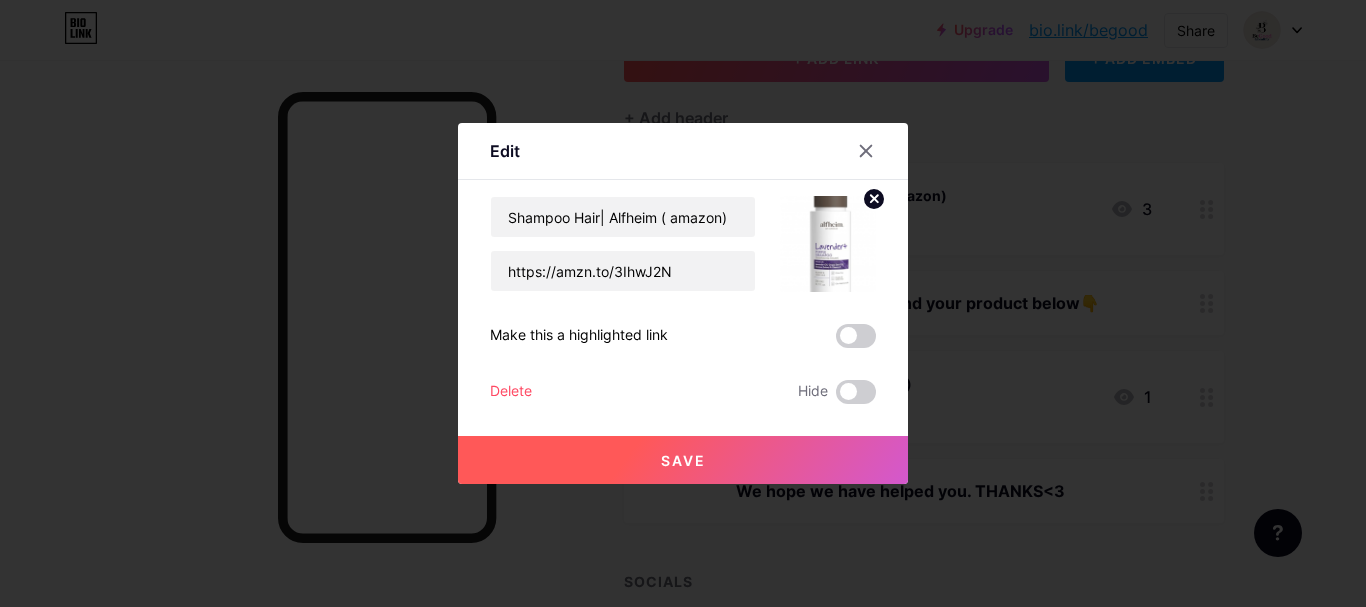 click at bounding box center [683, 303] 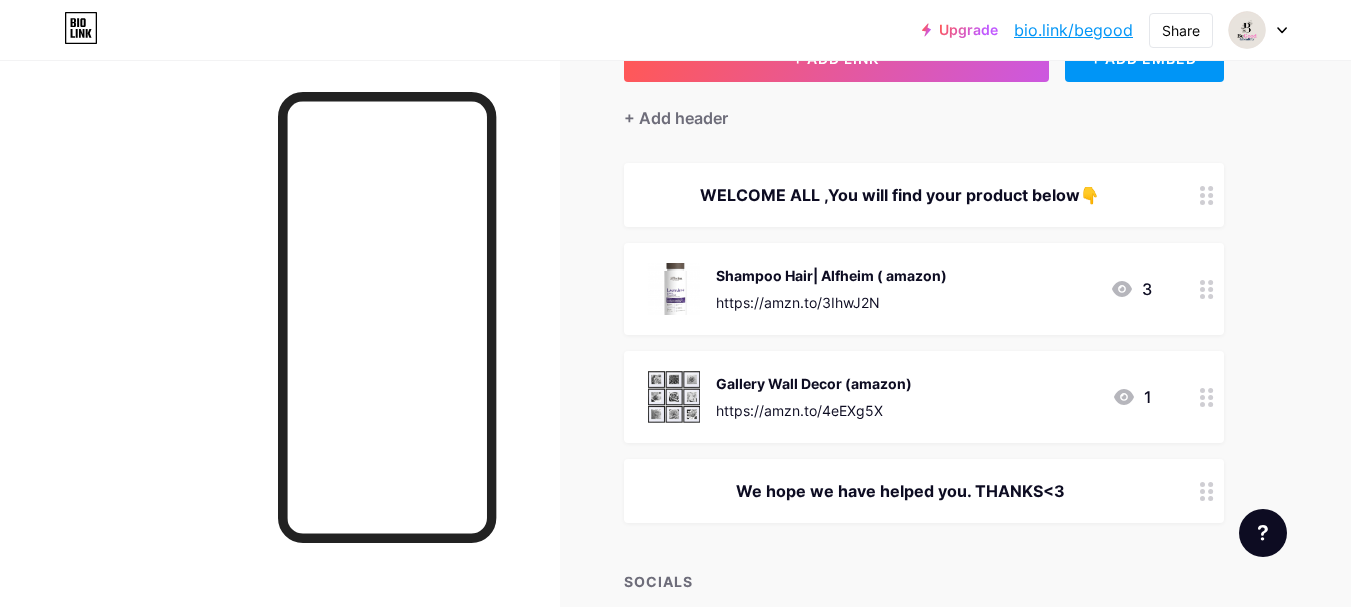 click on "WELCOME ALL ,You will find your product below👇" at bounding box center (900, 195) 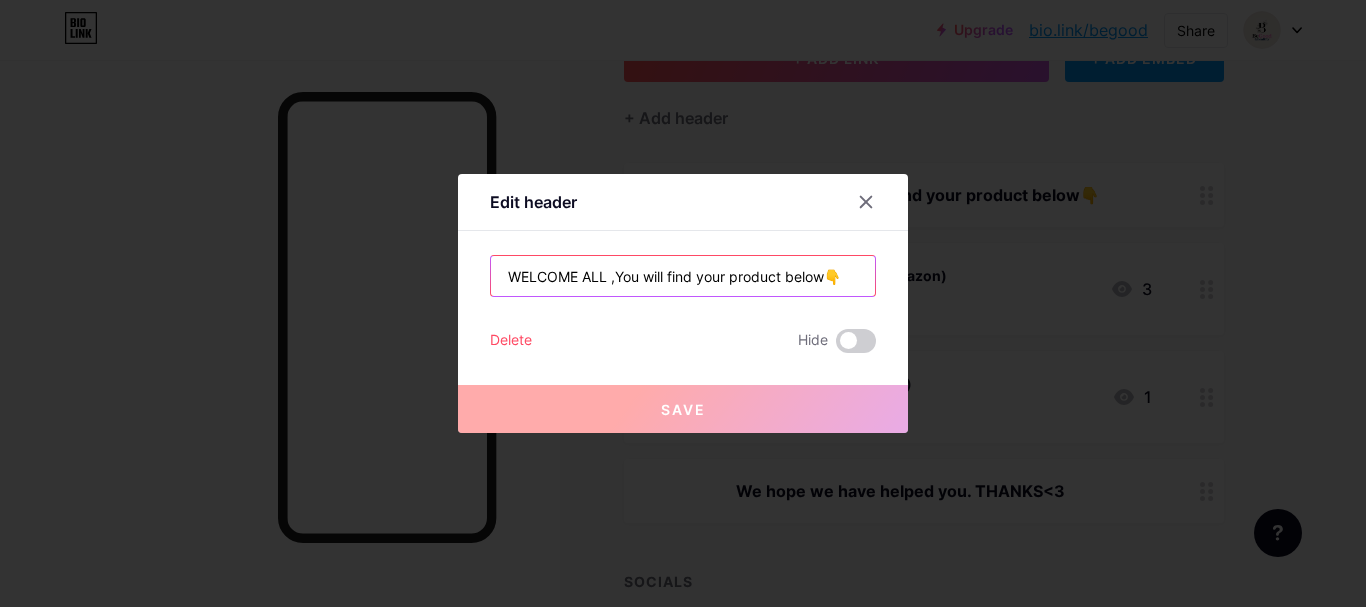 drag, startPoint x: 816, startPoint y: 282, endPoint x: 444, endPoint y: 277, distance: 372.0336 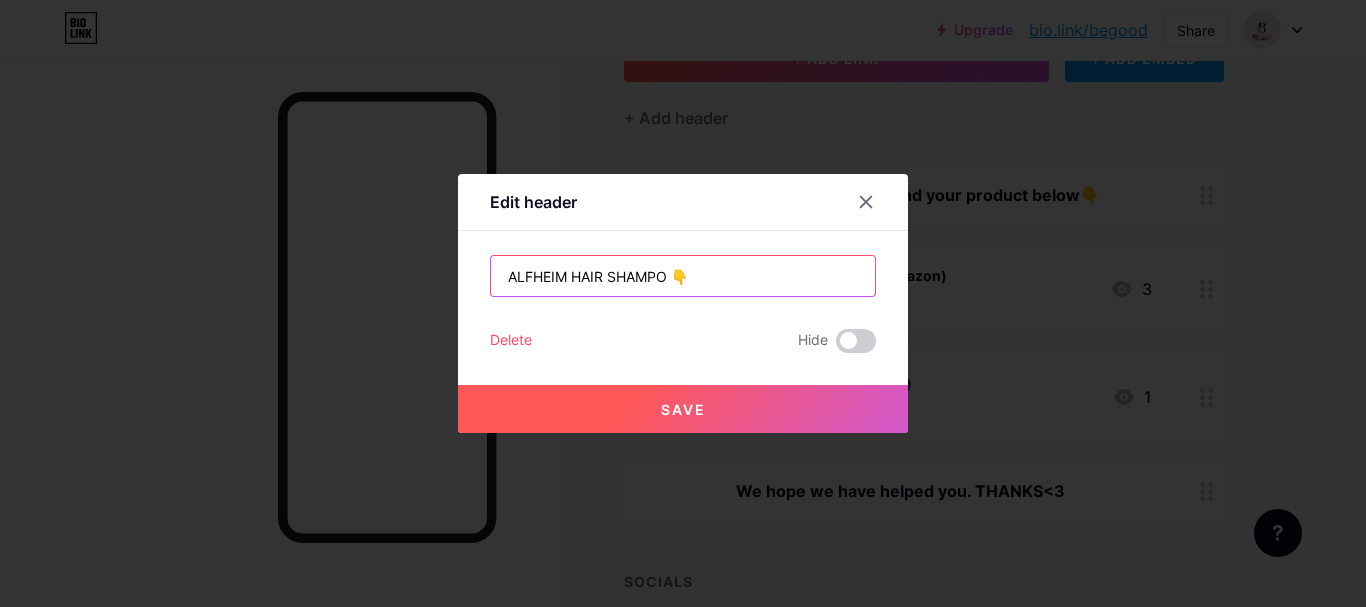 type on "ALFHEIM HAIR SHAMPO 👇" 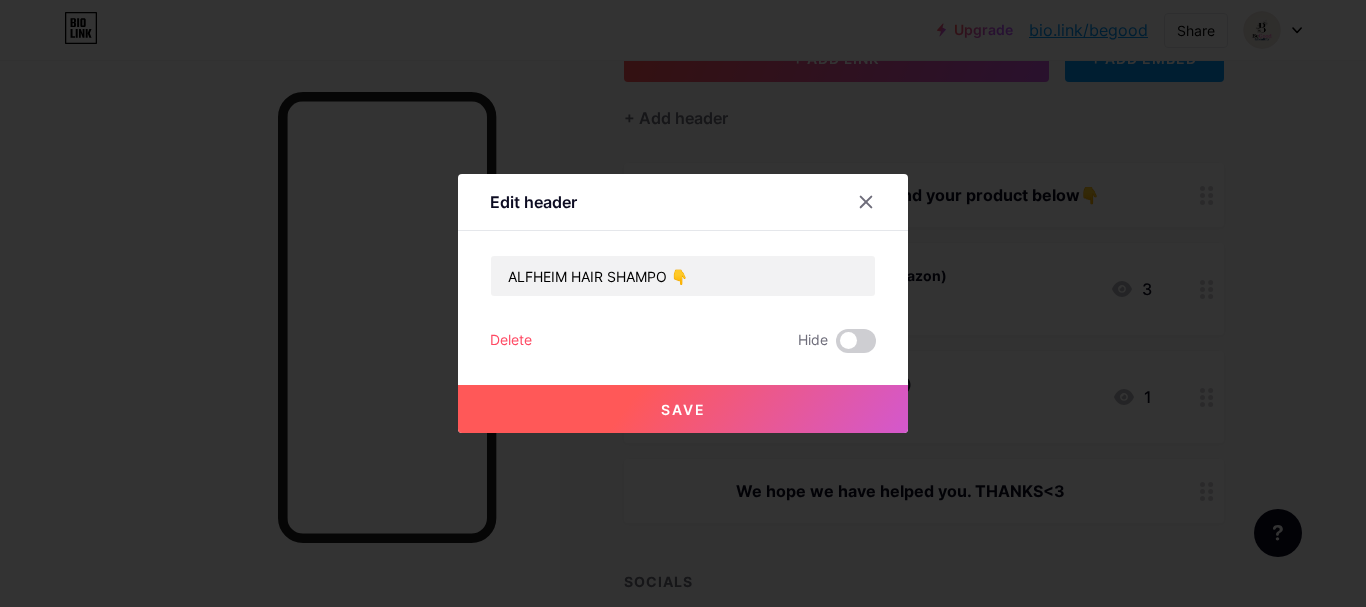 click on "Save" at bounding box center [683, 409] 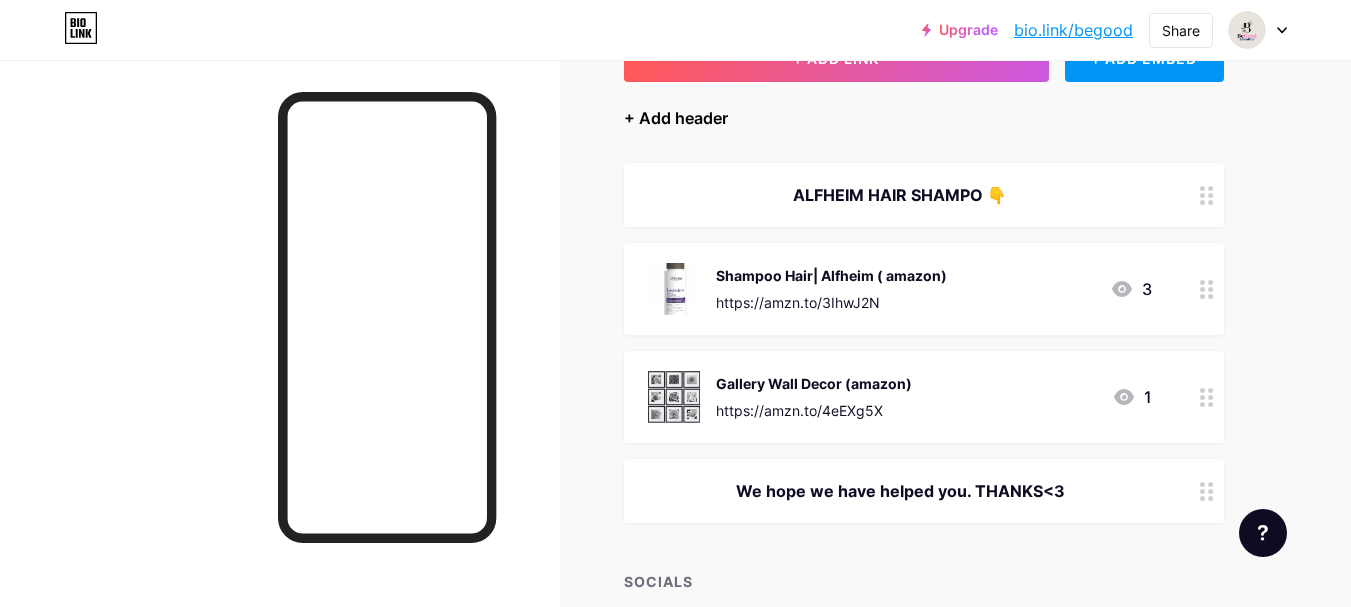 click on "+ Add header" at bounding box center (676, 118) 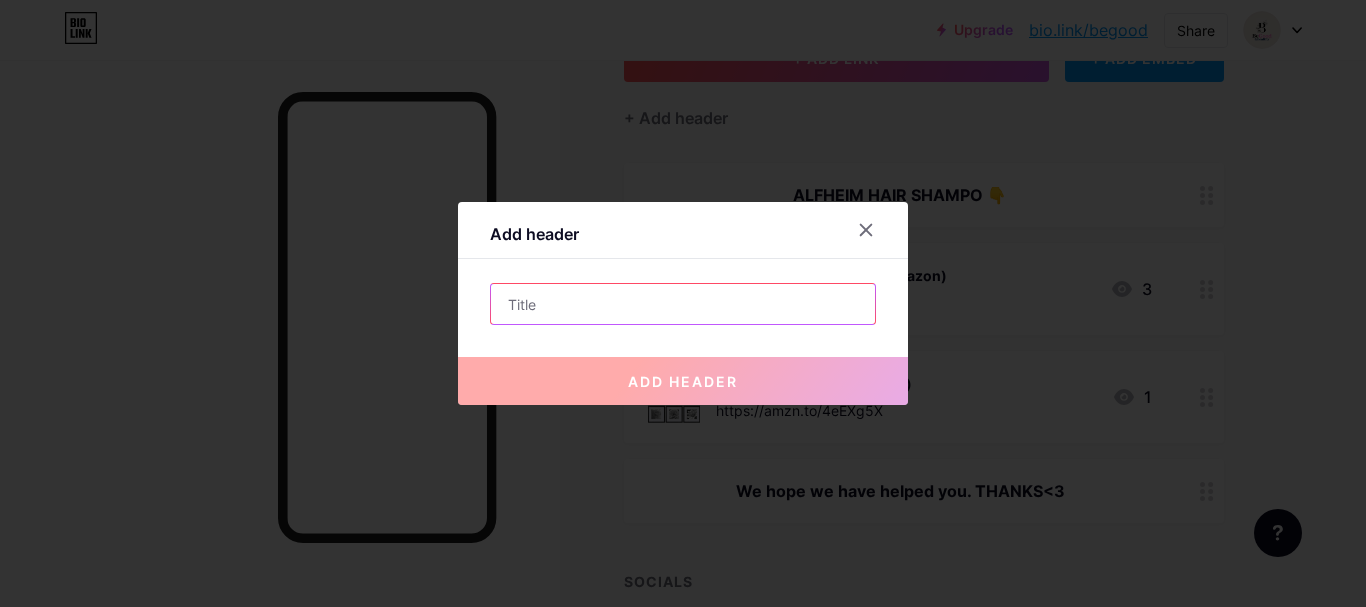 click at bounding box center [683, 304] 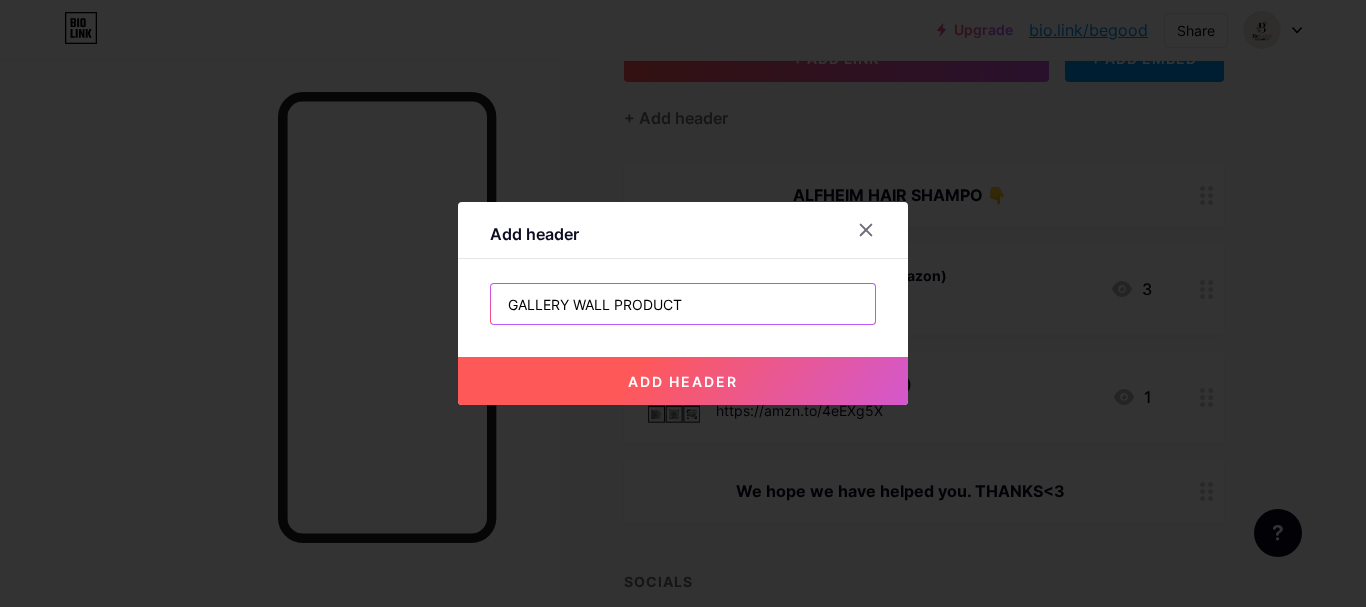 type on "GALLERY WALL PRODUCT" 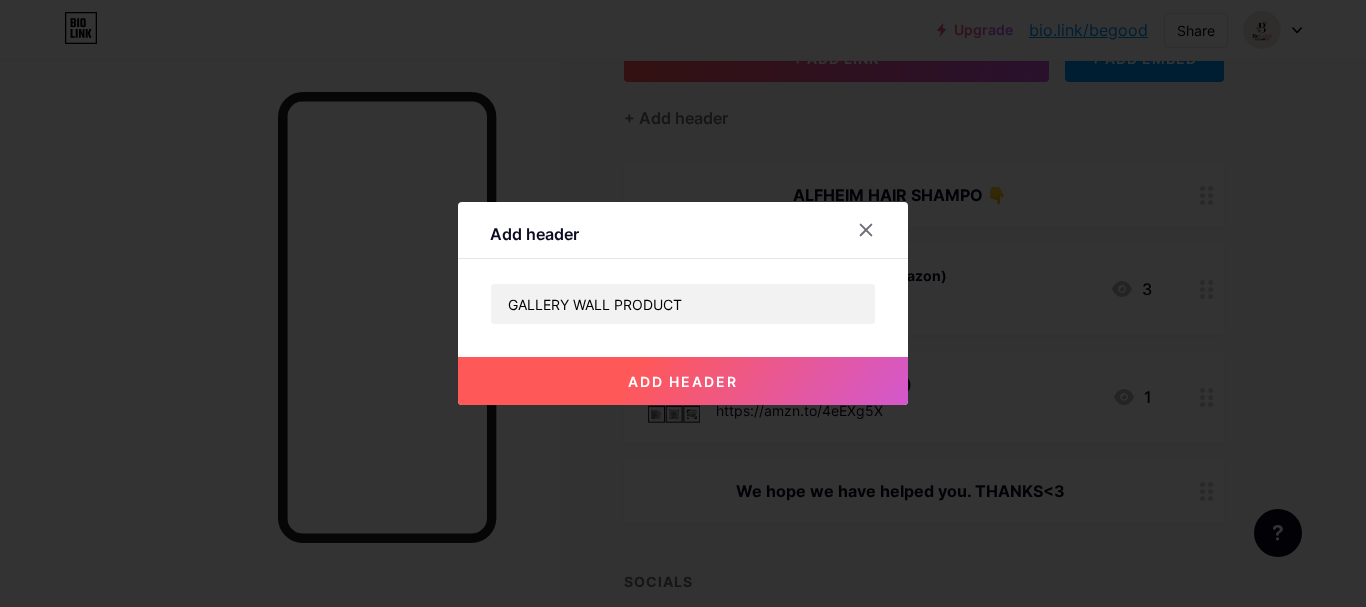 click on "add header" at bounding box center (683, 381) 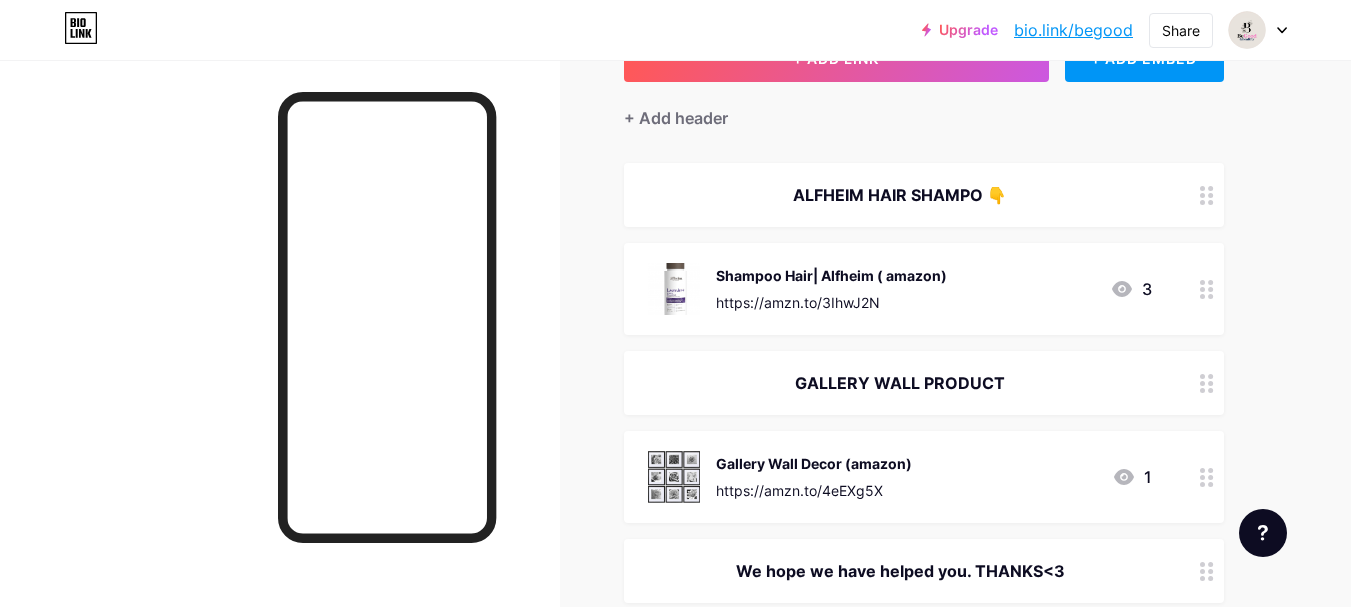 click on "ALFHEIM HAIR SHAMPO 👇" at bounding box center (900, 195) 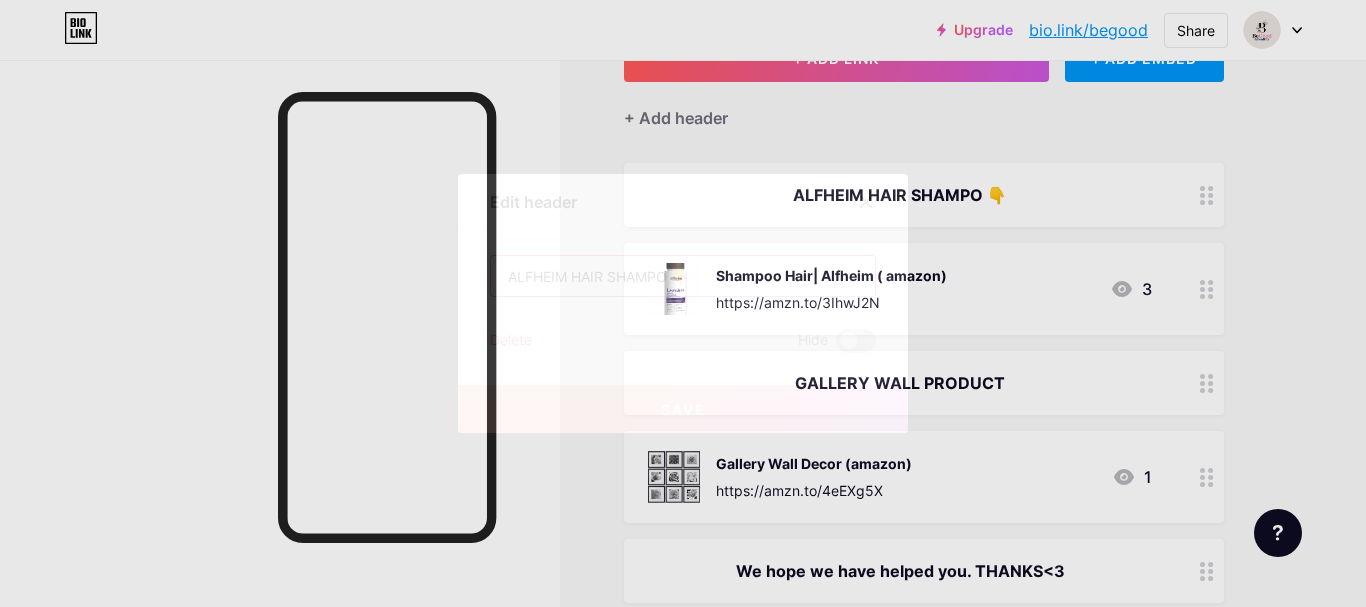 drag, startPoint x: 688, startPoint y: 263, endPoint x: 666, endPoint y: 264, distance: 22.022715 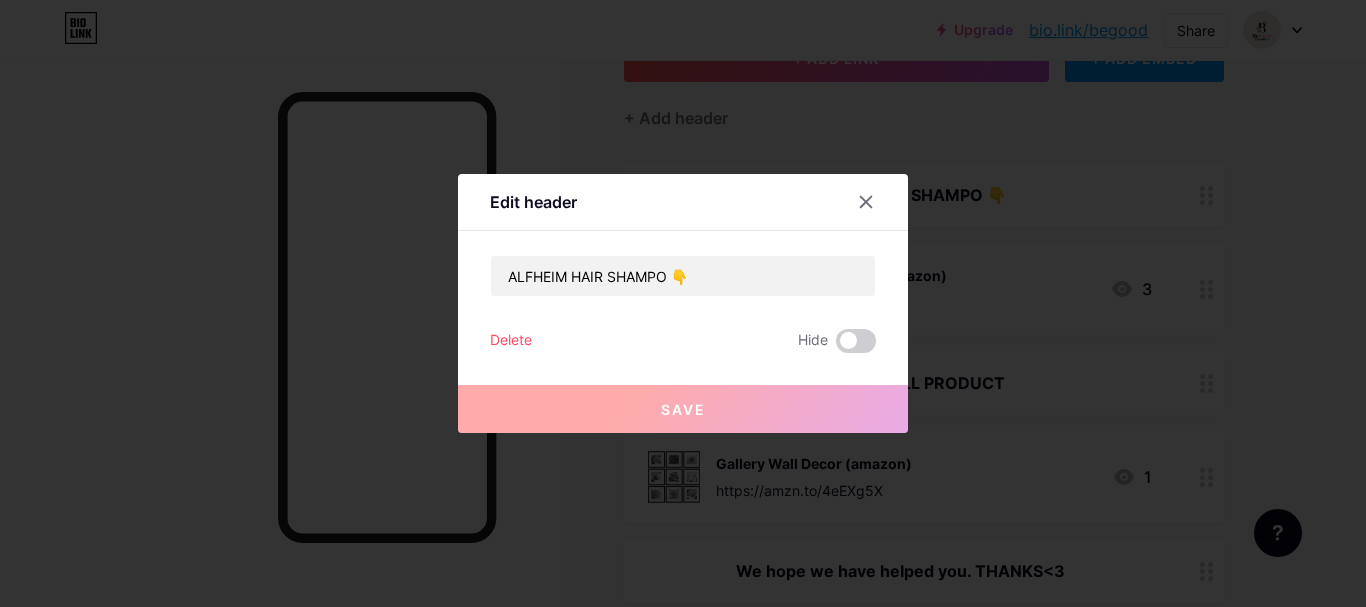 click at bounding box center [683, 303] 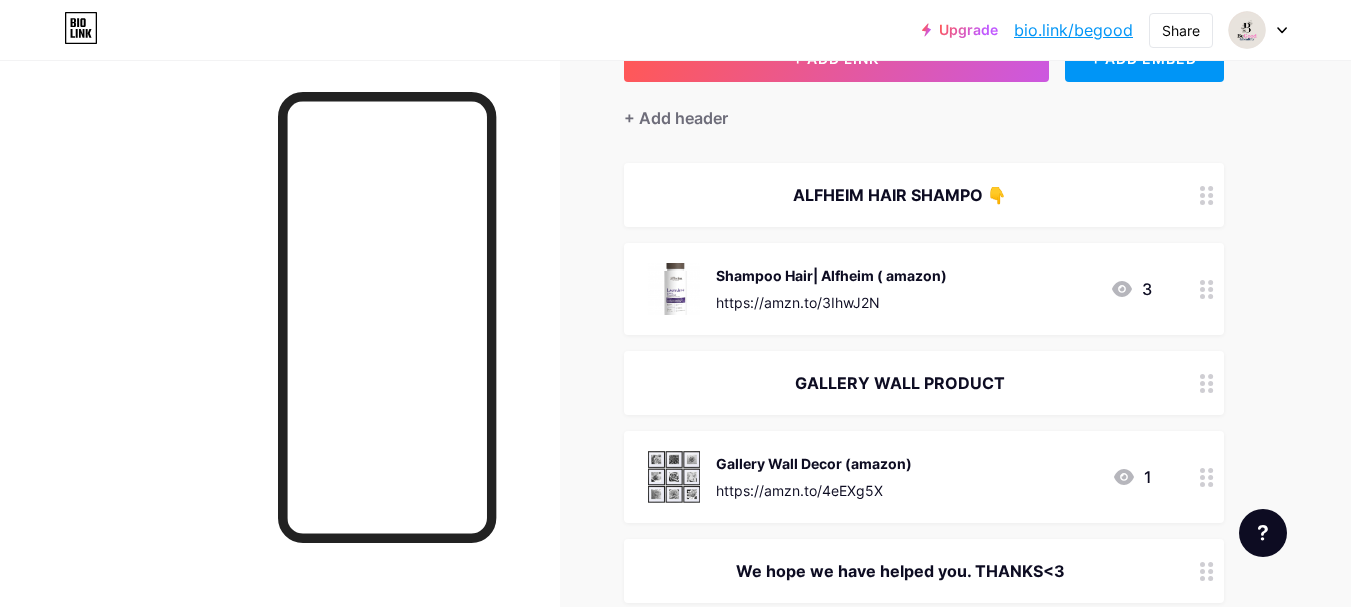 click on "GALLERY WALL PRODUCT" at bounding box center [900, 195] 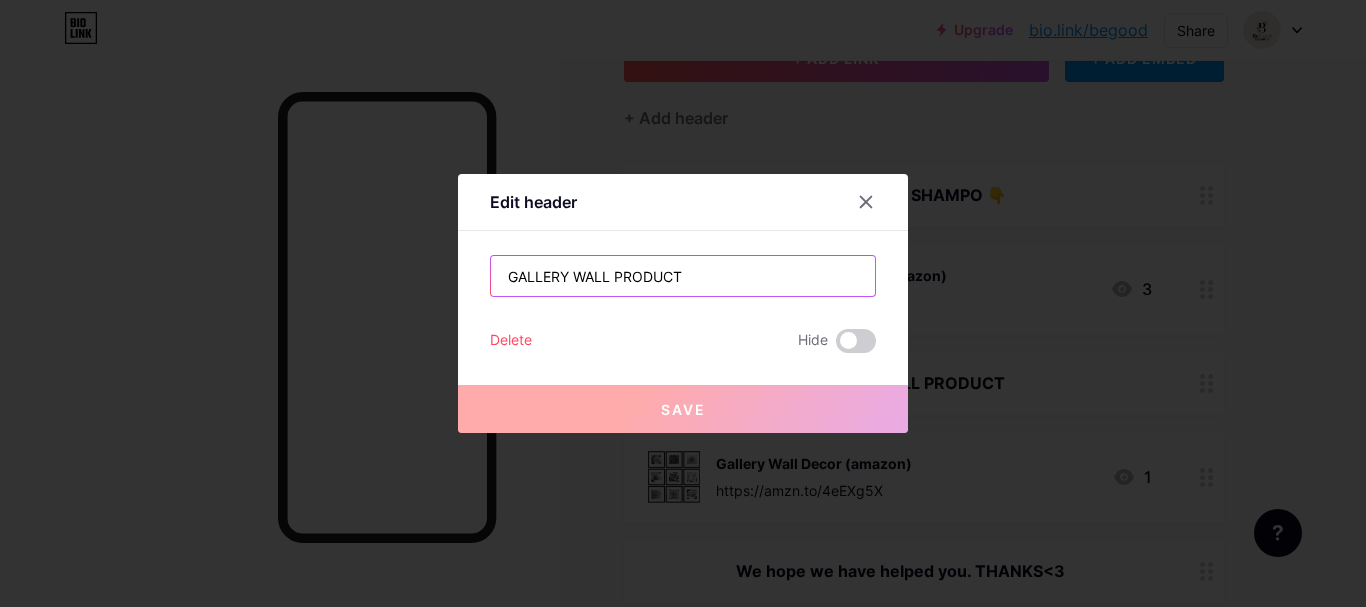 click on "GALLERY WALL PRODUCT" at bounding box center [683, 276] 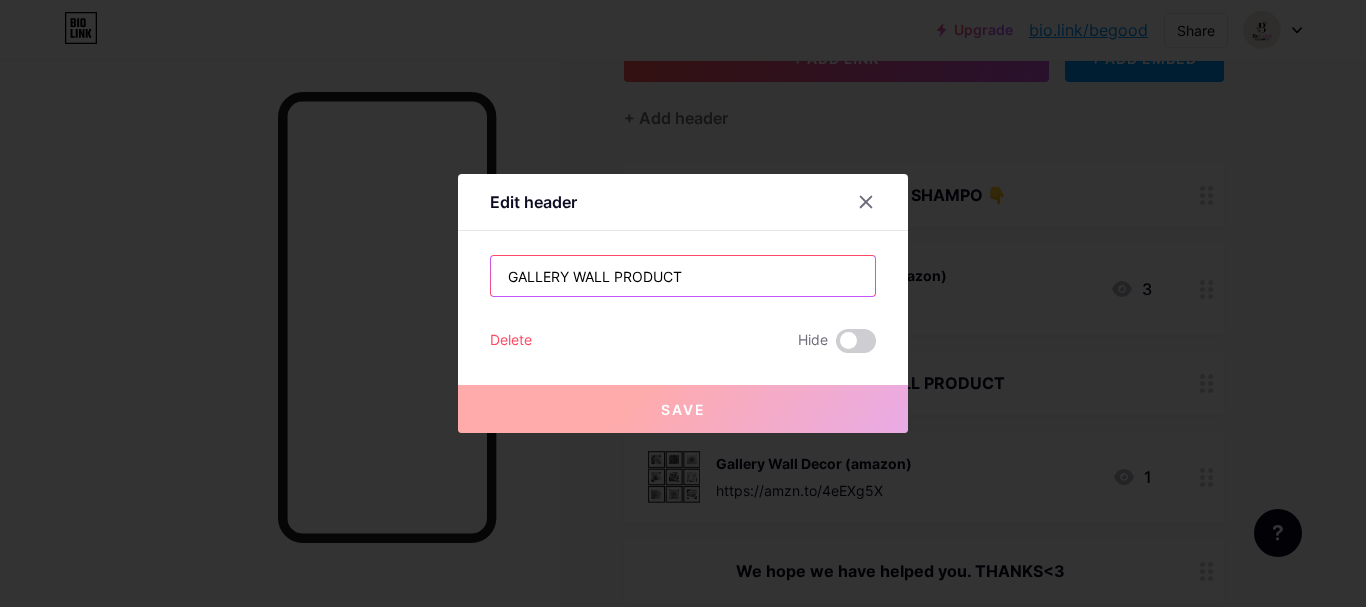 paste on "👇" 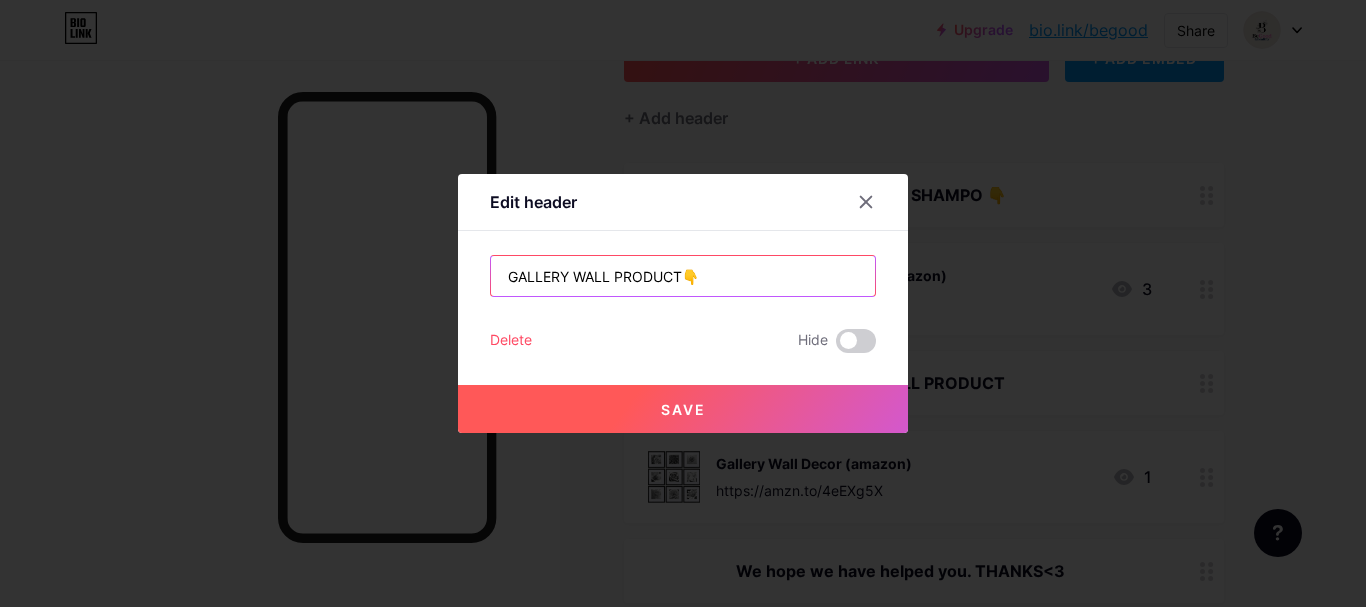 type on "GALLERY WALL PRODUCT👇" 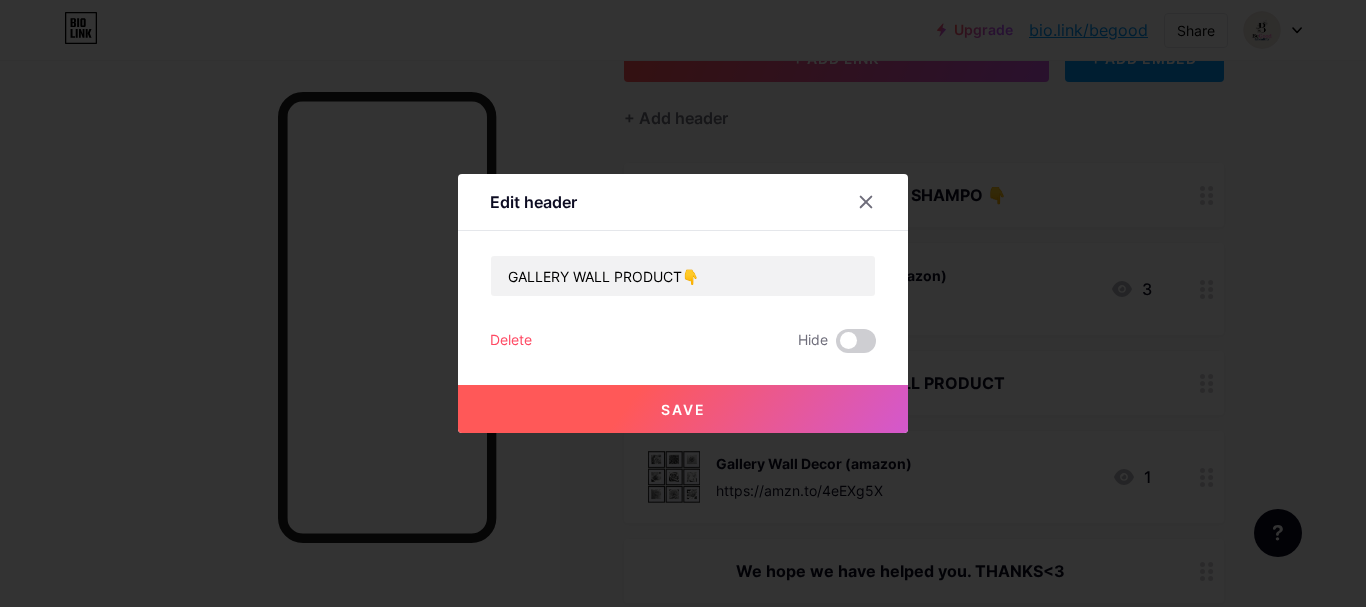 click on "Save" at bounding box center [683, 409] 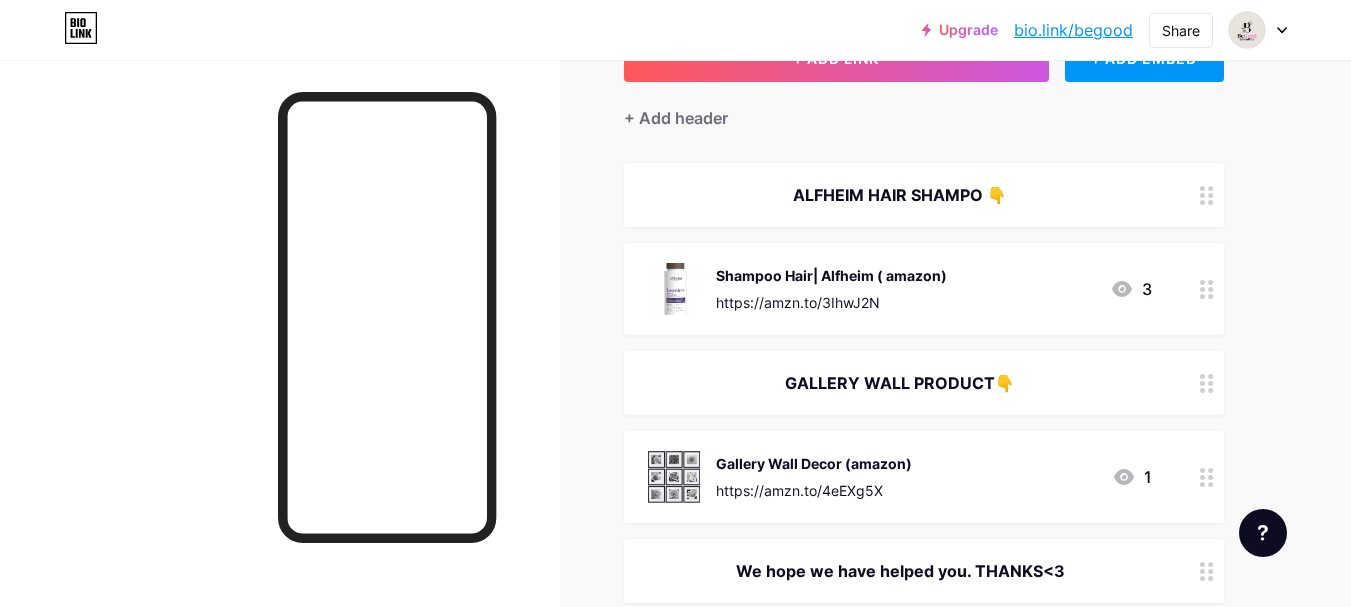 scroll, scrollTop: 0, scrollLeft: 0, axis: both 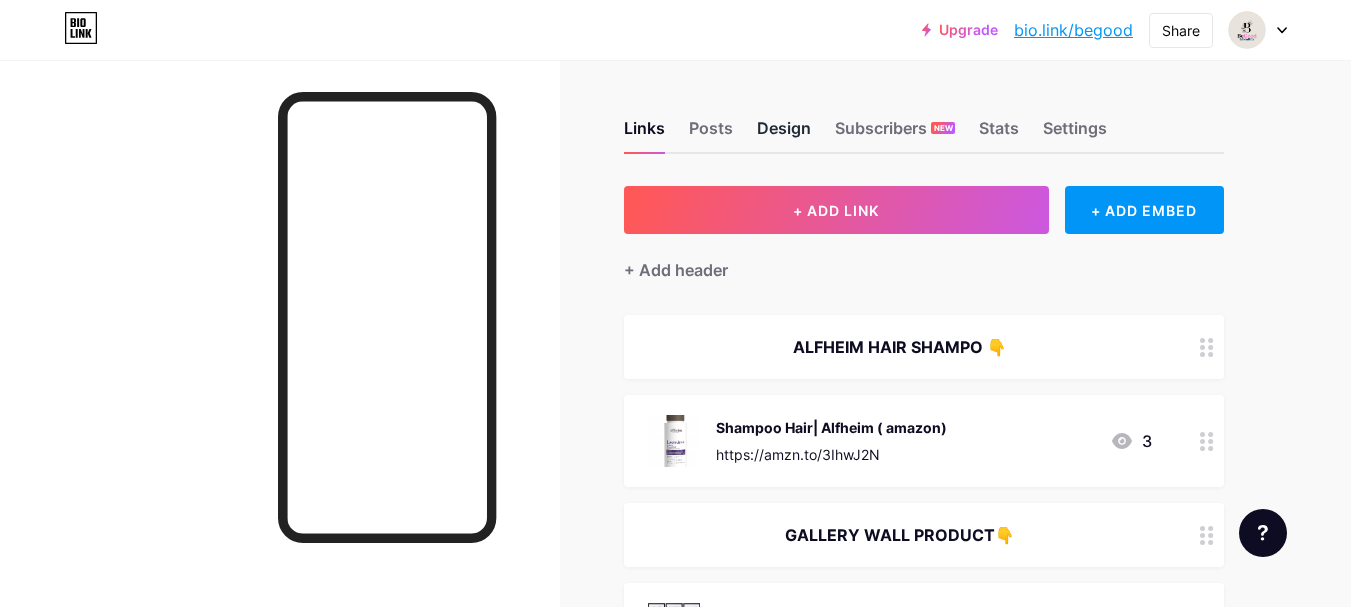 click on "Design" at bounding box center (784, 134) 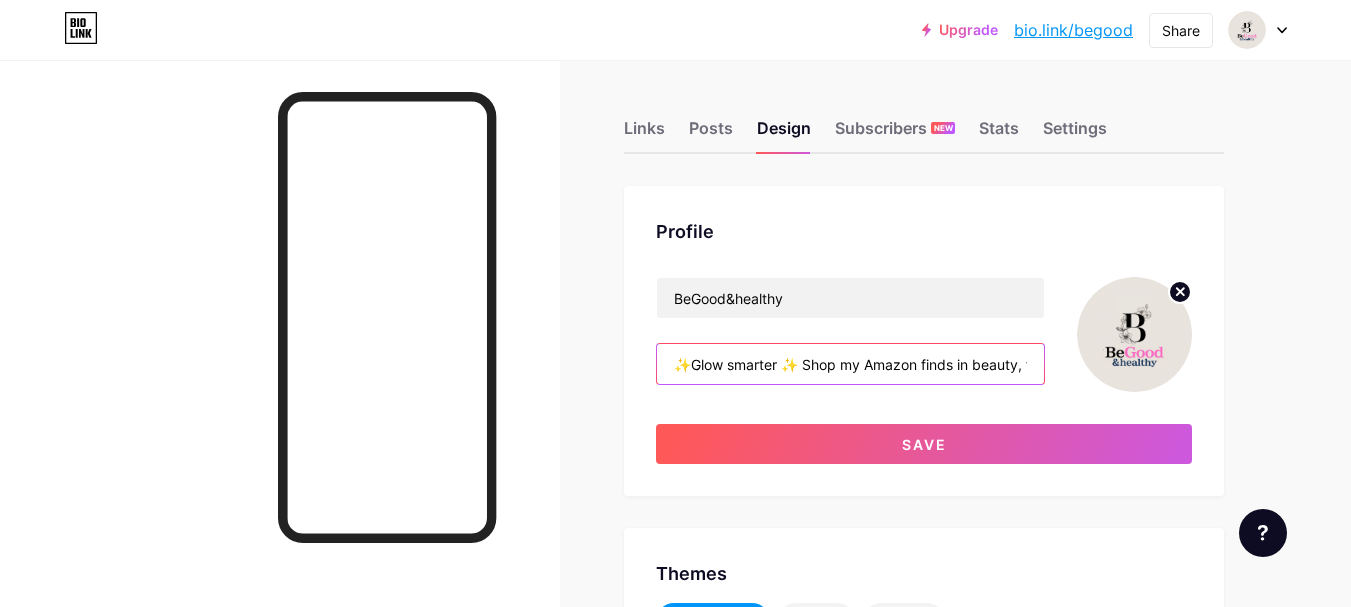 click on "✨Glow smarter ✨ Shop my Amazon finds in beauty, fitness & home!  📍 [Disclosure: I earn from qualifying purchases as an Amazon Associate.] Discover all my beauty, fitness & home decor — all in one place! From skincare ,to cozy home accessories & weight loss tools I love 👌🏽🫂🏡 Click the link to explore and shop by Amazon favorites" at bounding box center (850, 364) 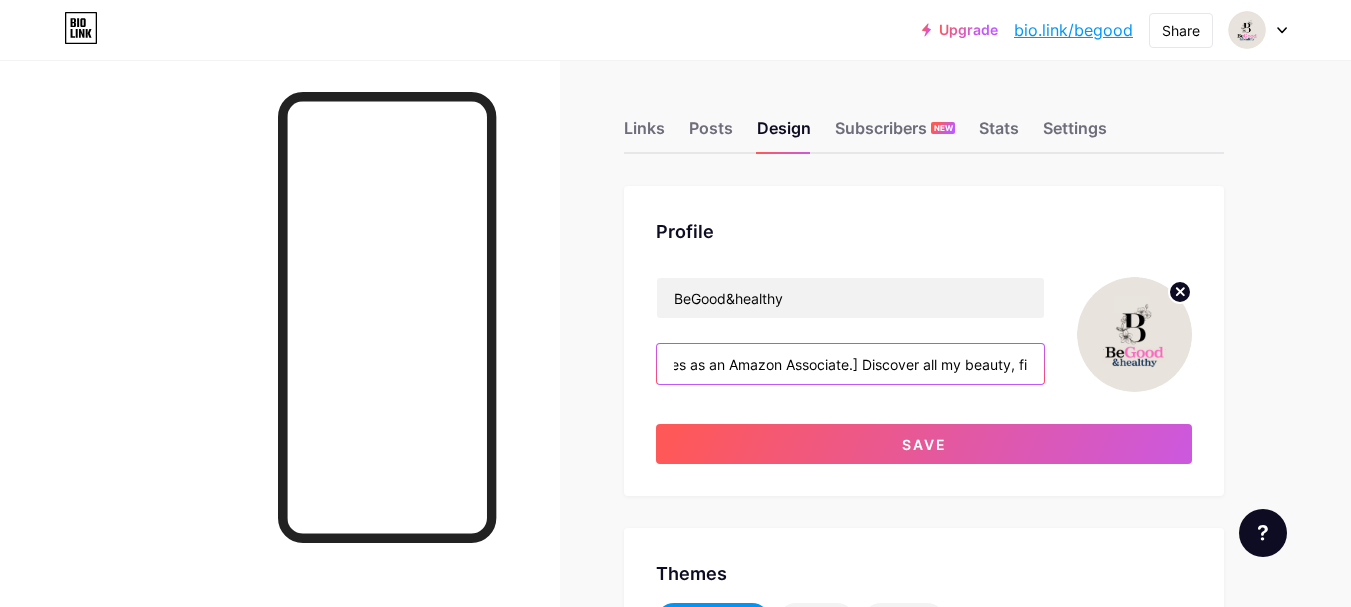scroll, scrollTop: 0, scrollLeft: 782, axis: horizontal 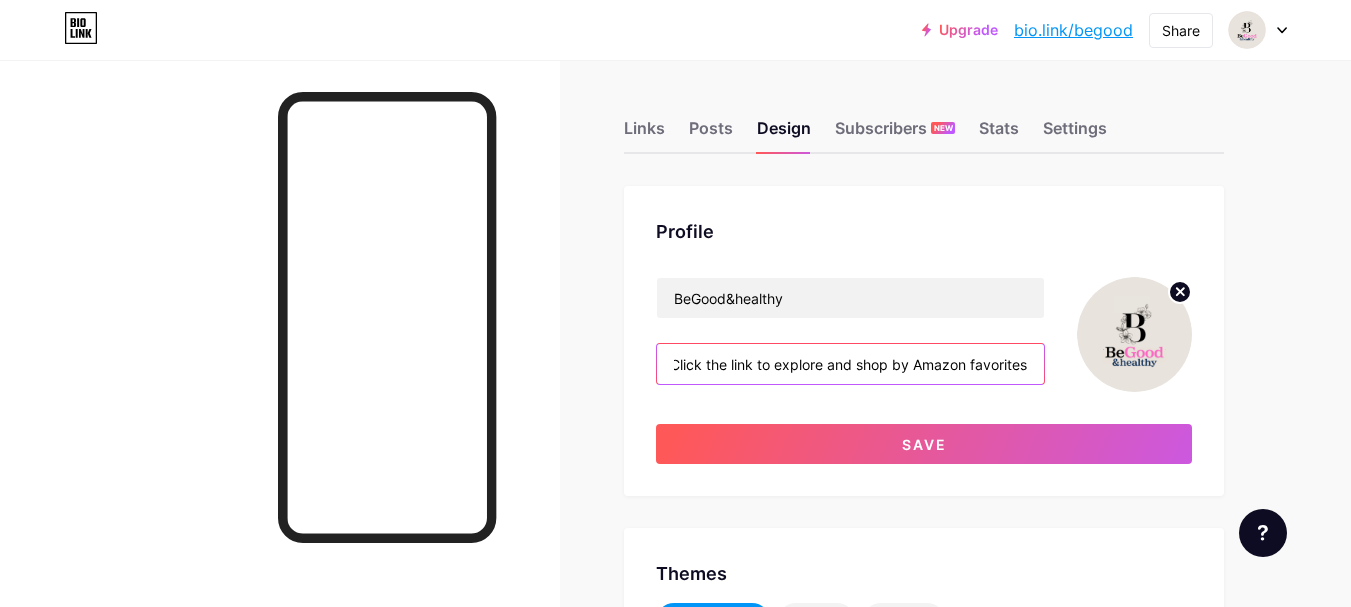 drag, startPoint x: 844, startPoint y: 362, endPoint x: 1170, endPoint y: 383, distance: 326.6757 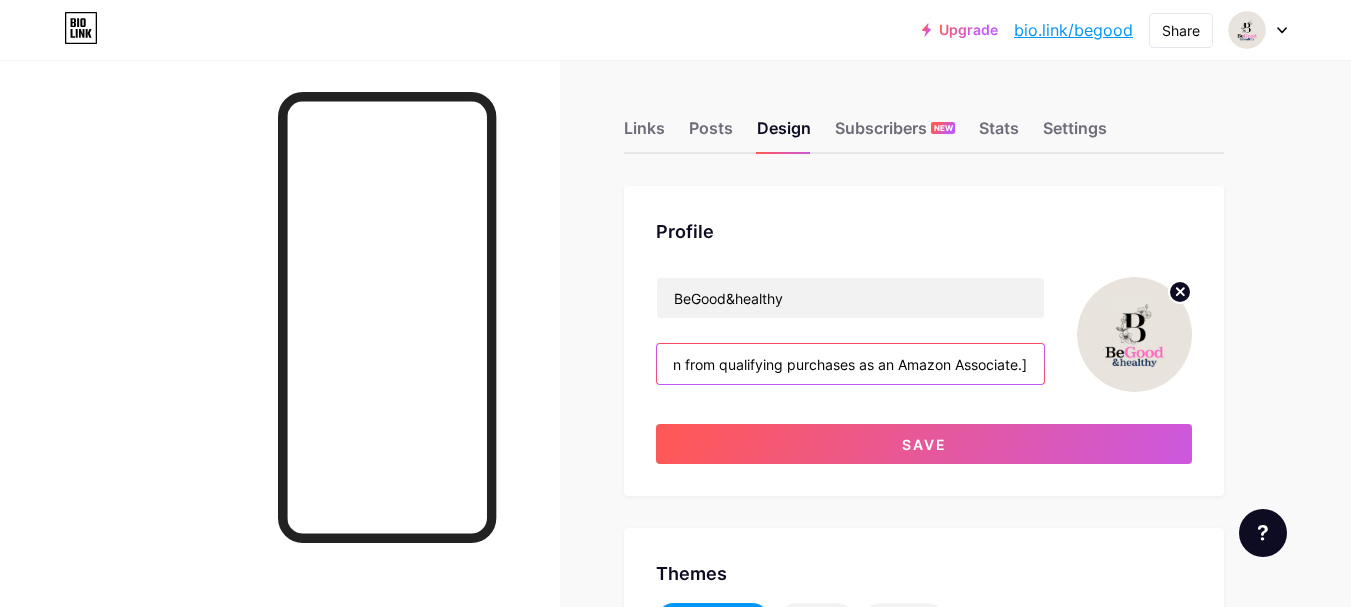 scroll, scrollTop: 0, scrollLeft: 599, axis: horizontal 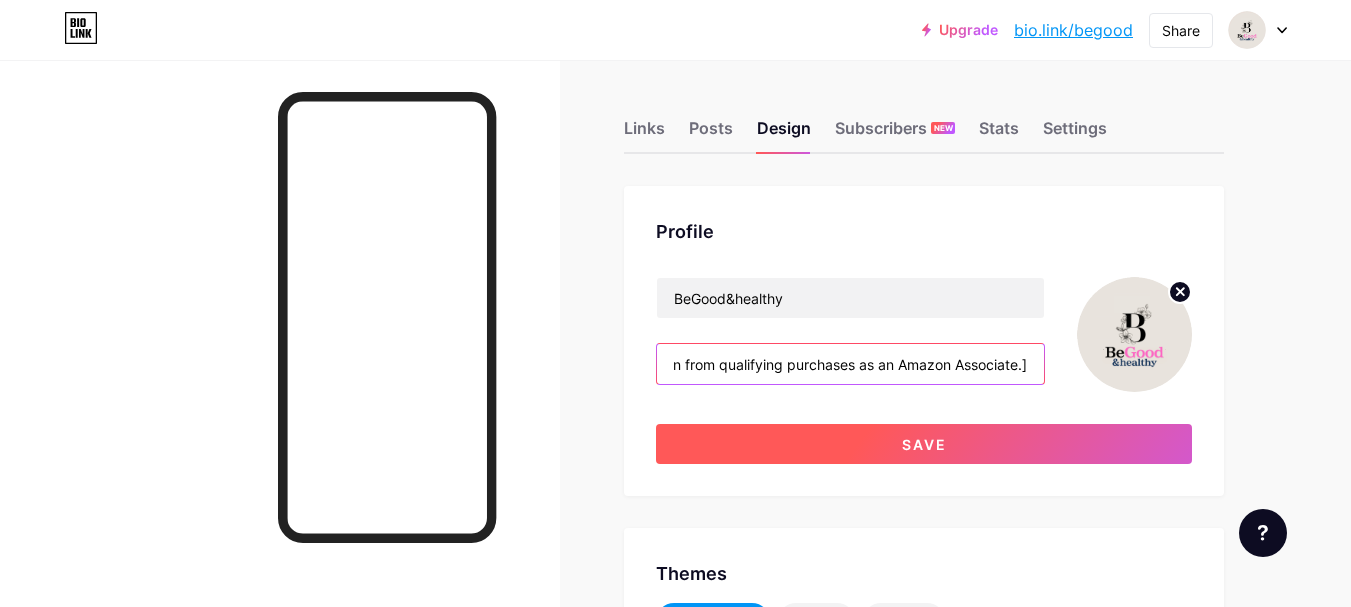 type on "✨Glow smarter ✨ Shop my Amazon finds in beauty, fitness & home!  📍 [Disclosure: I earn from qualifying purchases as an Amazon Associate.]" 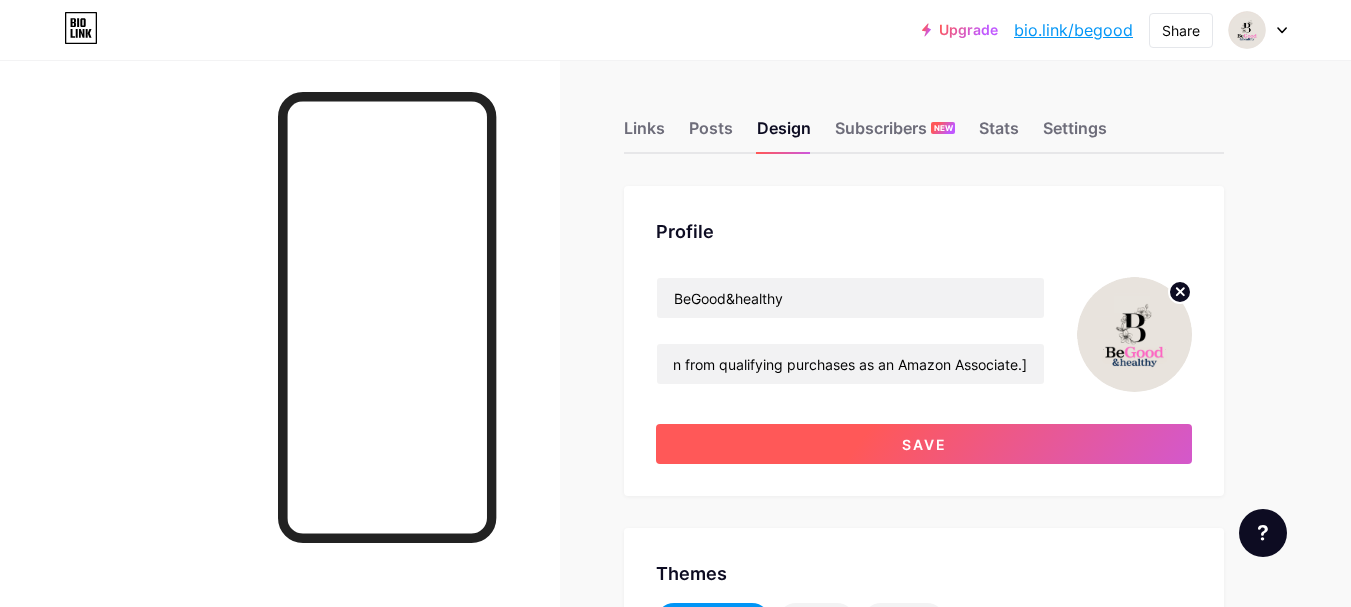 click on "Save" at bounding box center [924, 444] 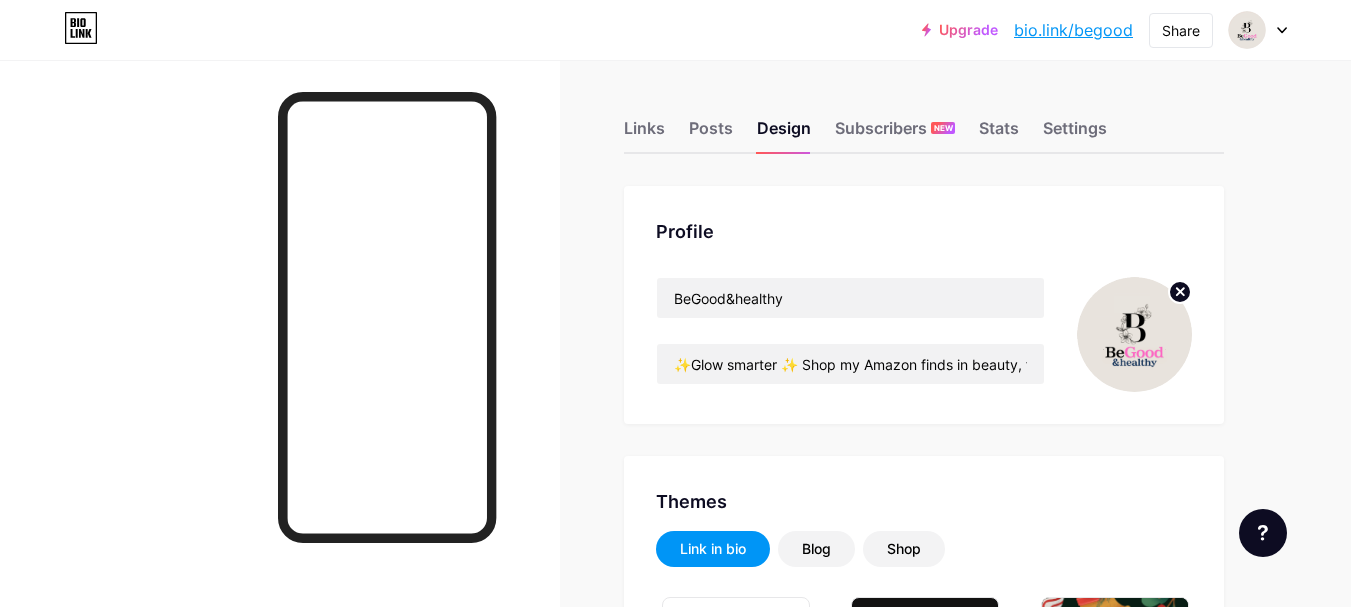 click on "Links
Posts
Design
Subscribers
NEW
Stats
Settings" at bounding box center [924, 119] 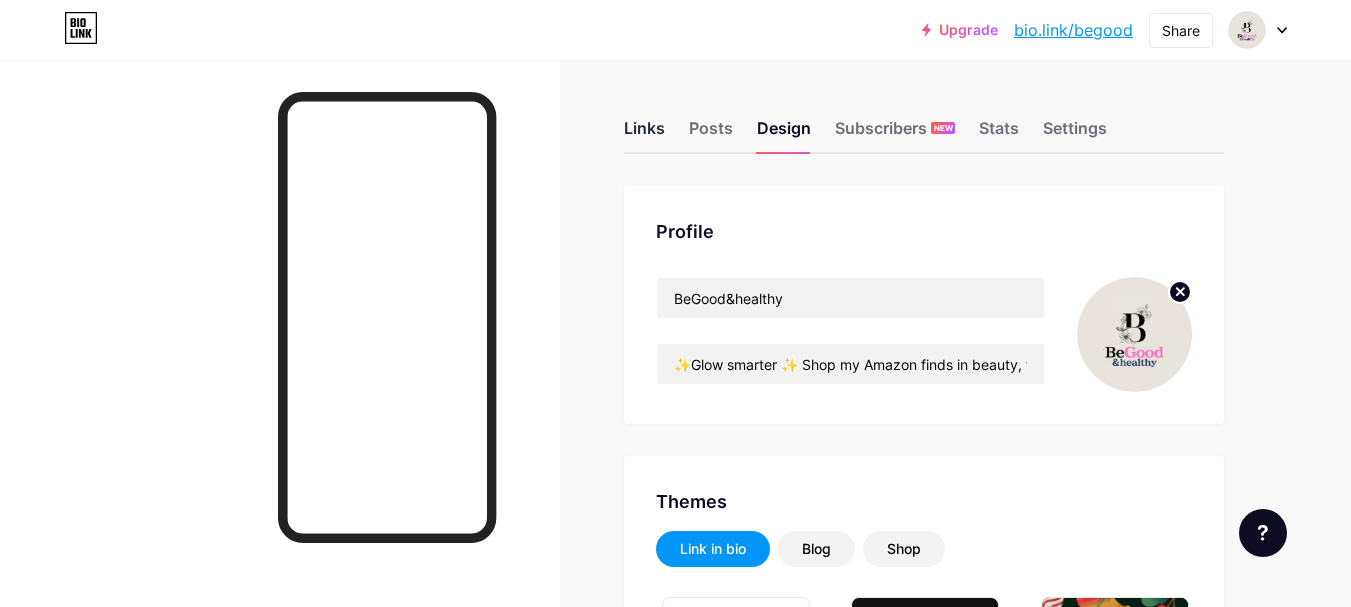 click on "Links" at bounding box center (644, 134) 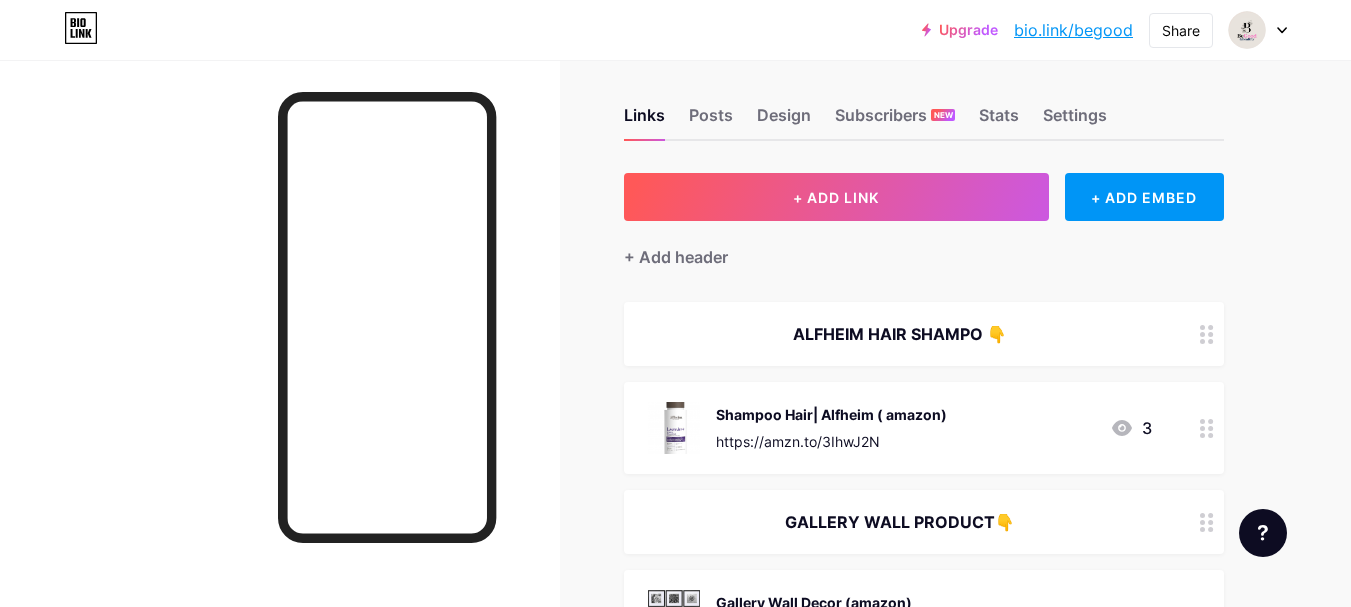 scroll, scrollTop: 28, scrollLeft: 0, axis: vertical 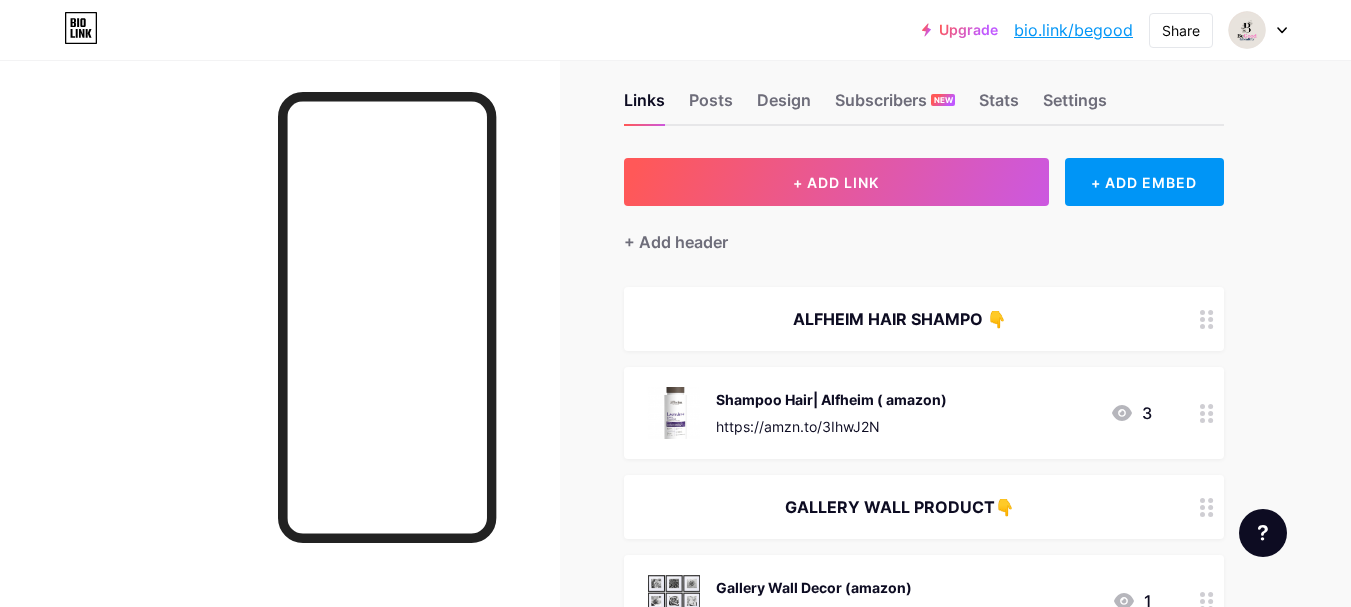 click on "ALFHEIM HAIR SHAMPO 👇" at bounding box center [900, 319] 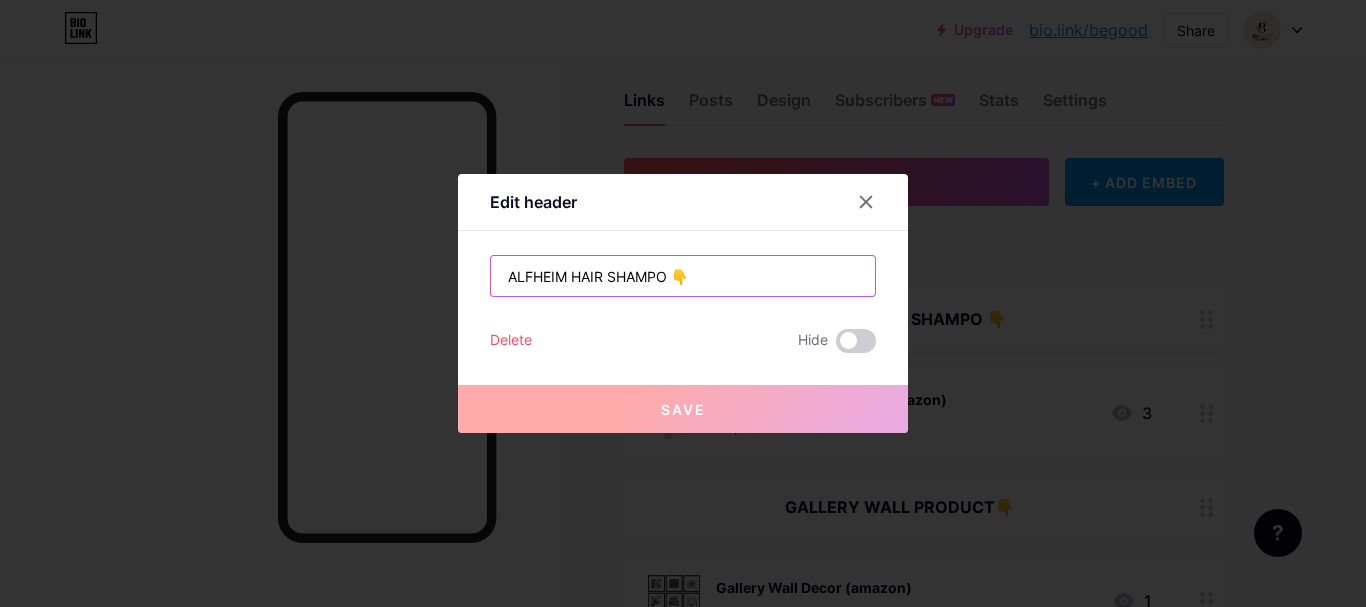 click on "ALFHEIM HAIR SHAMPO 👇" at bounding box center [683, 276] 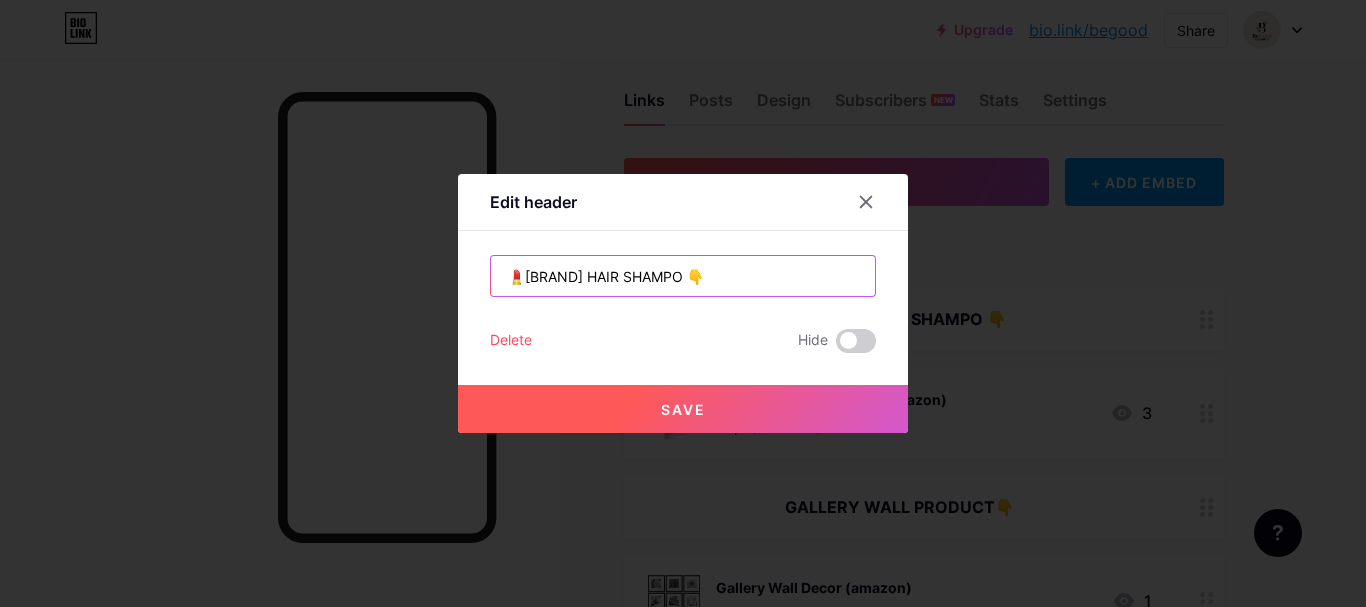 type on "💄[BRAND] HAIR SHAMPO 👇" 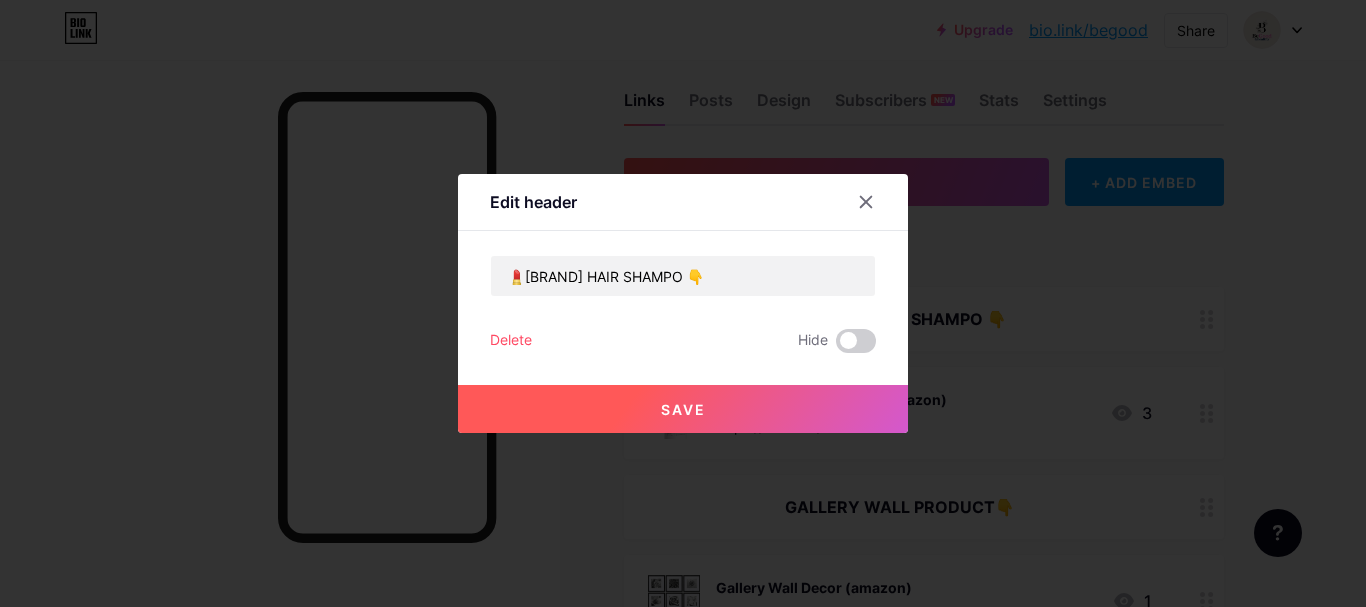click on "Save" at bounding box center [683, 409] 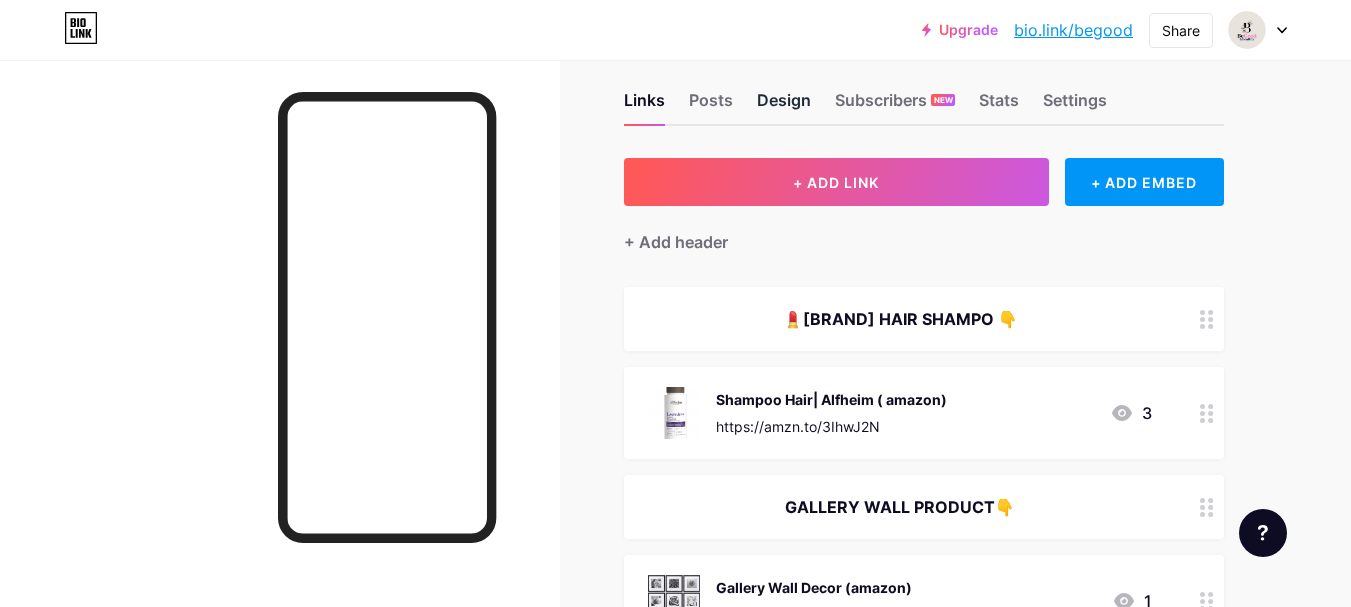 click on "Design" at bounding box center [784, 106] 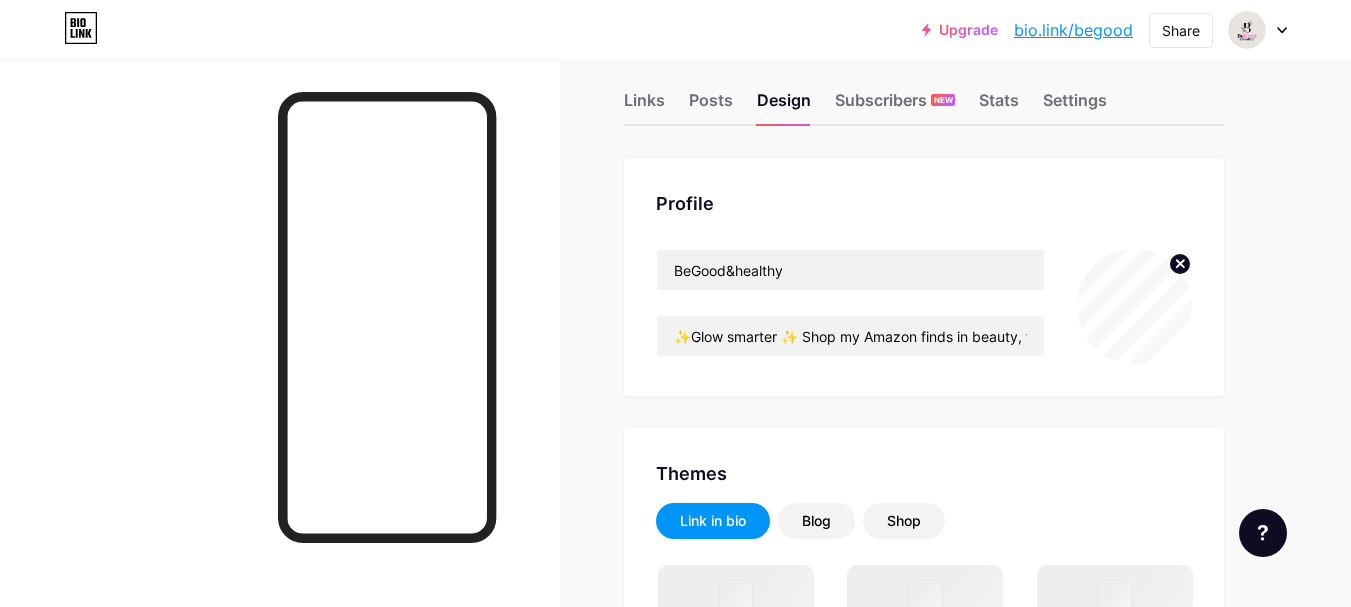 scroll, scrollTop: 0, scrollLeft: 0, axis: both 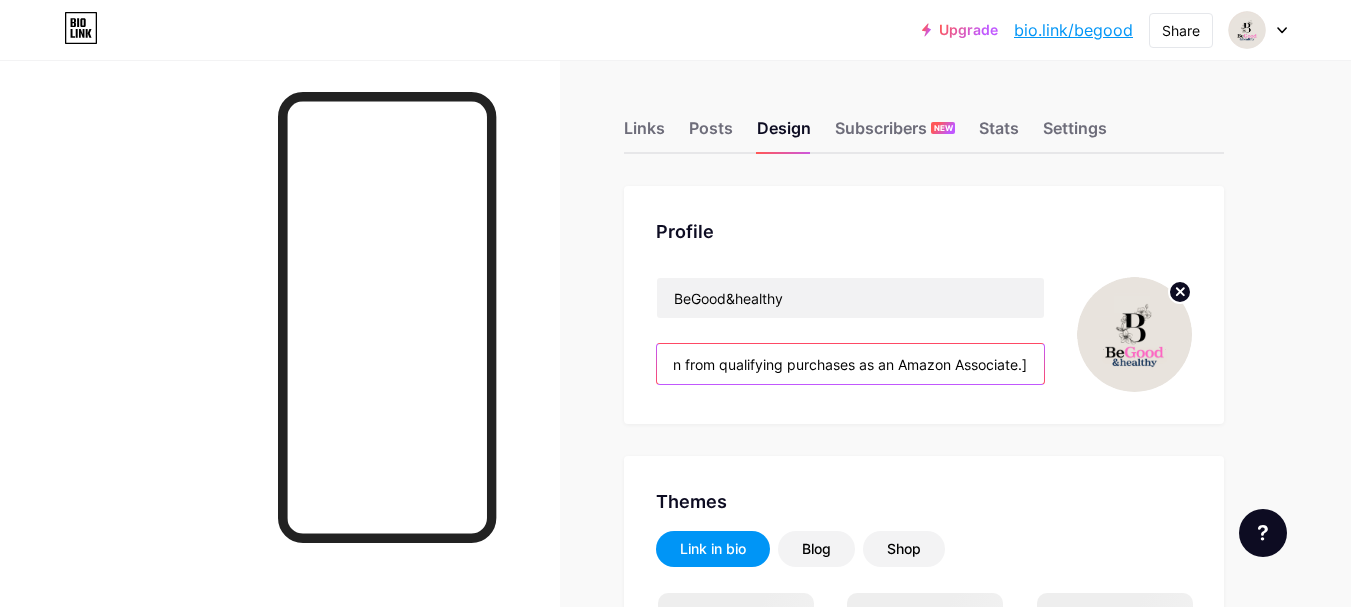 drag, startPoint x: 691, startPoint y: 357, endPoint x: 1242, endPoint y: 373, distance: 551.23224 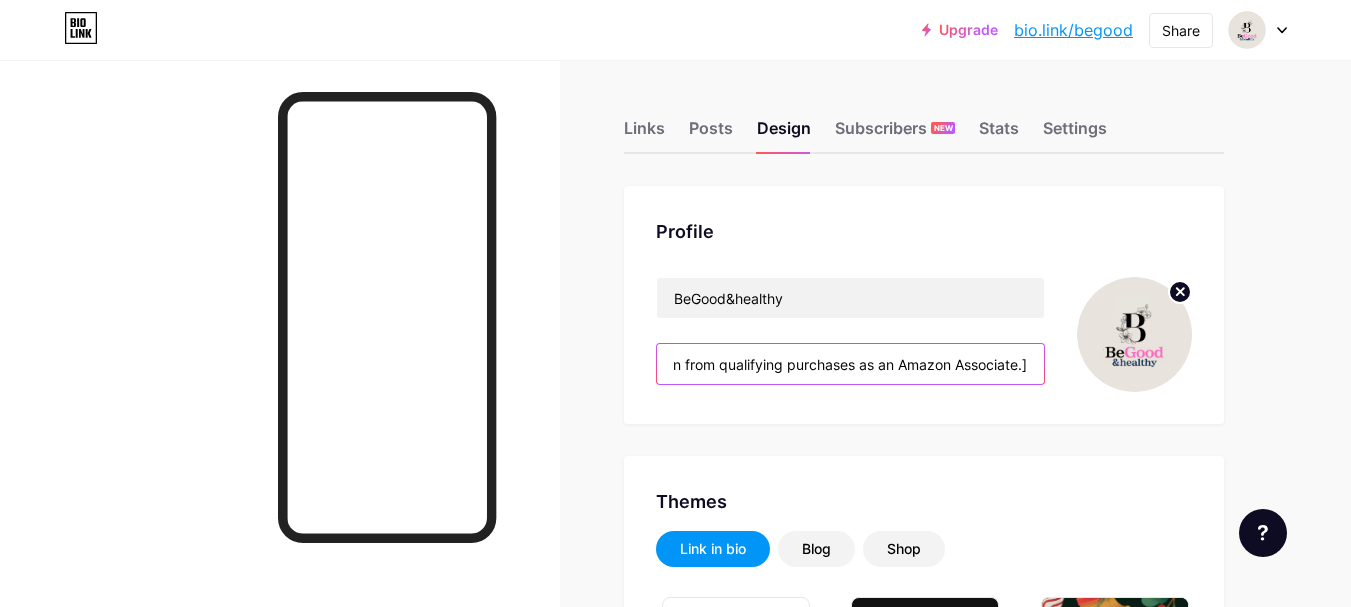 scroll, scrollTop: 0, scrollLeft: 0, axis: both 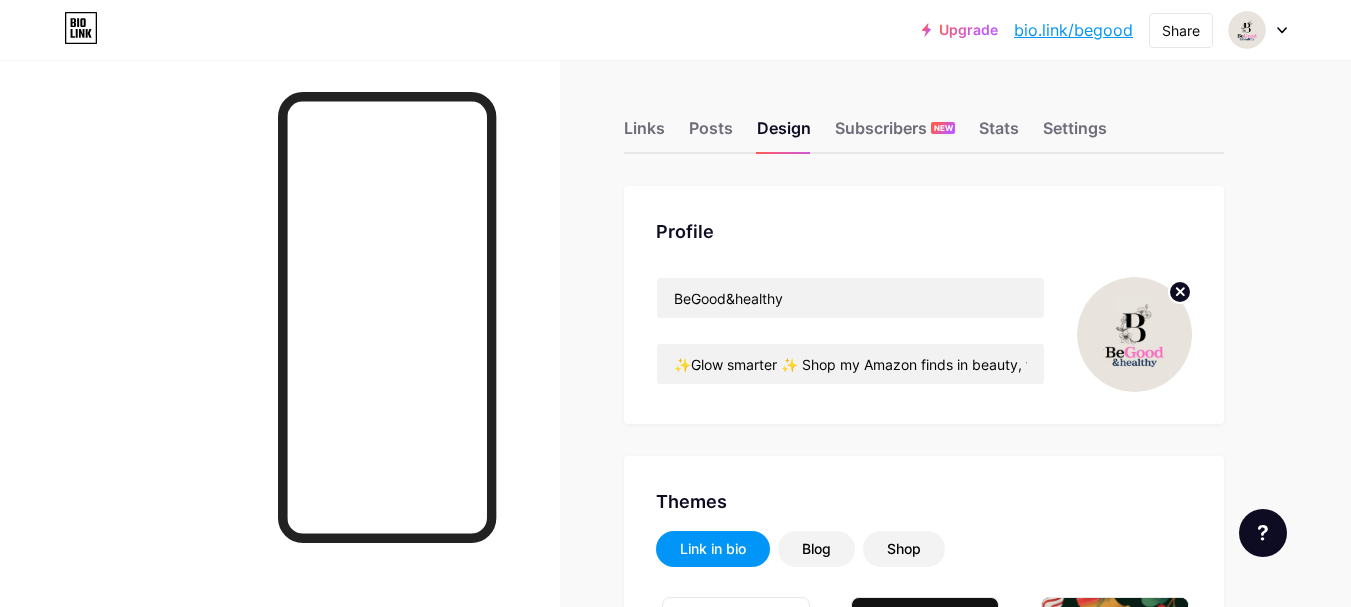 click on "Profile   BeGood&healthy     ✨Glow smarter ✨ Shop my Amazon finds in beauty, fitness & home!  📍 [Disclosure: I earn from qualifying purchases as an Amazon Associate.]" at bounding box center (924, 305) 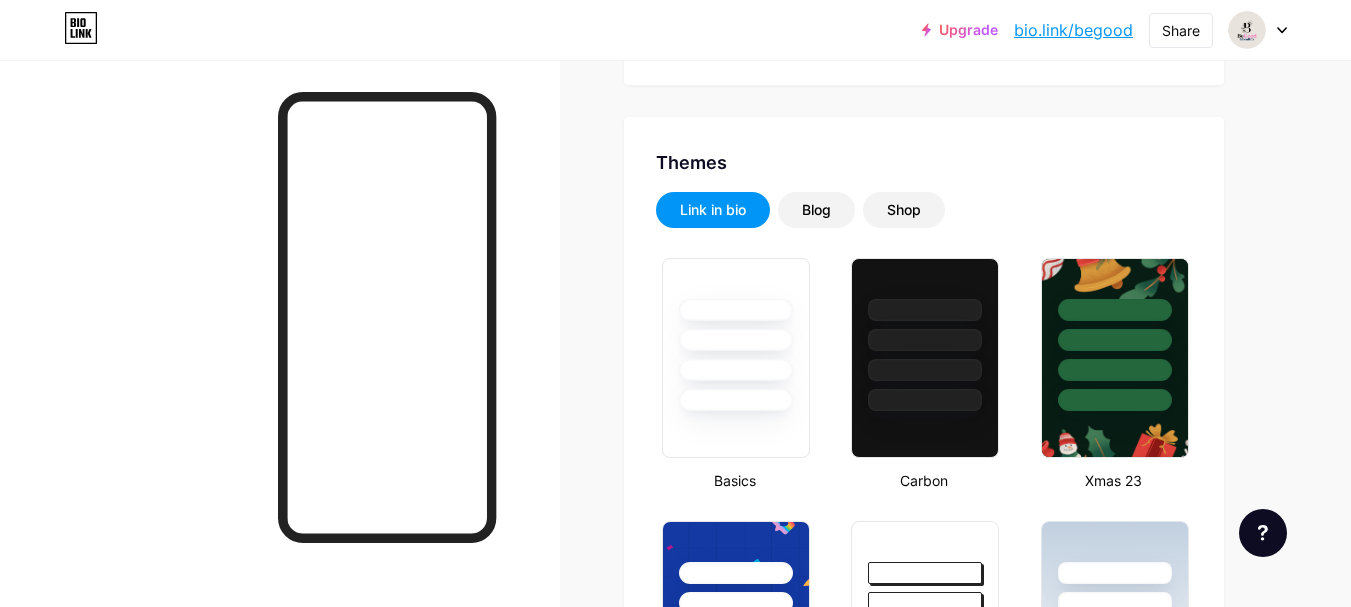 scroll, scrollTop: 0, scrollLeft: 0, axis: both 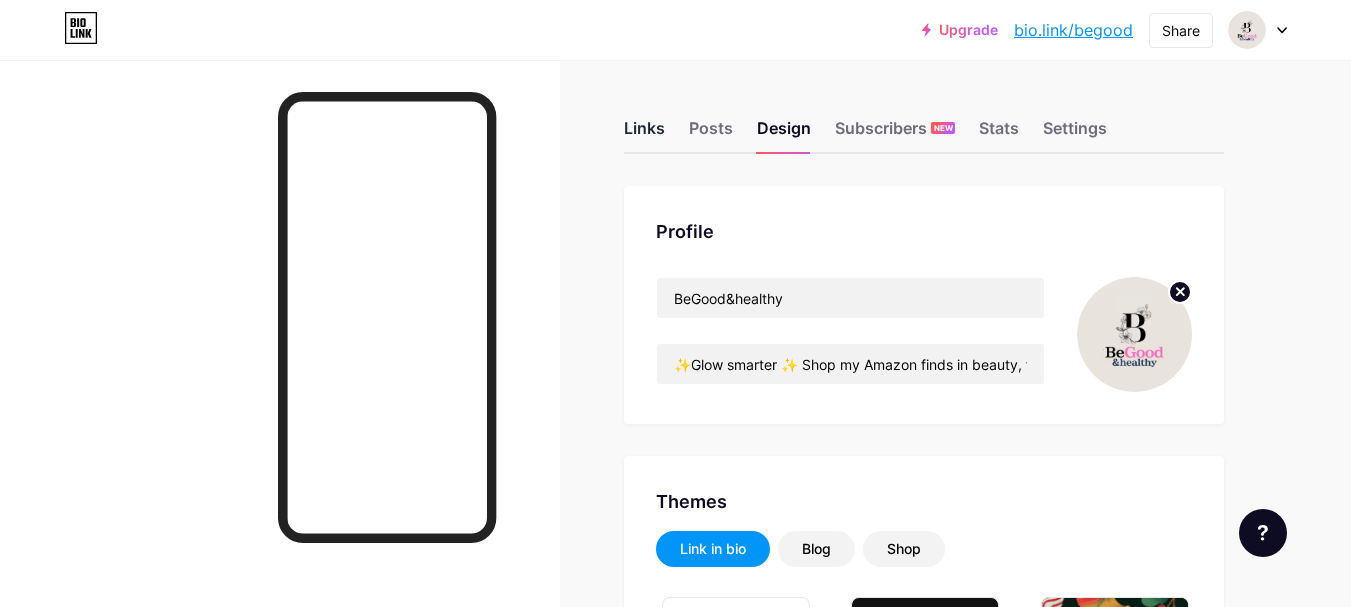 click on "Links" at bounding box center (644, 134) 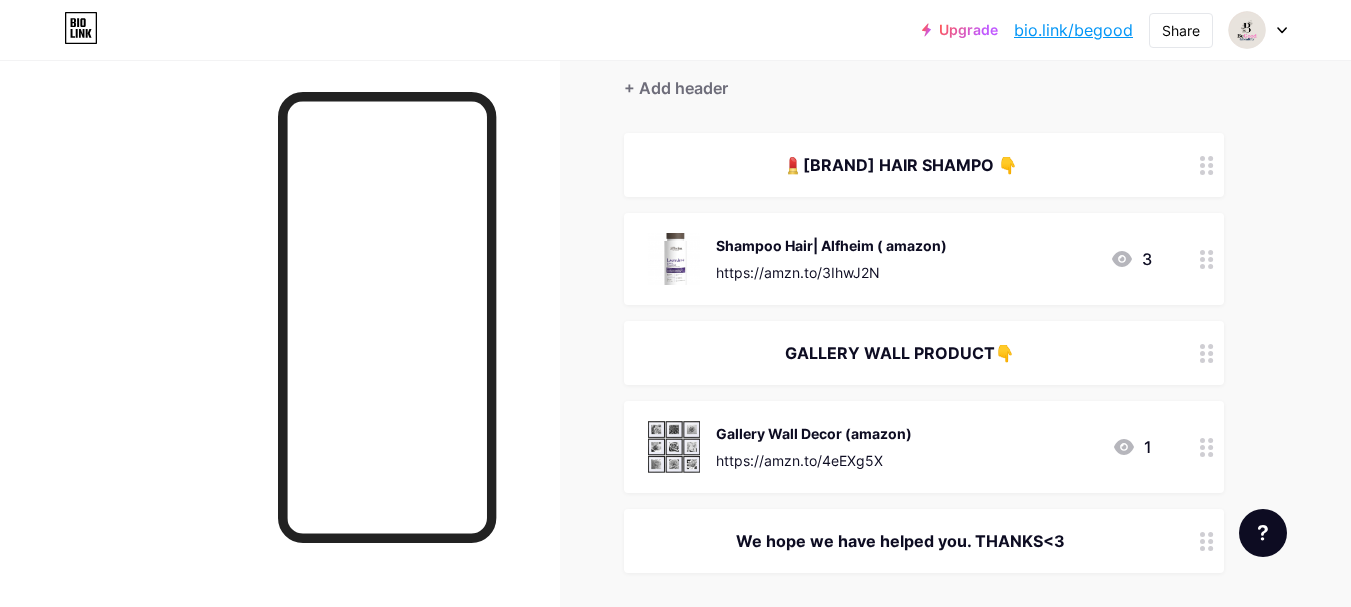 scroll, scrollTop: 185, scrollLeft: 0, axis: vertical 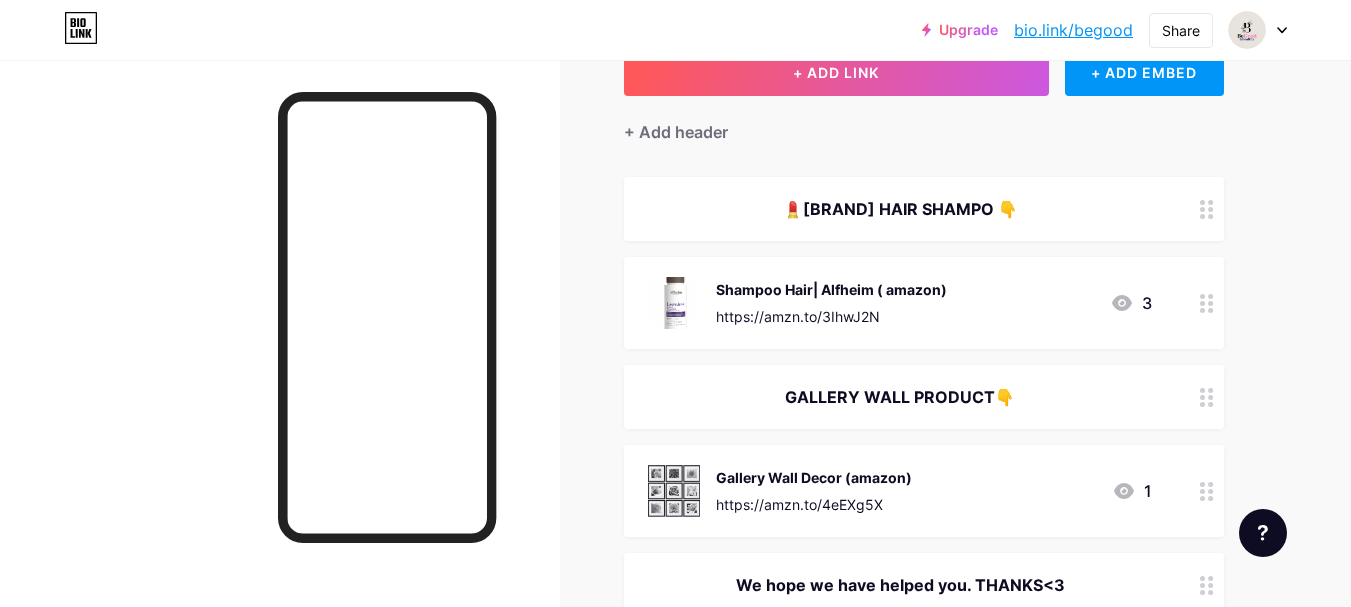 click on "Shampoo Hair| Alfheim ( amazon)" at bounding box center [831, 289] 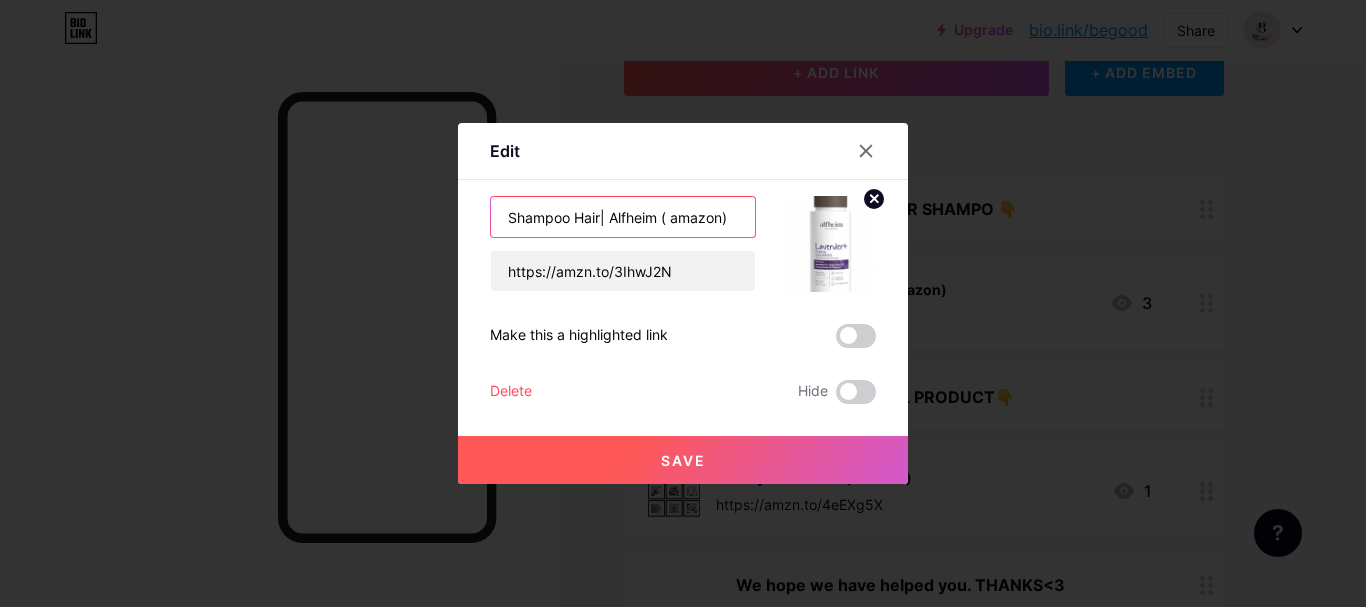 click on "Shampoo Hair| Alfheim ( amazon)" at bounding box center [623, 217] 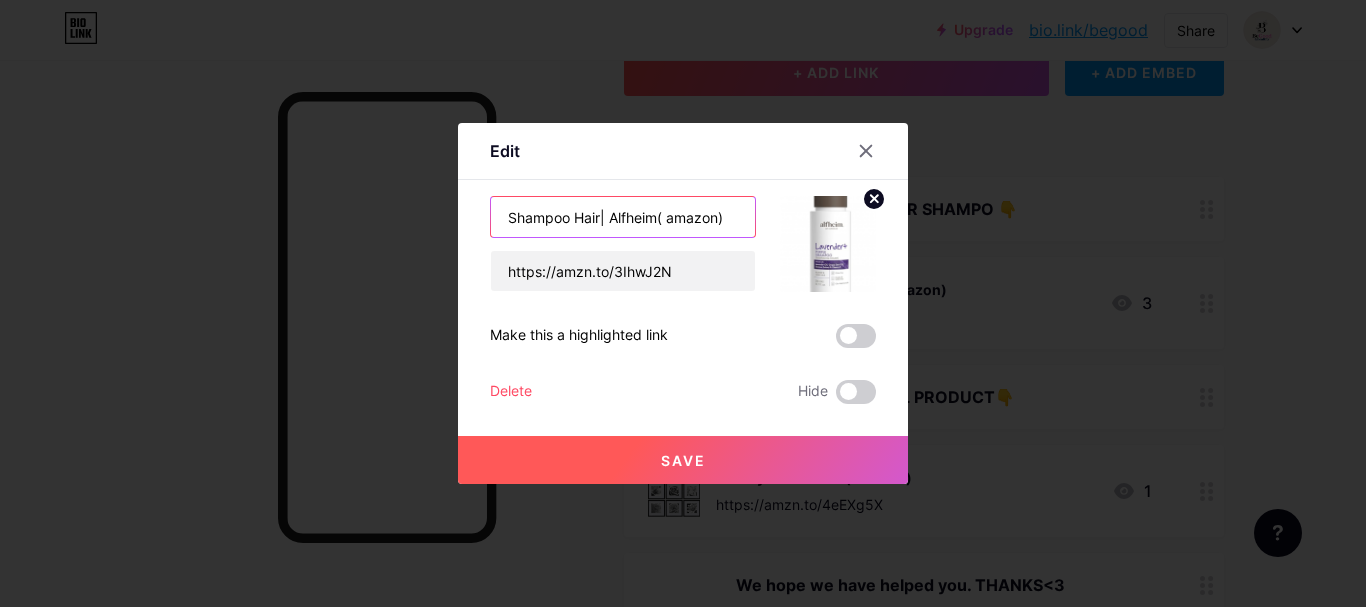 click on "Shampoo Hair| Alfheim( amazon)" at bounding box center [623, 217] 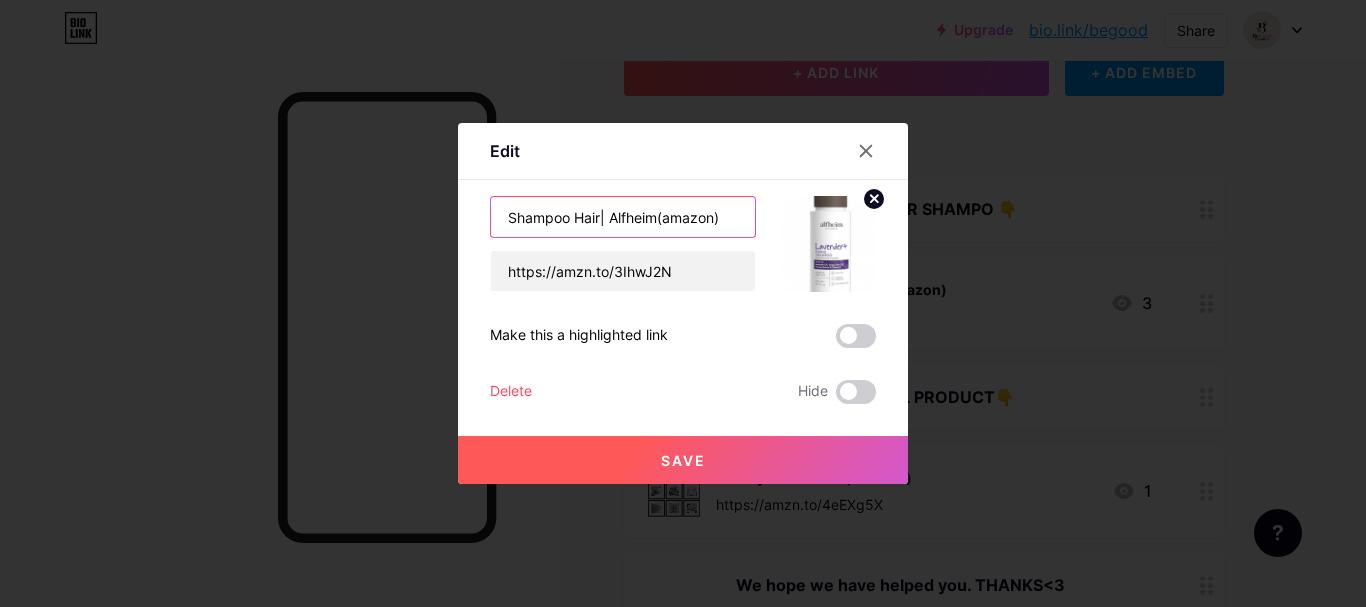 click on "Shampoo Hair| Alfheim(amazon)" at bounding box center [623, 217] 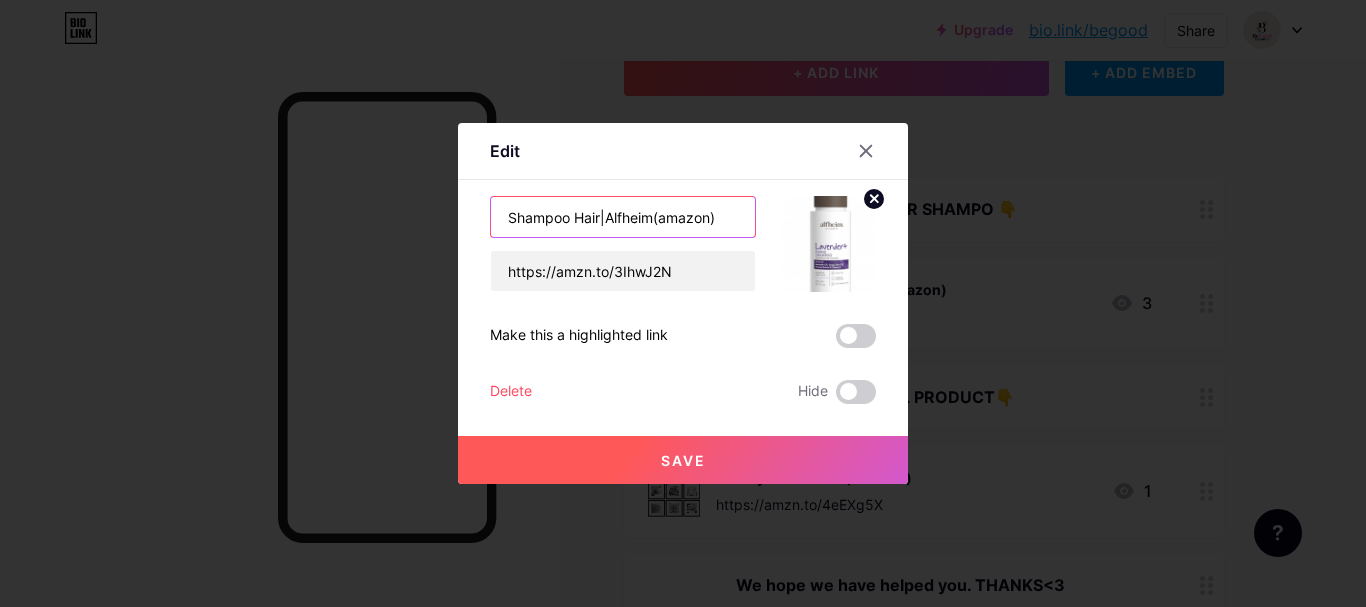 click on "Shampoo Hair|Alfheim(amazon)" at bounding box center [623, 217] 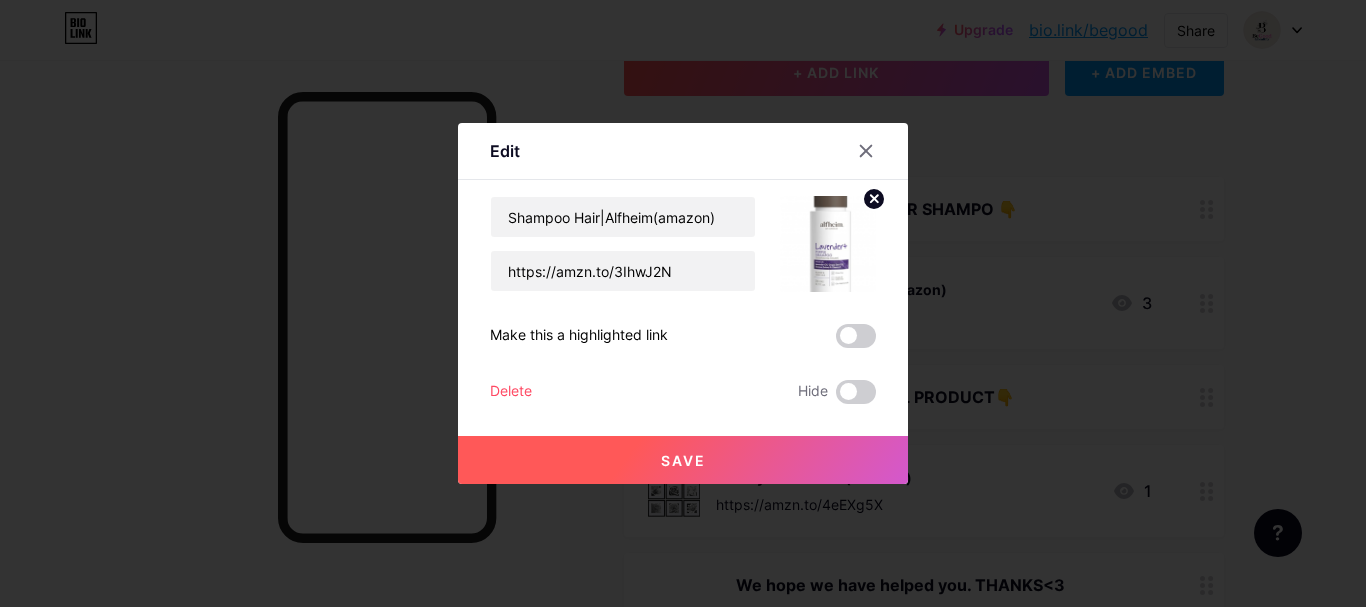 click on "Save" at bounding box center (683, 460) 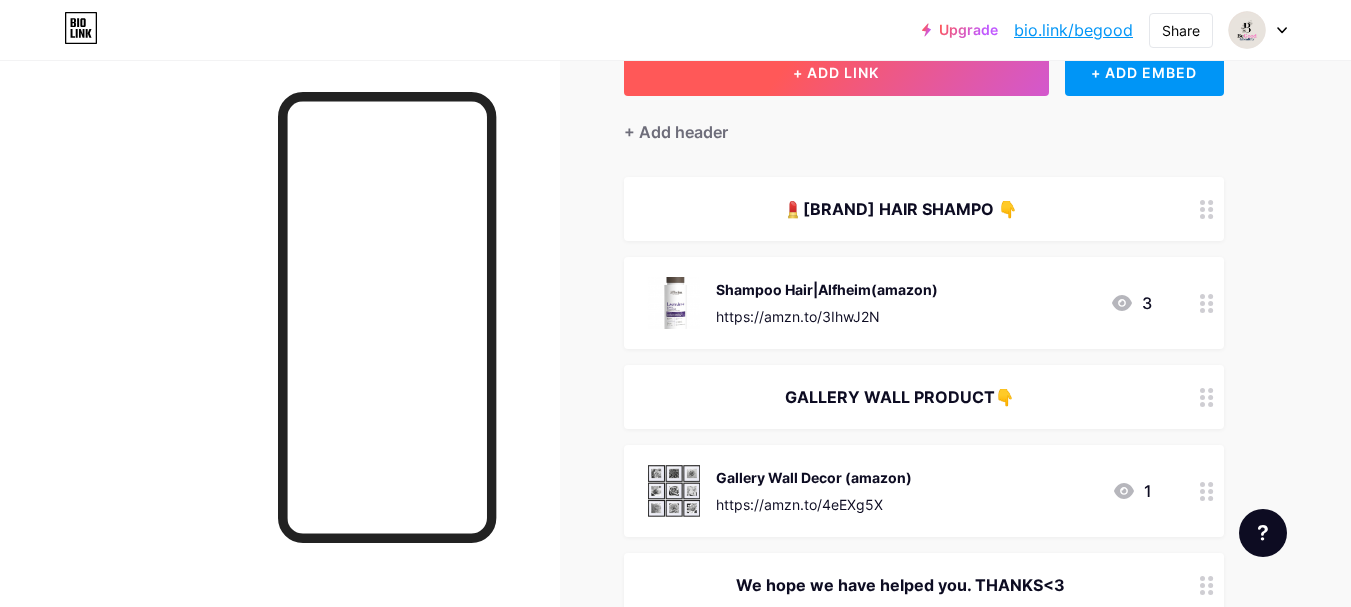 click on "+ ADD LINK" at bounding box center [836, 72] 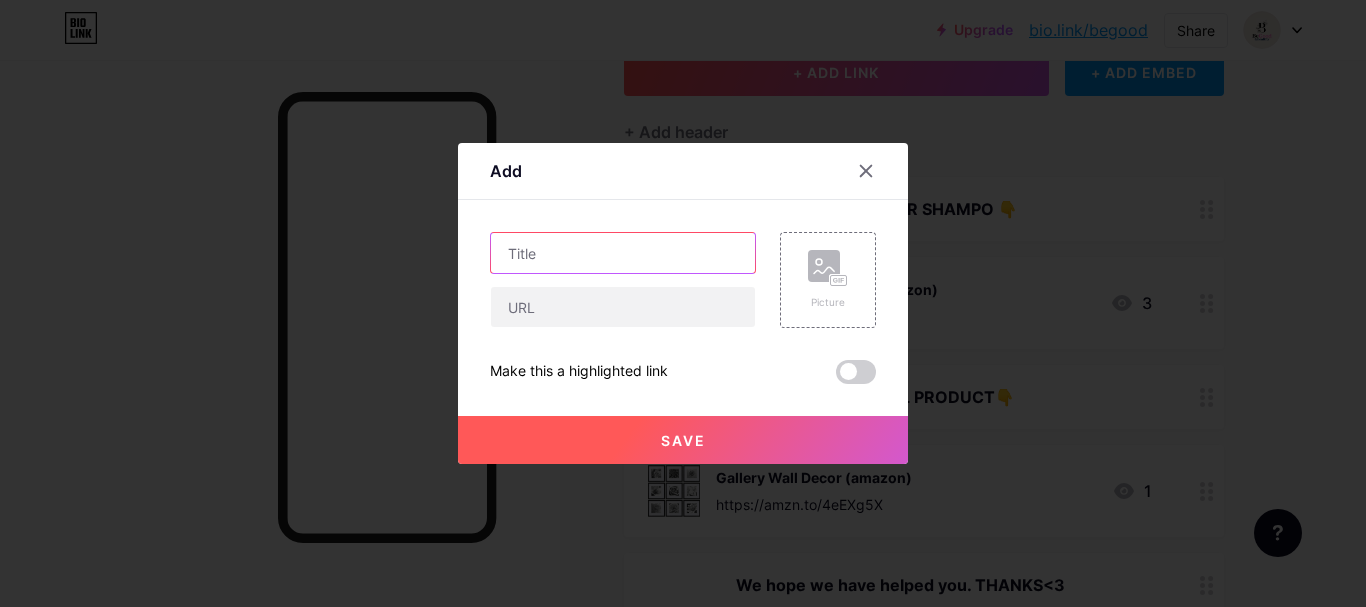 click at bounding box center (623, 253) 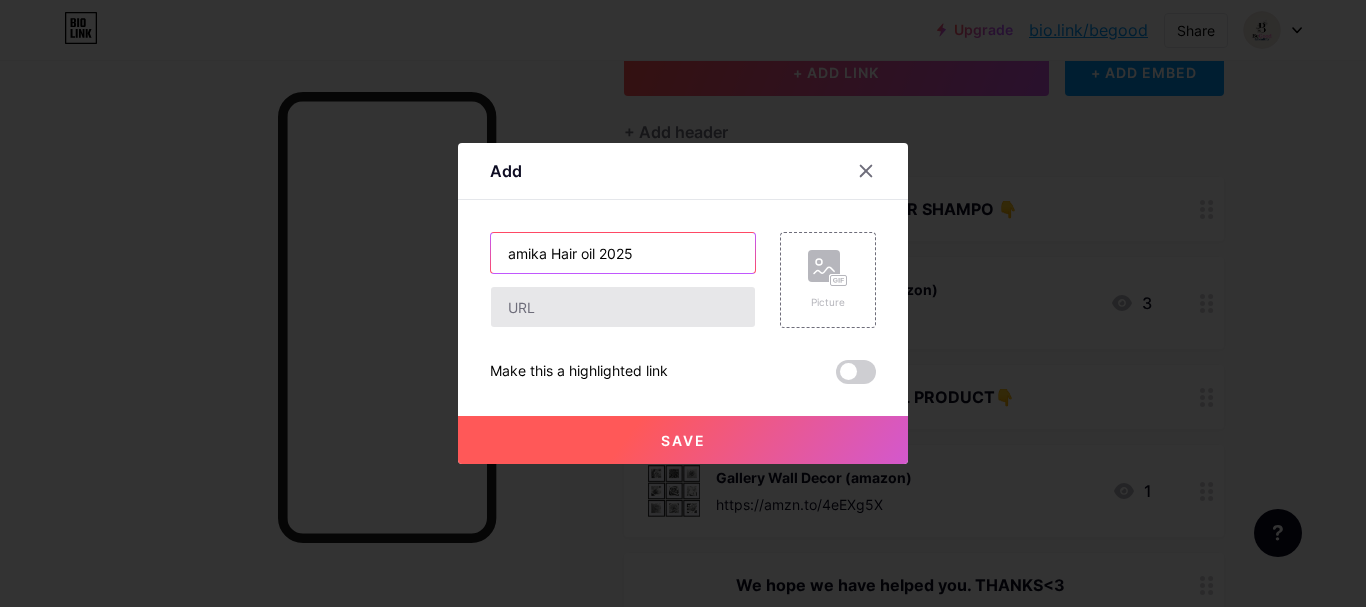 type on "amika Hair oil 2025" 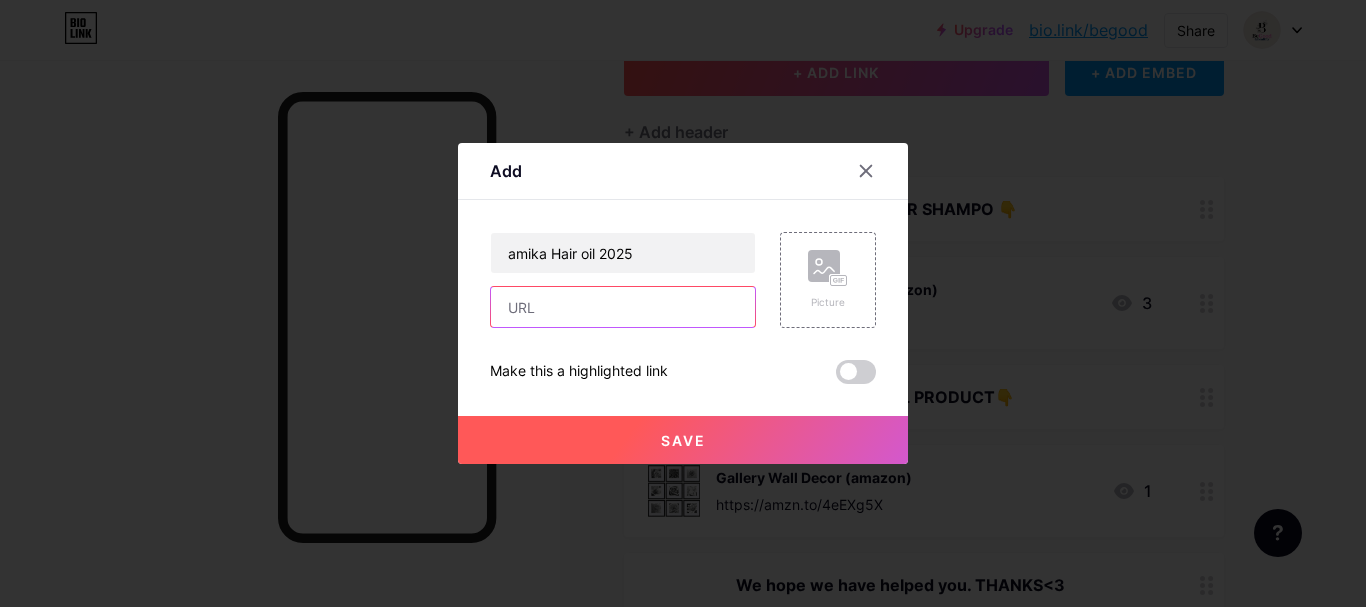 click at bounding box center (623, 307) 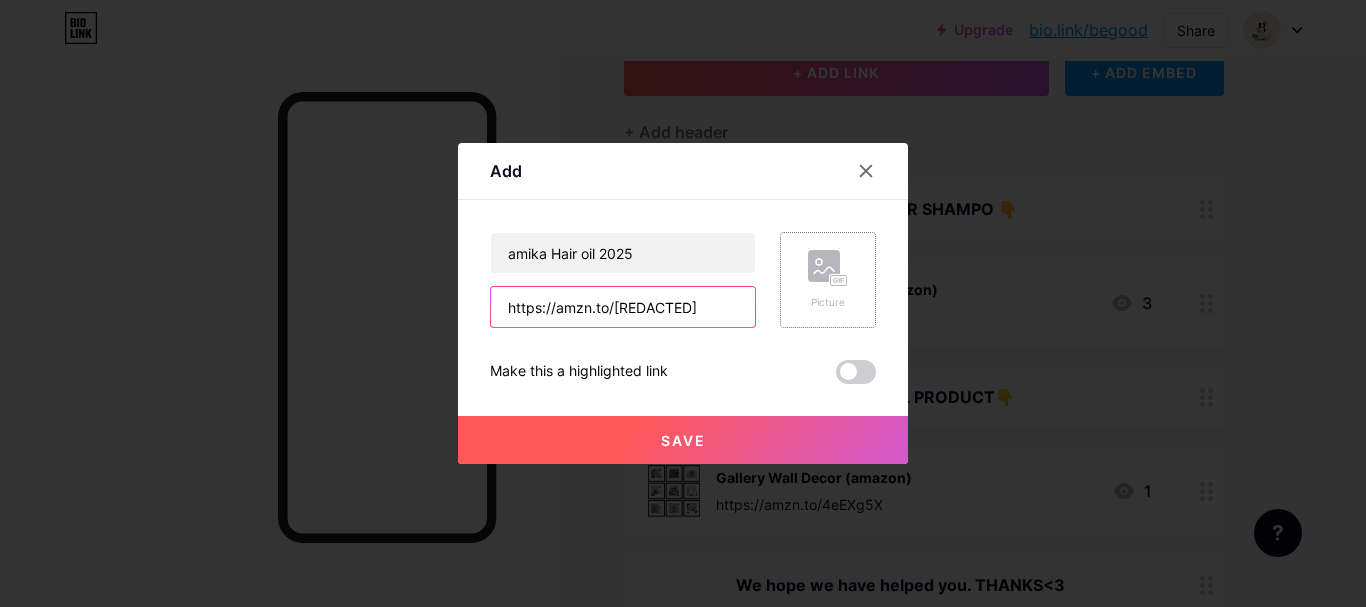 type on "https://amzn.to/[REDACTED]" 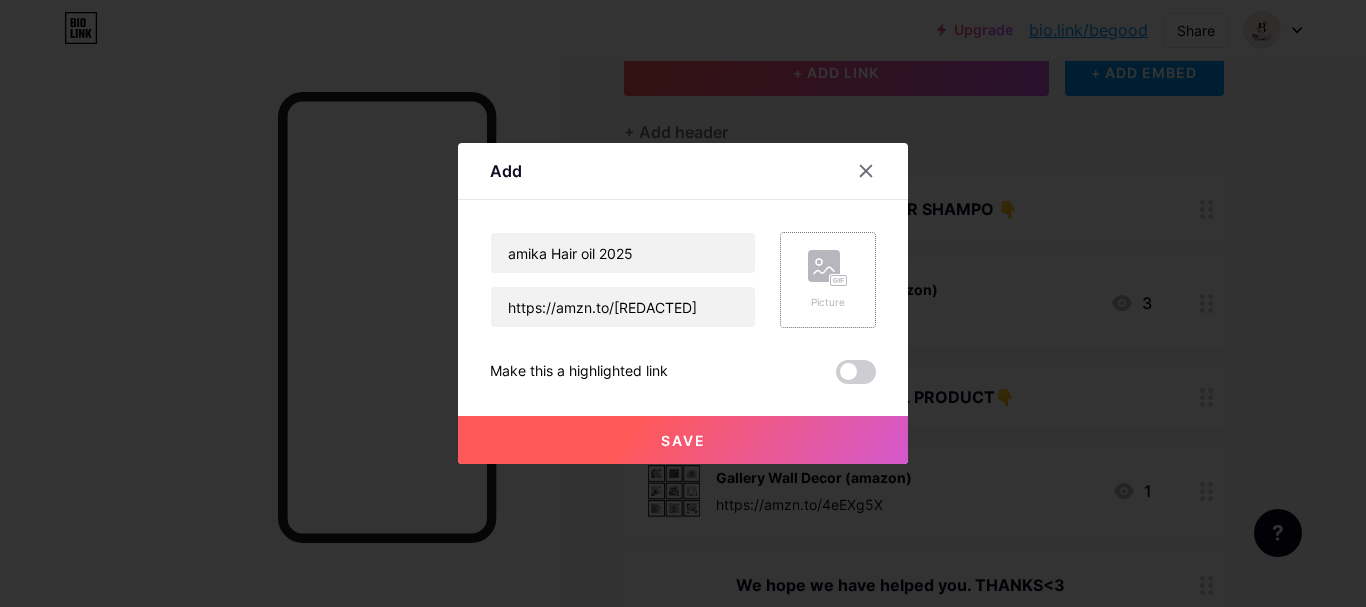 click on "Picture" at bounding box center (828, 280) 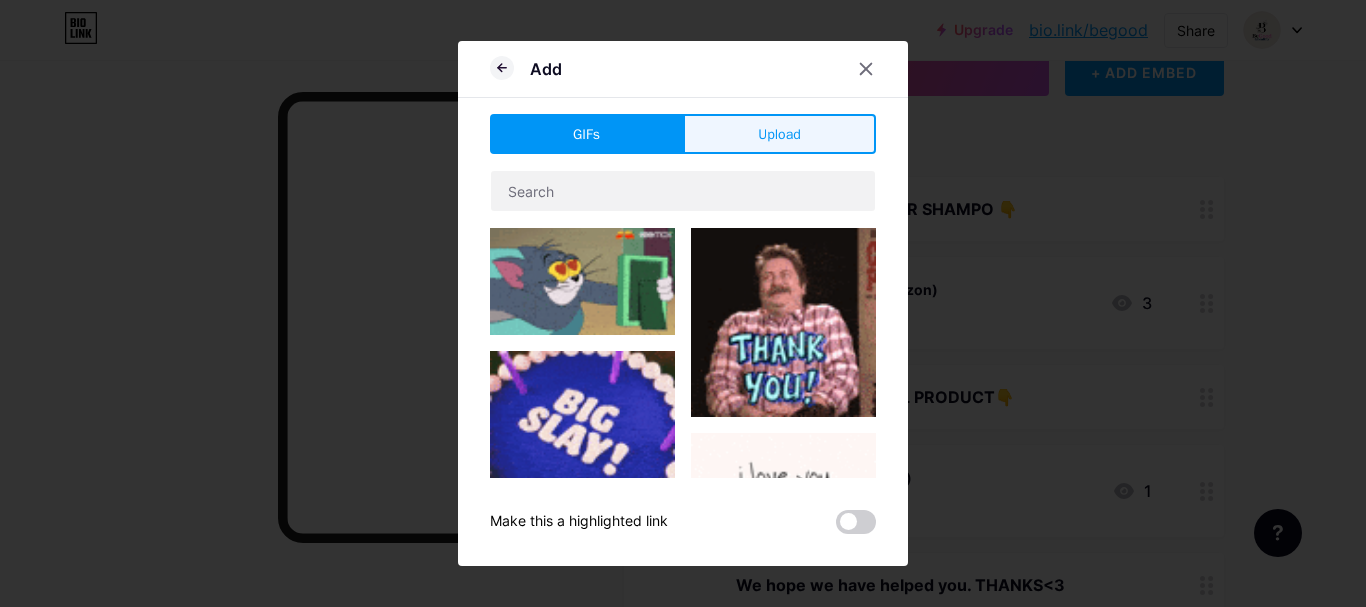 click on "Upload" at bounding box center [779, 134] 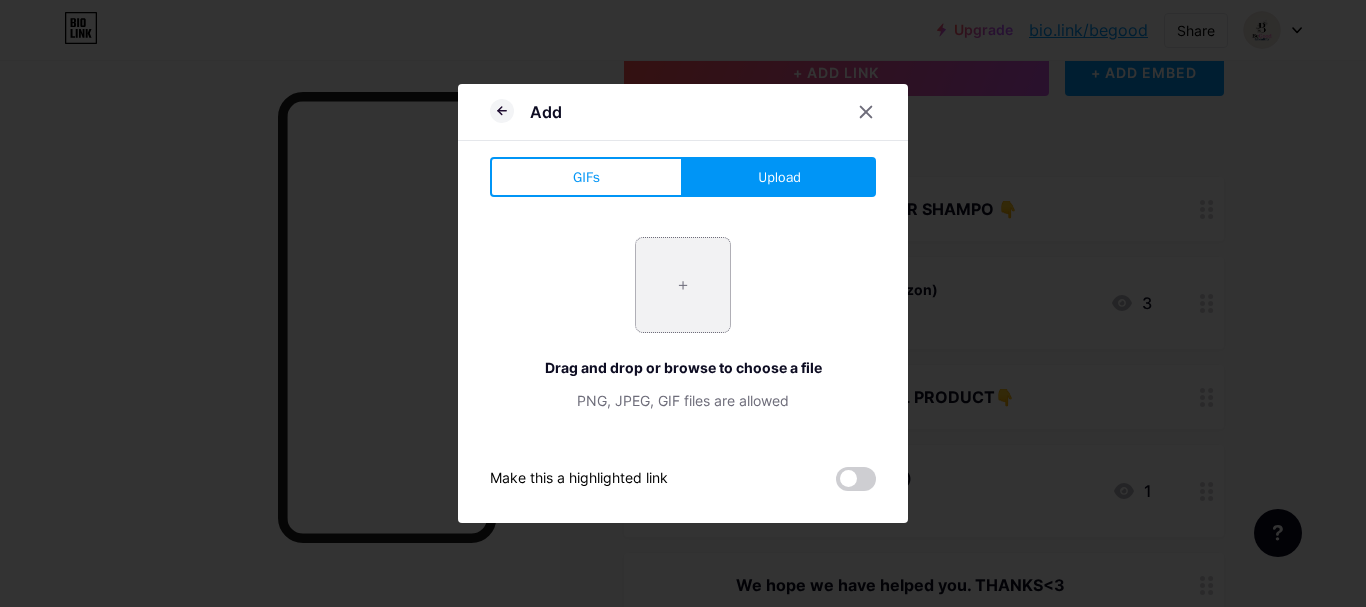 click at bounding box center (683, 285) 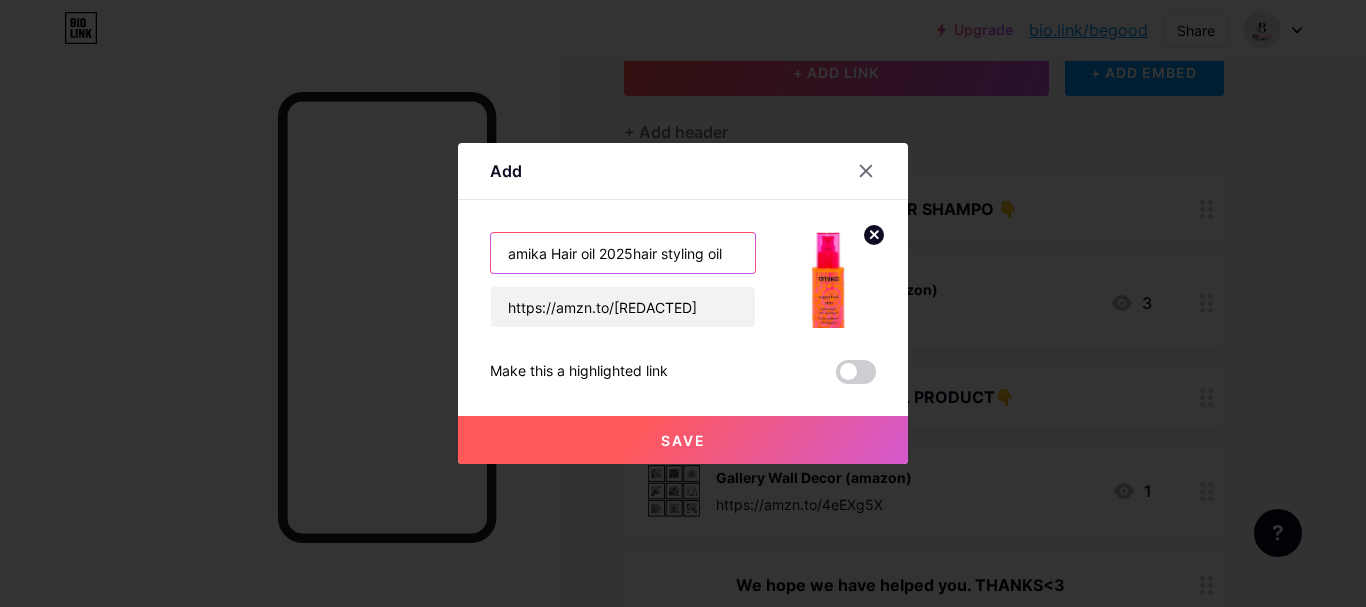 click on "amika Hair oil 2025hair styling oil" at bounding box center (623, 253) 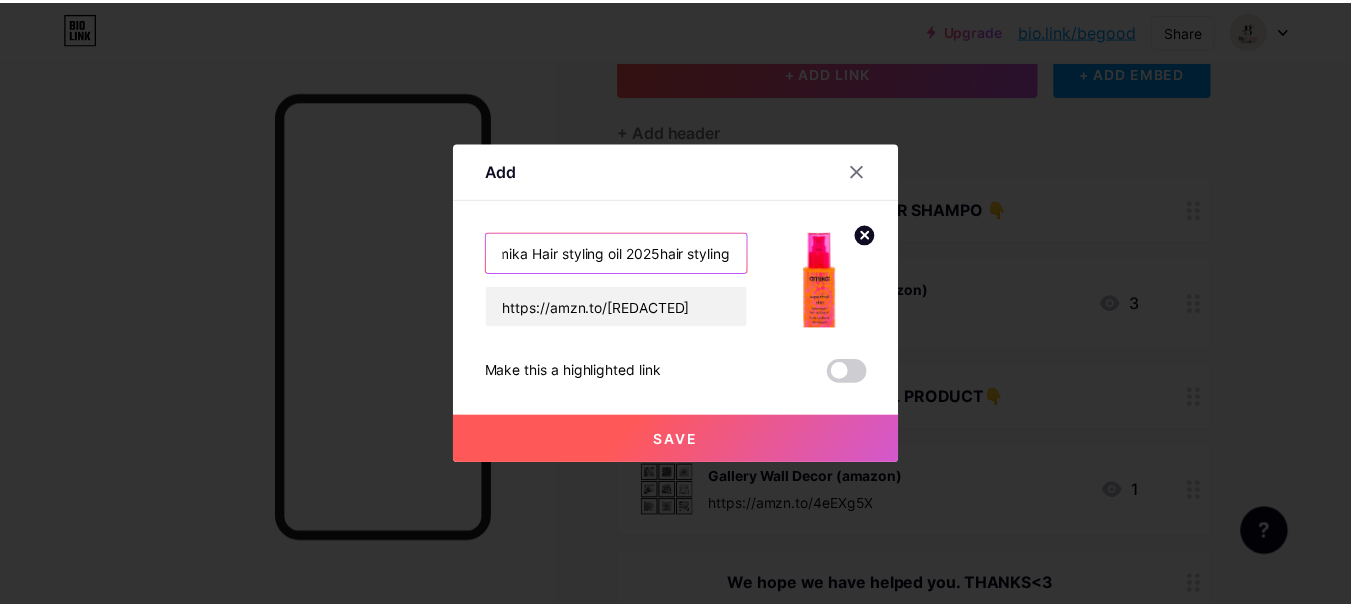 scroll, scrollTop: 0, scrollLeft: 0, axis: both 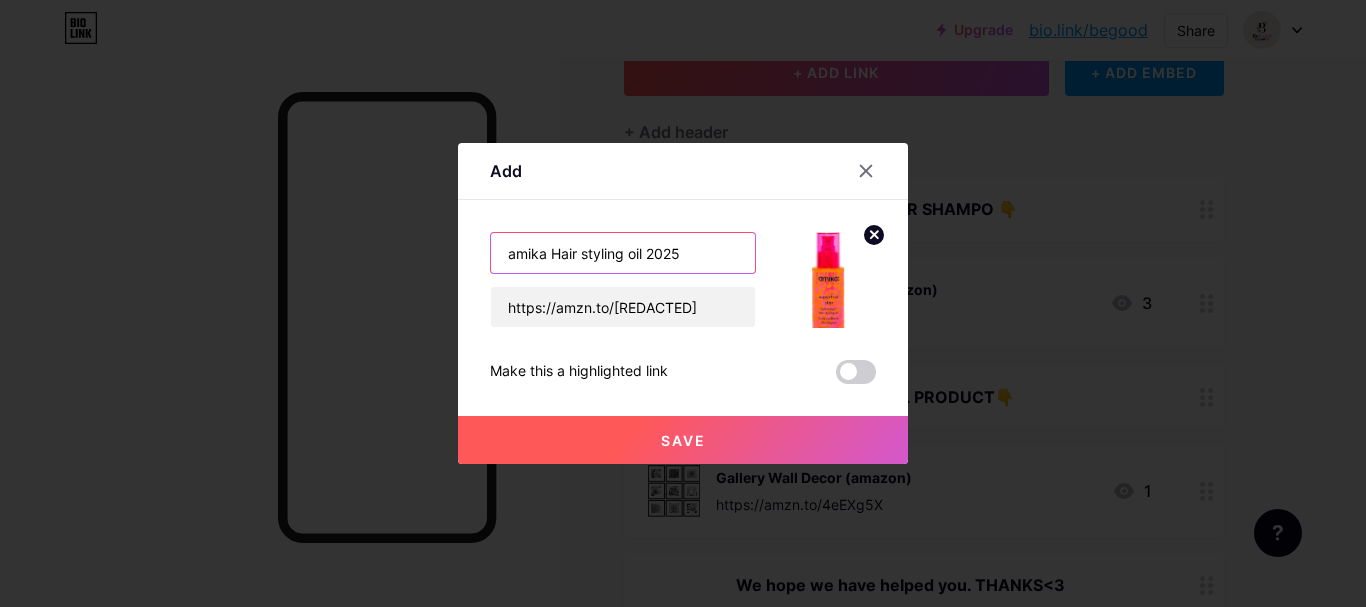 type on "amika Hair styling oil 2025" 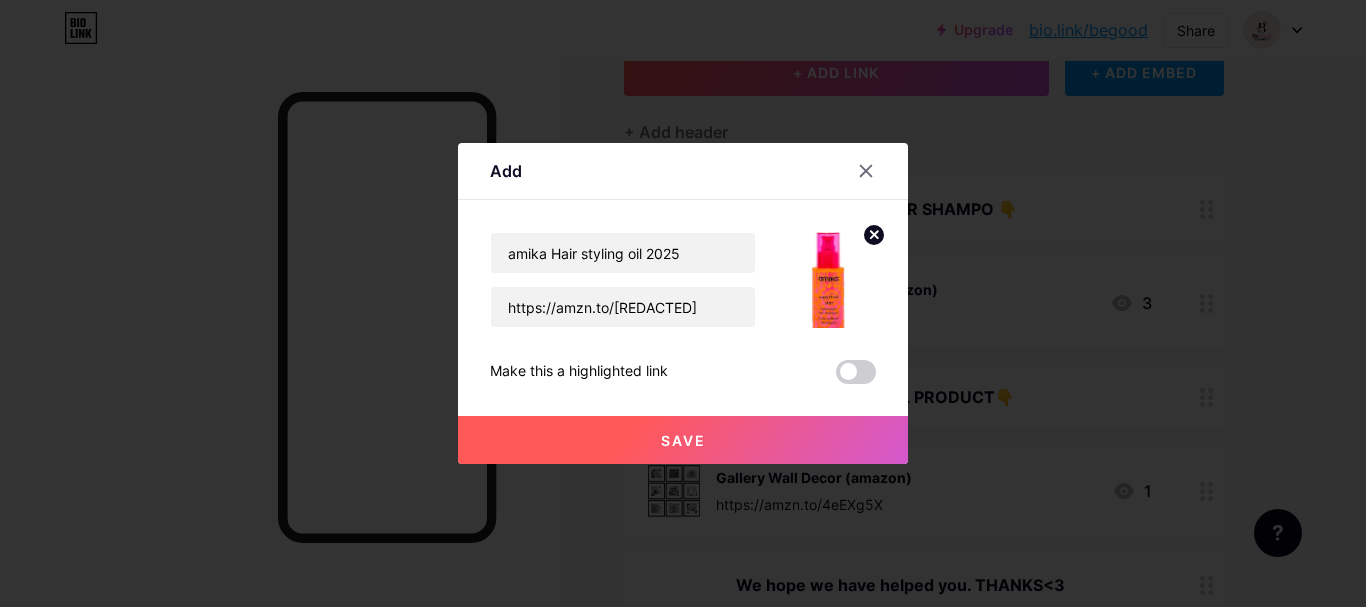 click on "Save" at bounding box center (683, 440) 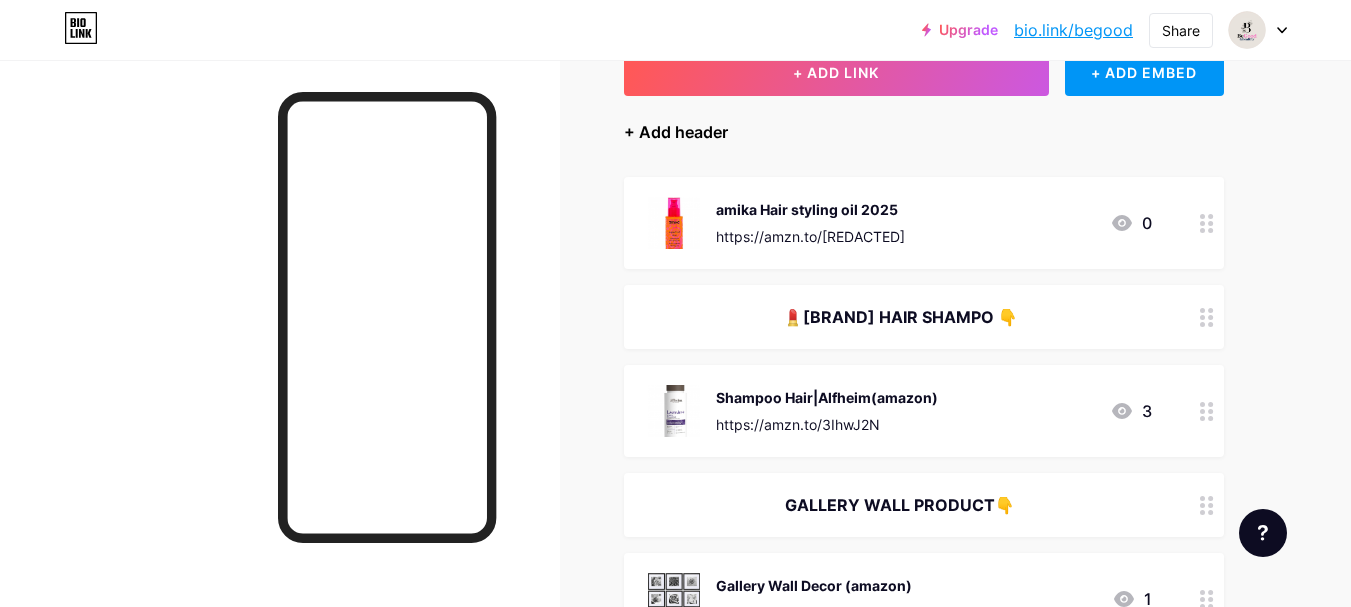 click on "+ Add header" at bounding box center (676, 132) 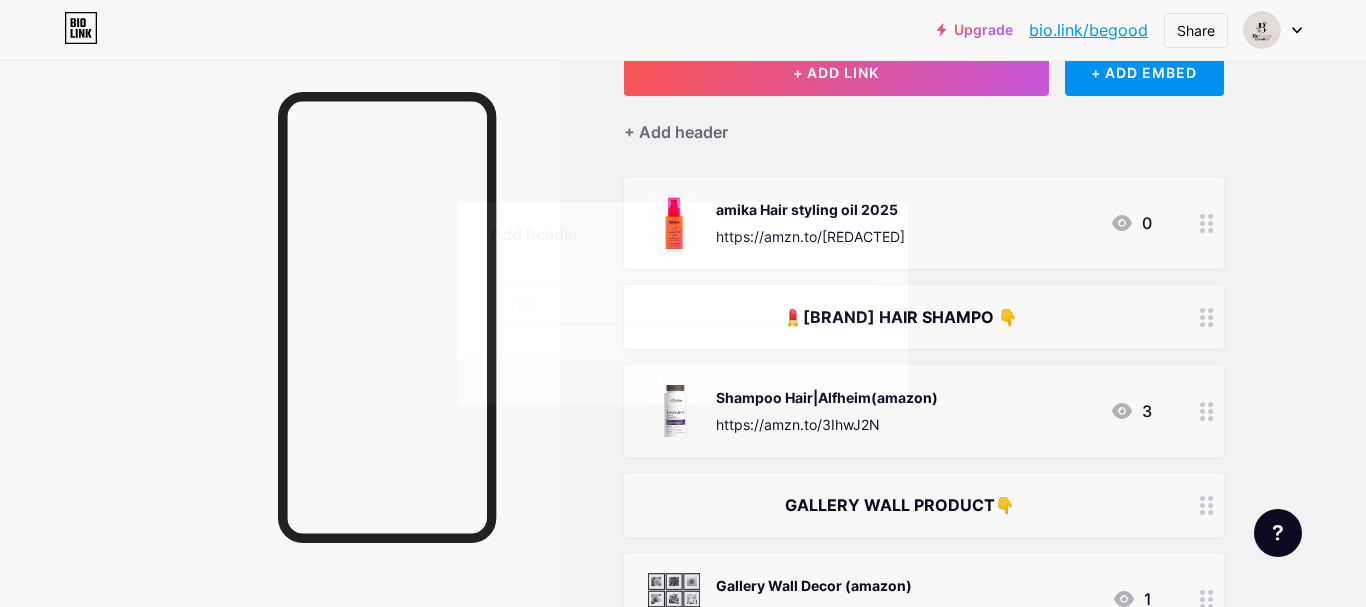 click at bounding box center (683, 304) 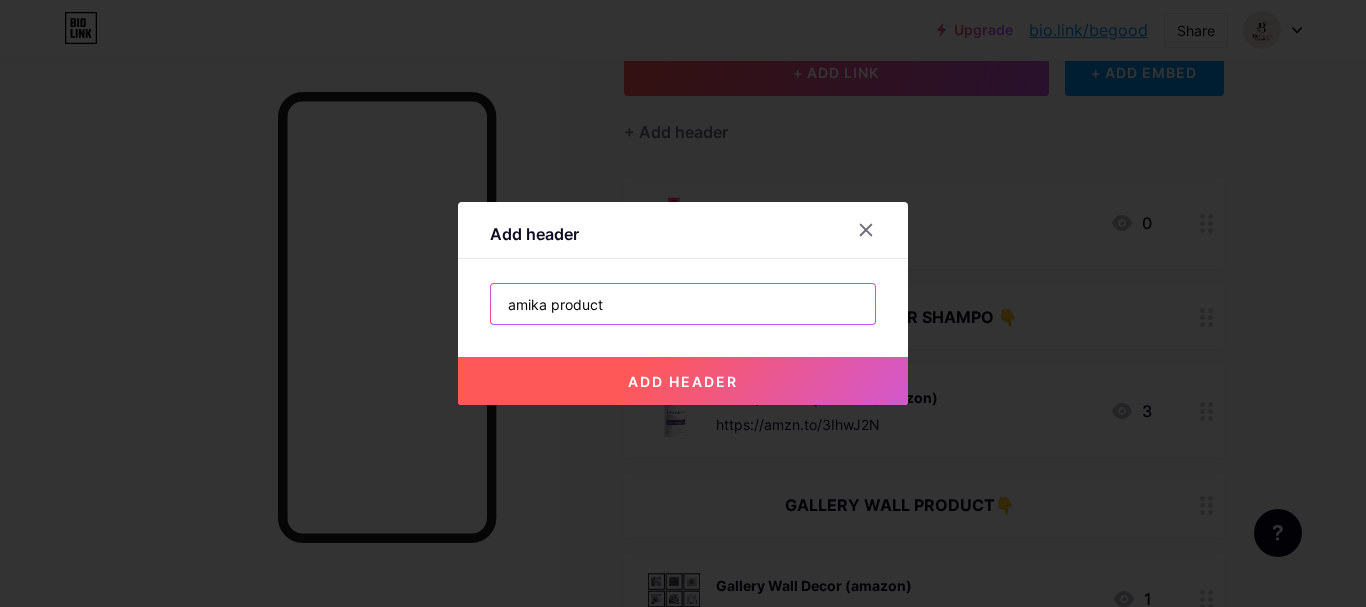 type on "amika product" 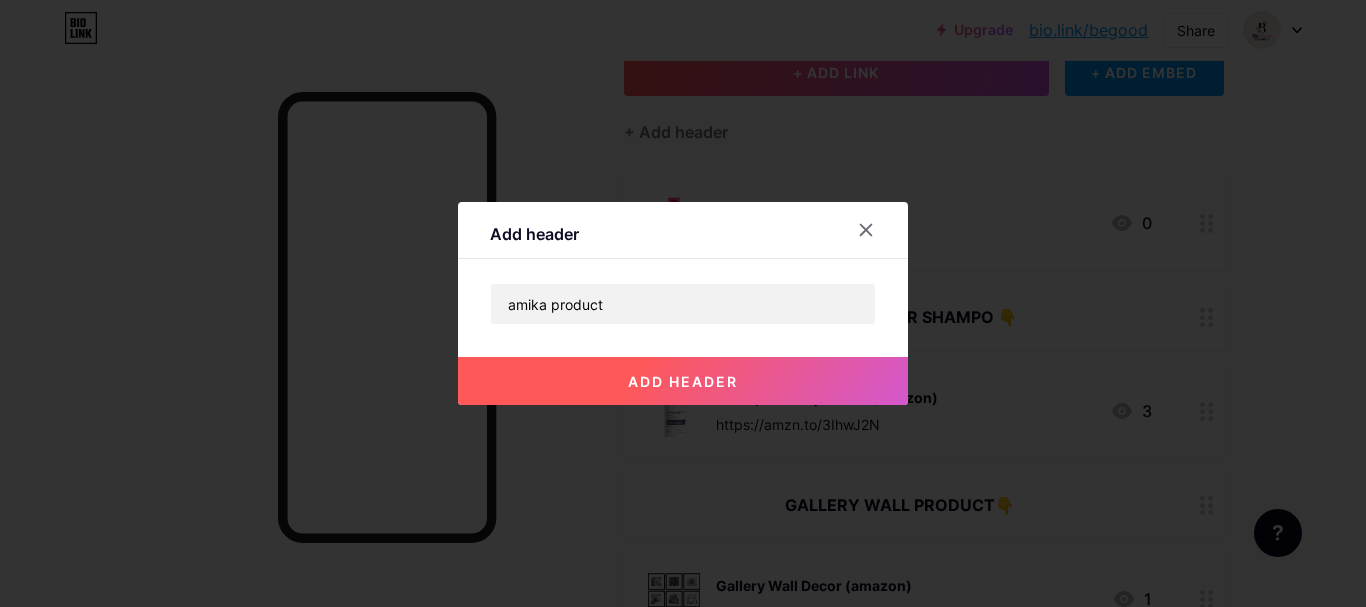 click on "add header" at bounding box center [683, 381] 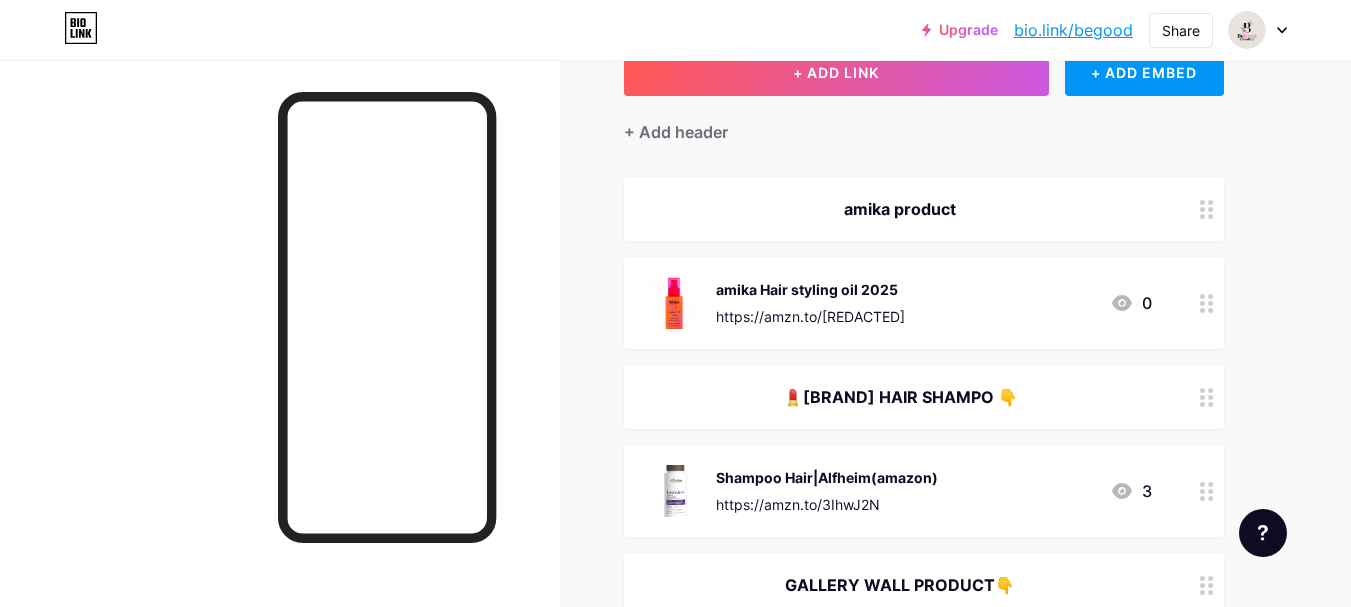 click on "amika Hair styling oil 2025
https://amzn.to/[REDACTED]
0" at bounding box center [900, 303] 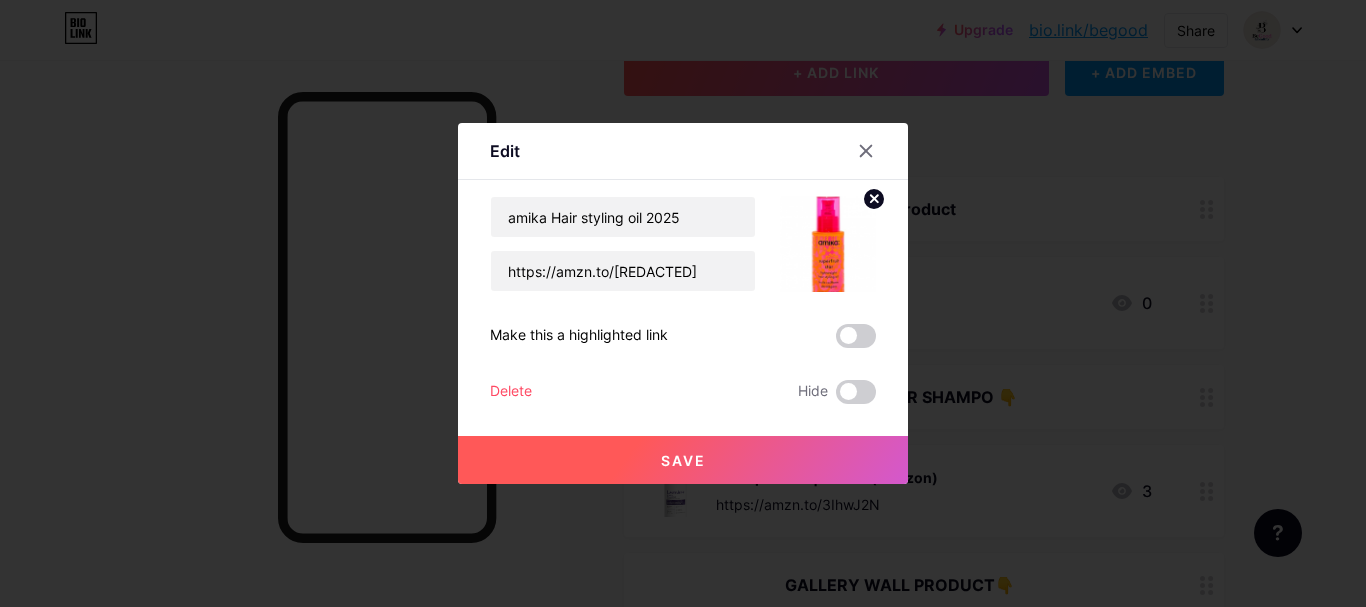 click at bounding box center (683, 303) 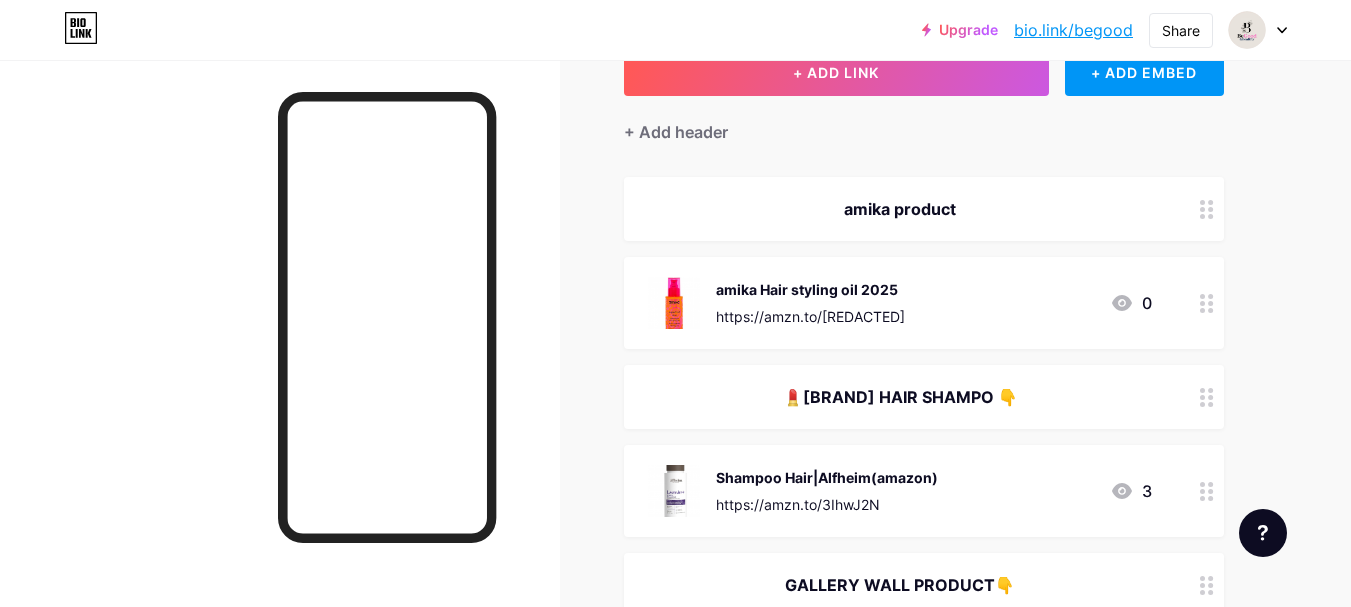 click on "💄[BRAND] HAIR SHAMPO 👇" at bounding box center (924, 209) 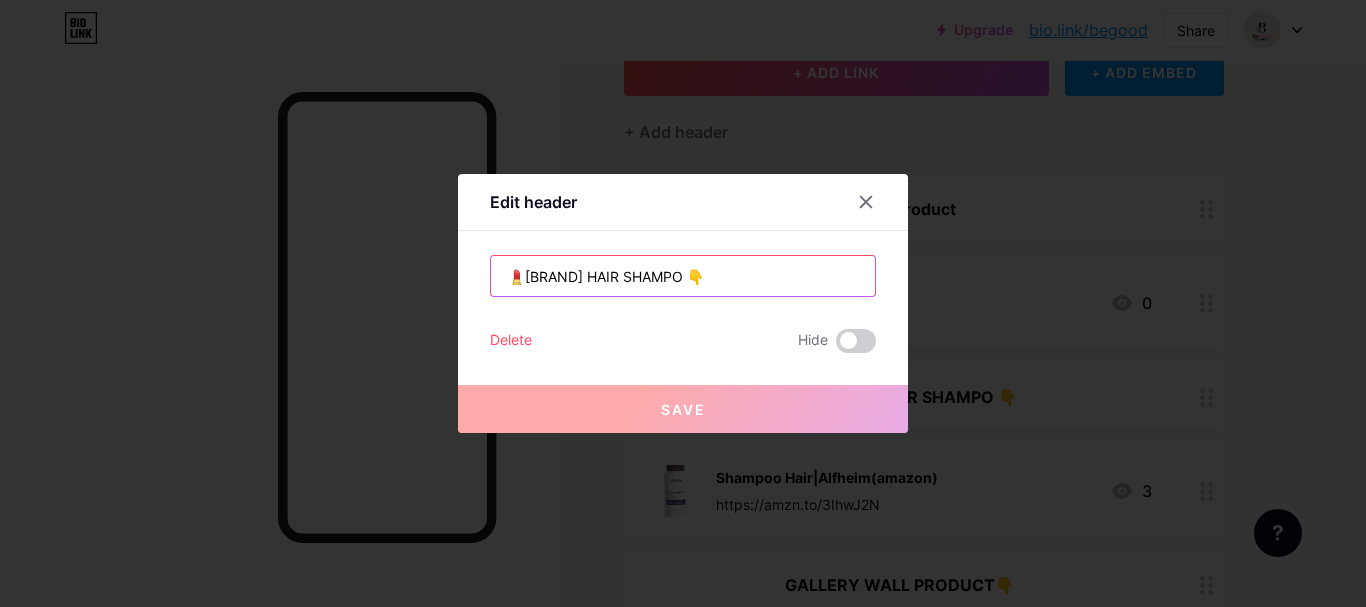 drag, startPoint x: 707, startPoint y: 271, endPoint x: 691, endPoint y: 271, distance: 16 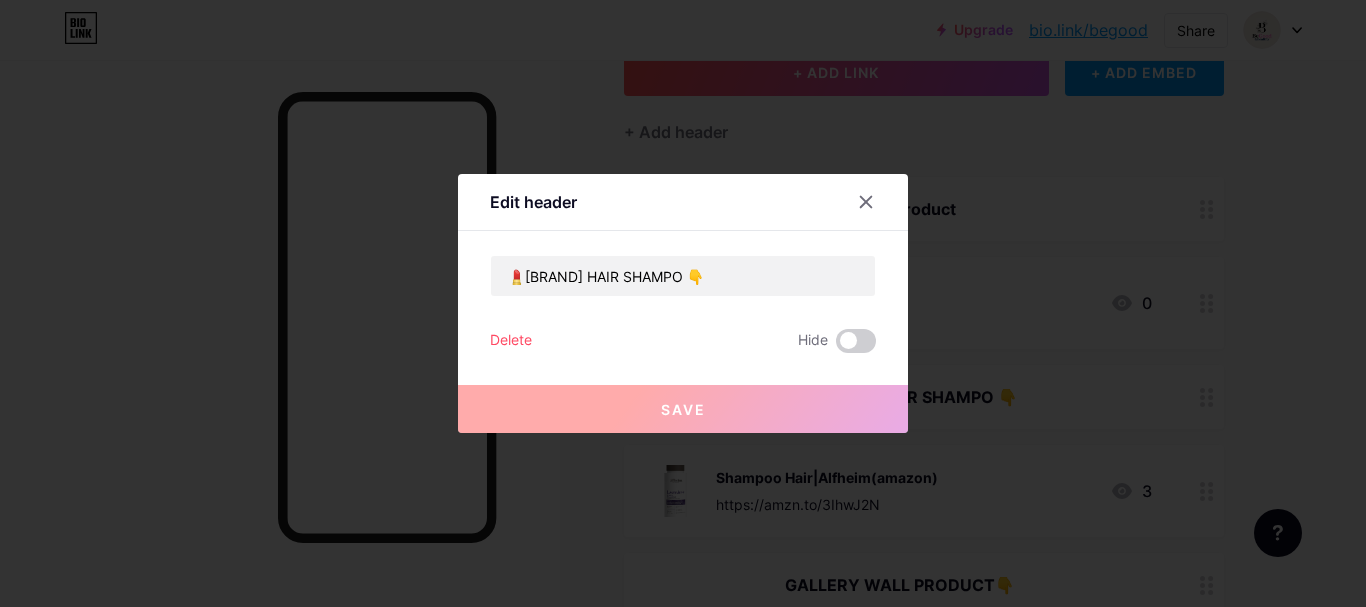 drag, startPoint x: 1093, startPoint y: 288, endPoint x: 1024, endPoint y: 233, distance: 88.23831 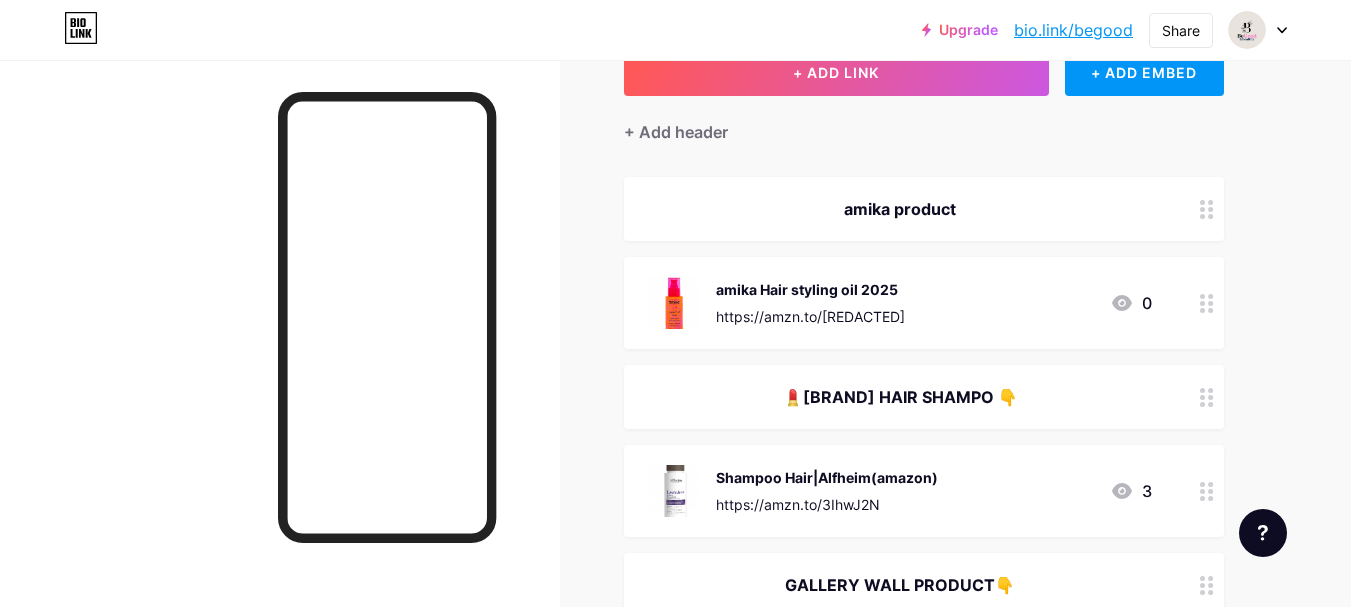click on "amika product" at bounding box center [924, 209] 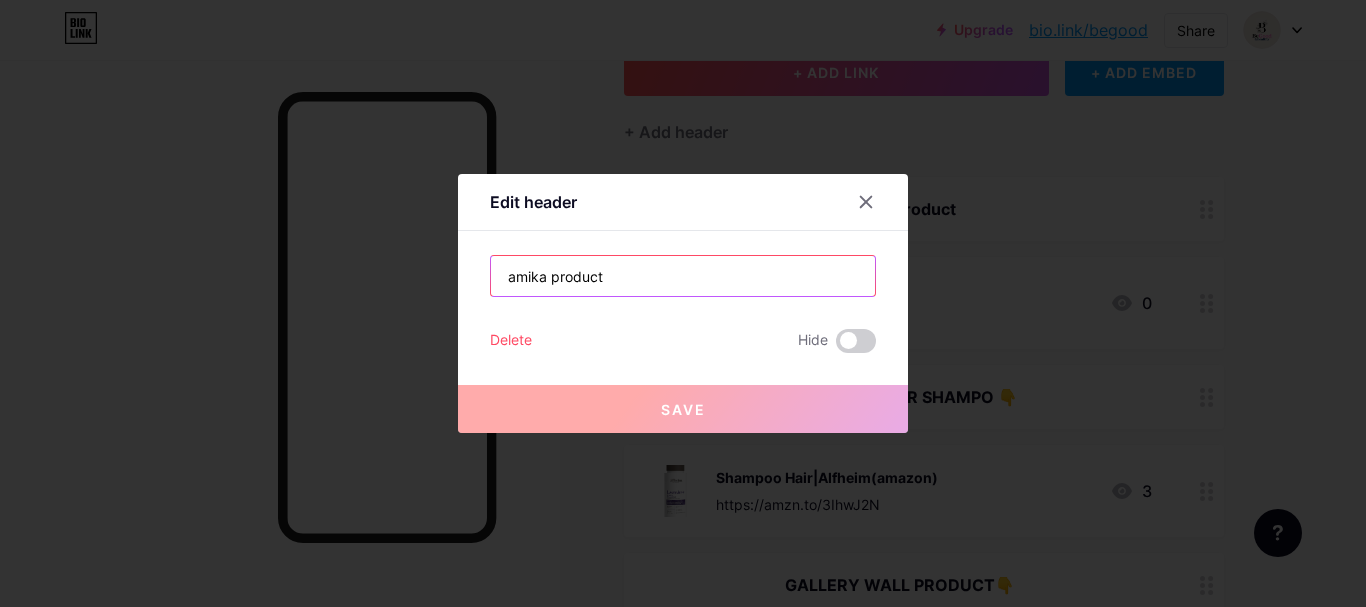 click on "amika product" at bounding box center (683, 276) 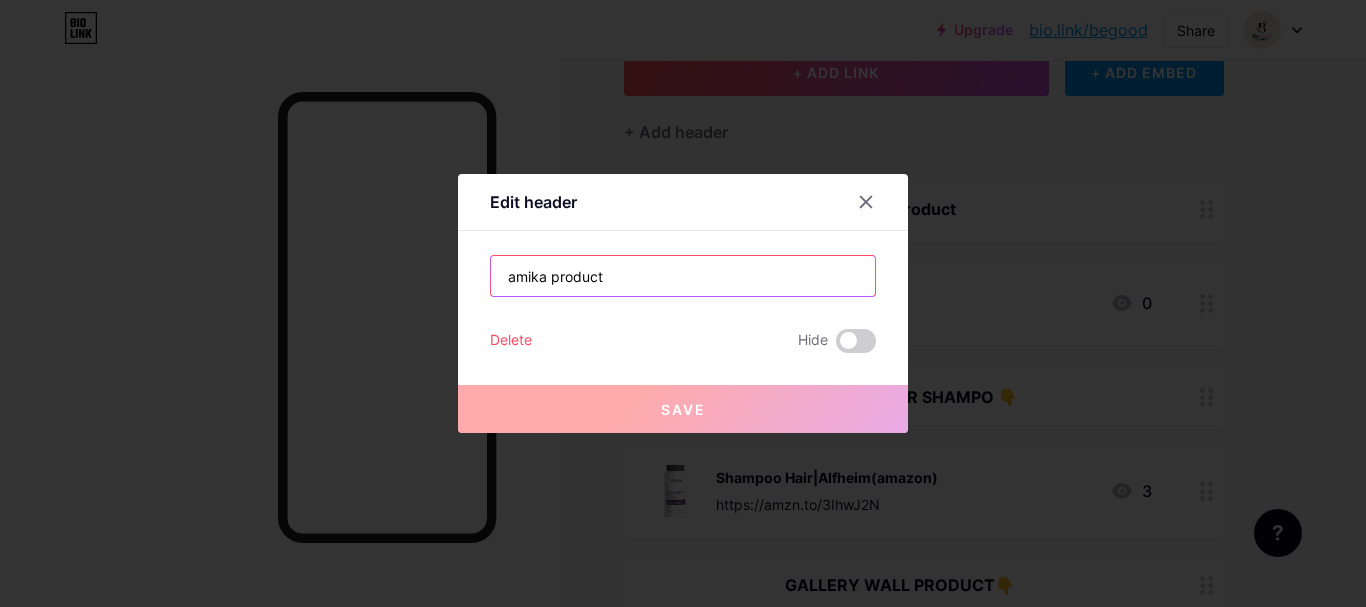 drag, startPoint x: 672, startPoint y: 286, endPoint x: 639, endPoint y: 275, distance: 34.785053 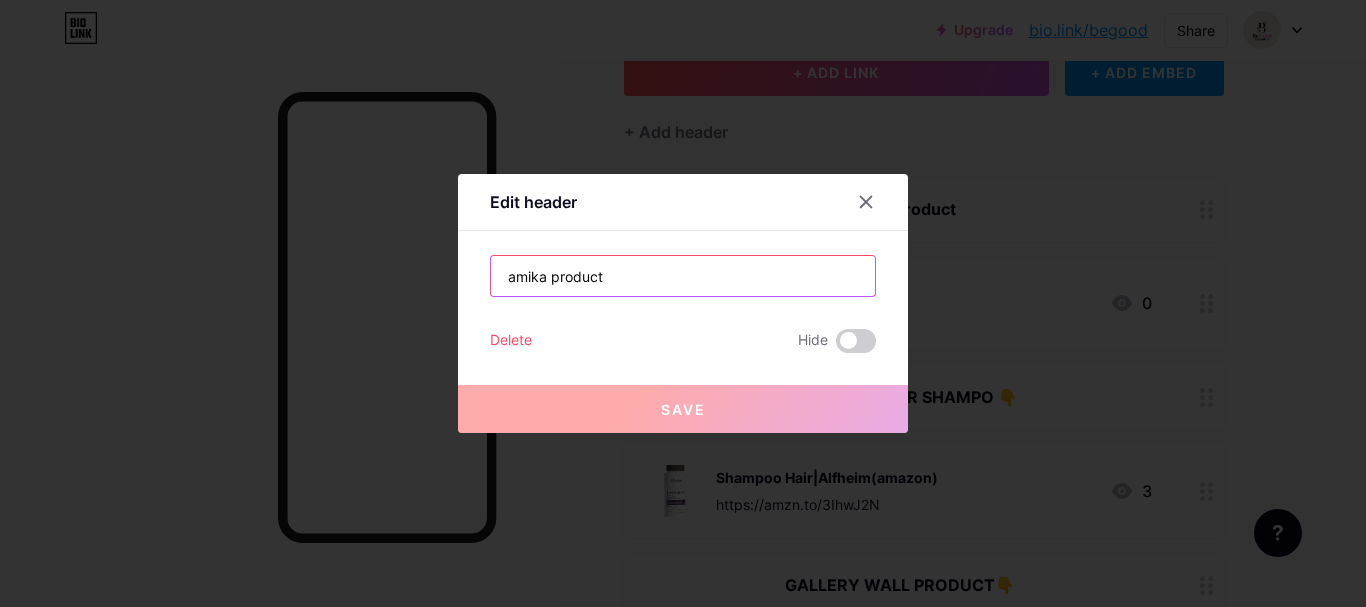 click on "amika product" at bounding box center [683, 276] 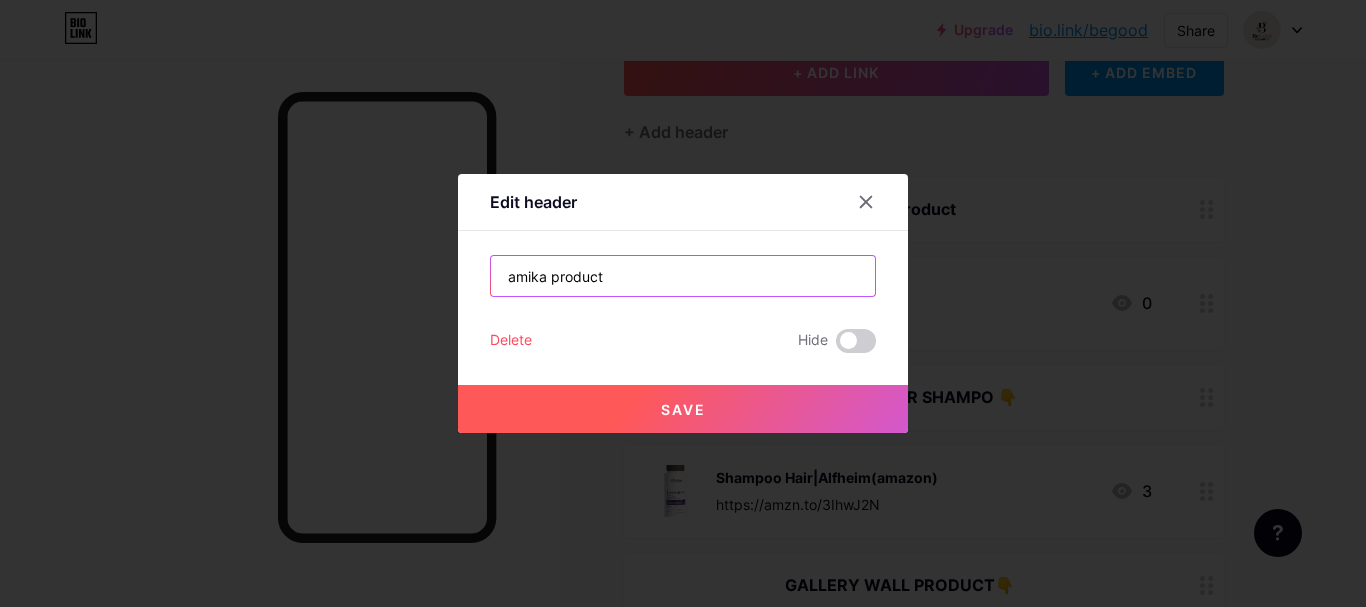 paste on "👇" 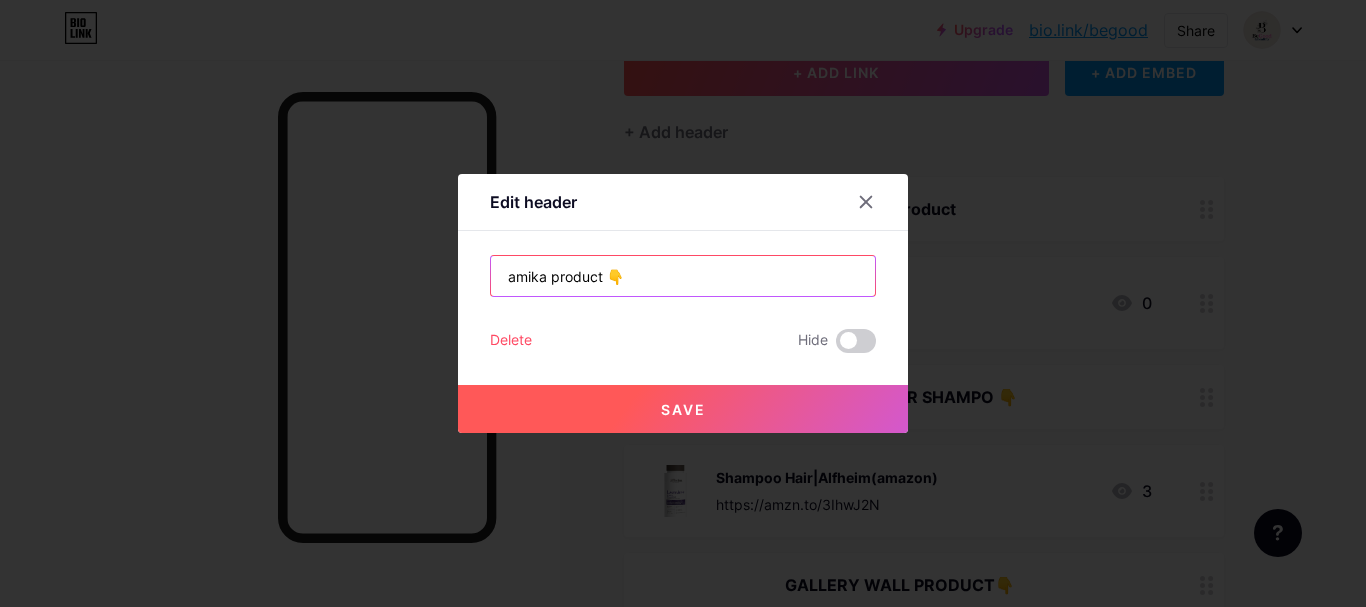 type on "amika product 👇" 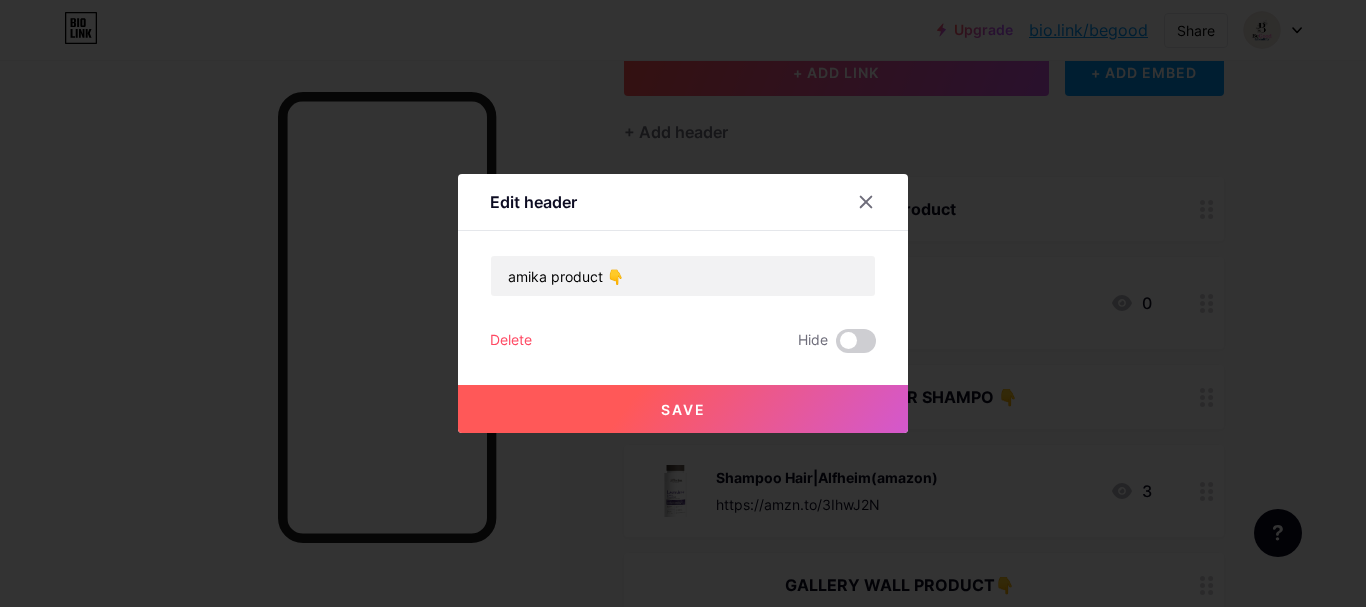 click on "Save" at bounding box center [683, 409] 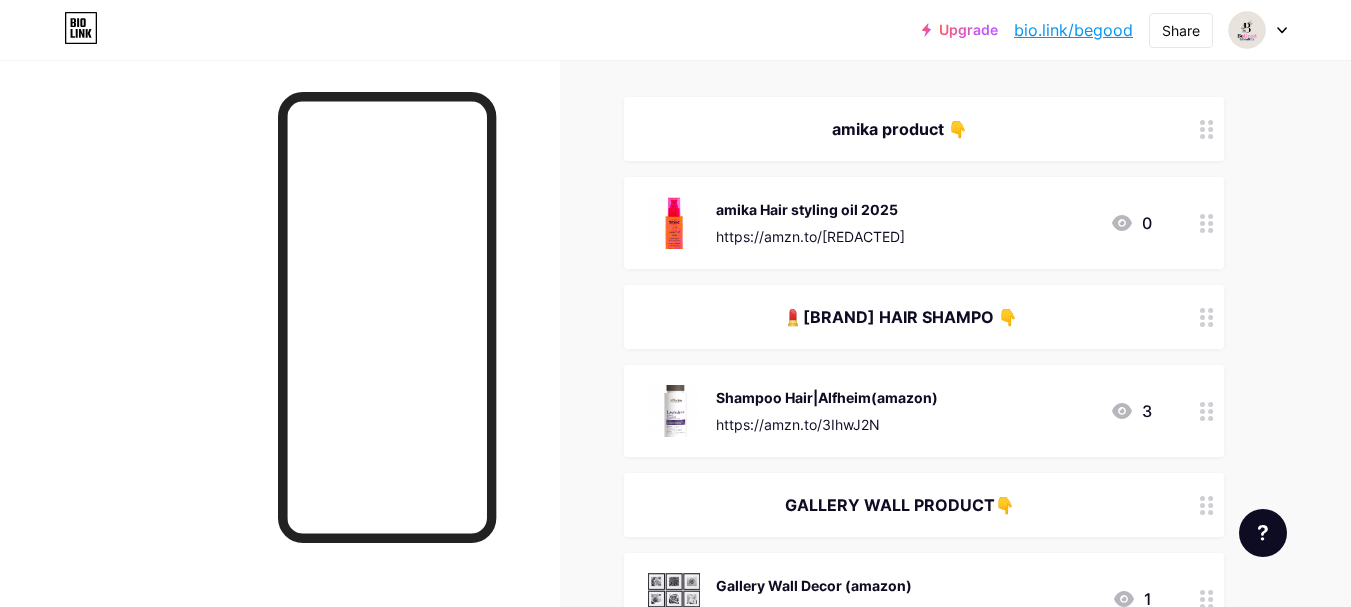 scroll, scrollTop: 211, scrollLeft: 0, axis: vertical 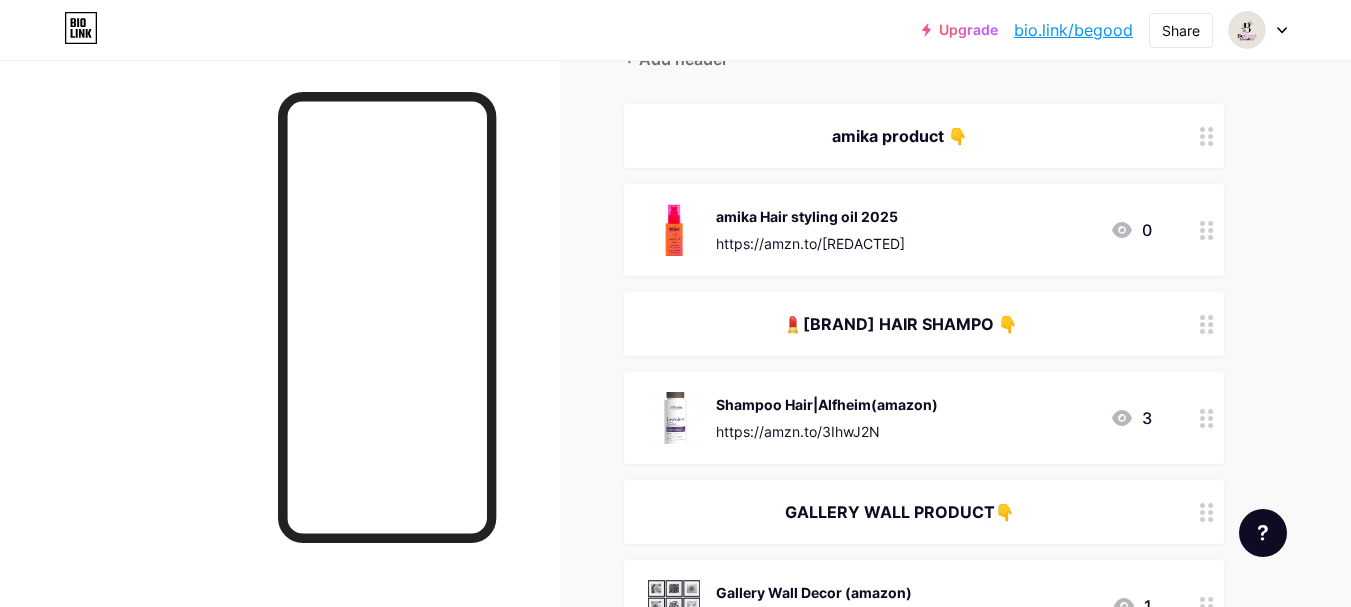 click on "amika product 👇" at bounding box center (924, 136) 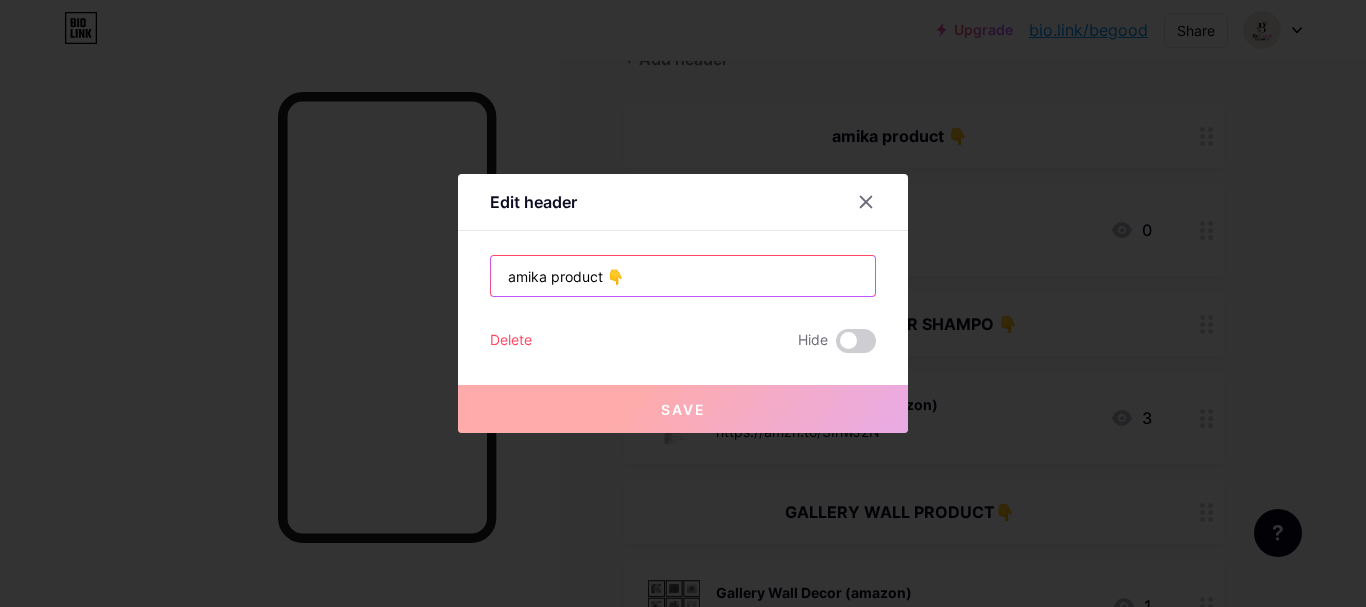 click on "amika product 👇" at bounding box center (683, 276) 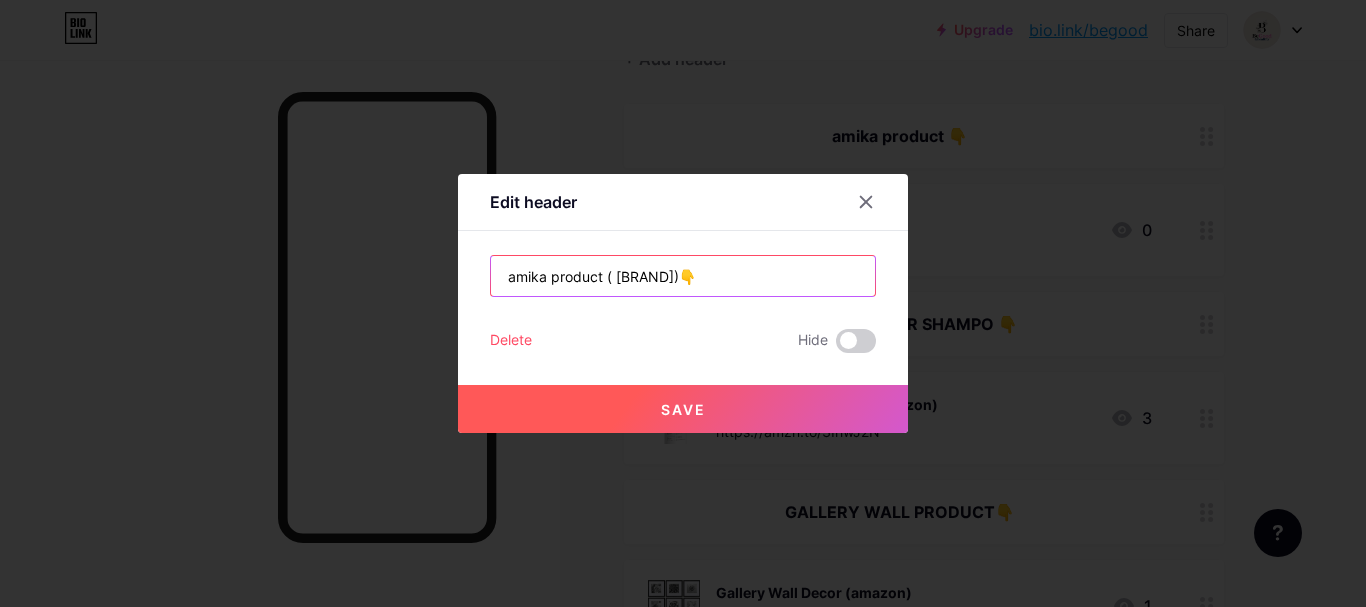 type on "amika product ( [BRAND])👇" 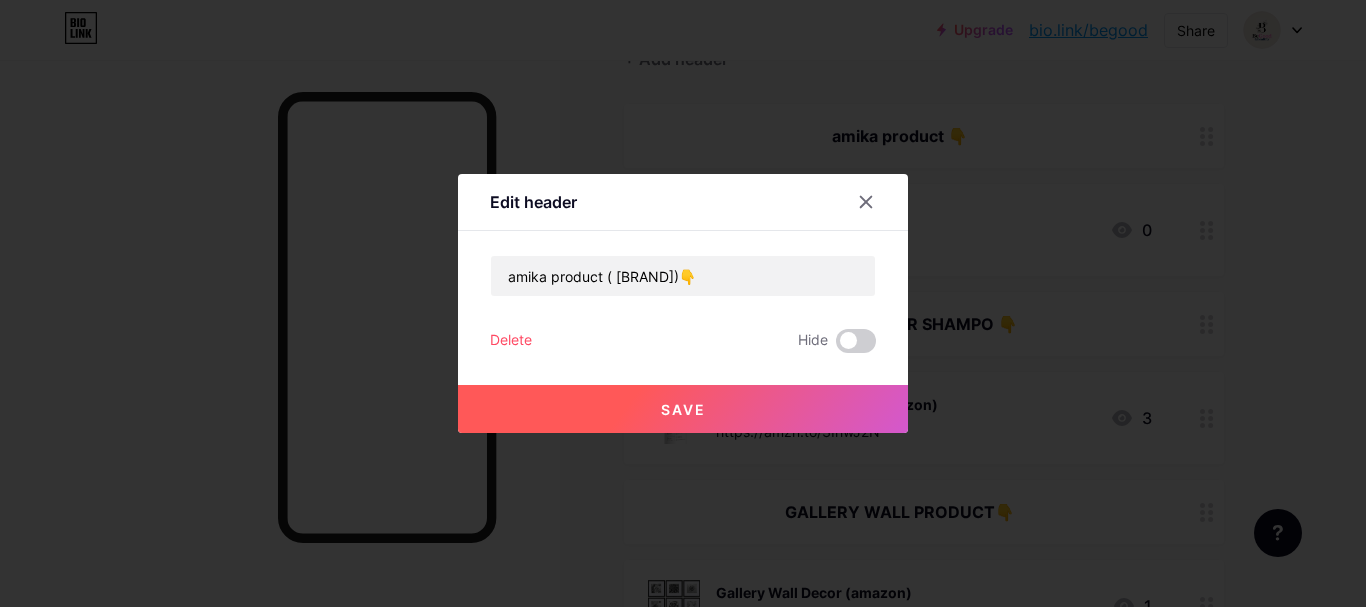 click on "Save" at bounding box center [683, 409] 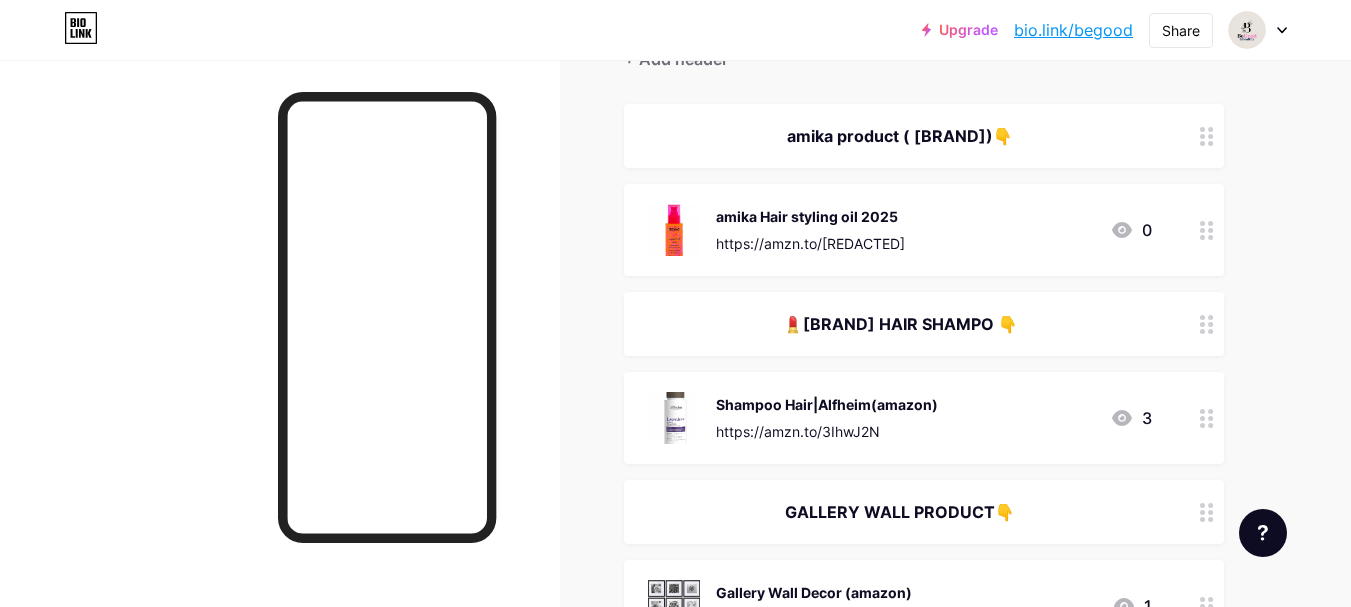 click on "💄[BRAND] HAIR SHAMPO 👇" at bounding box center (900, 136) 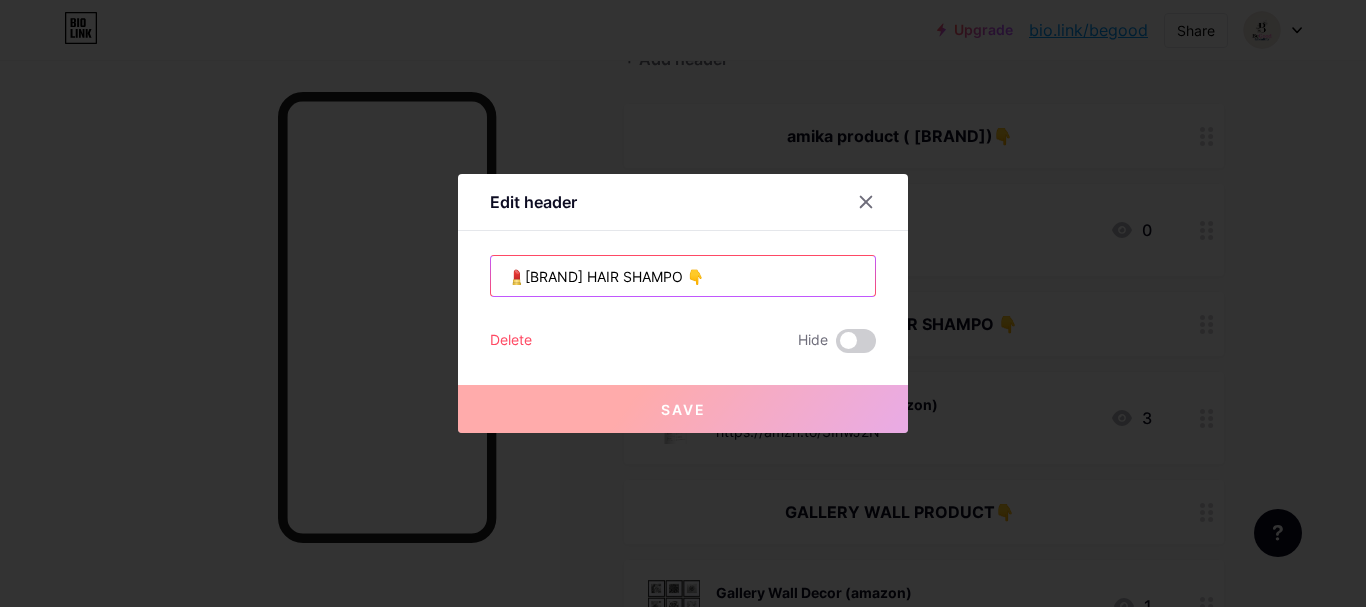 click on "💄[BRAND] HAIR SHAMPO 👇" at bounding box center (683, 276) 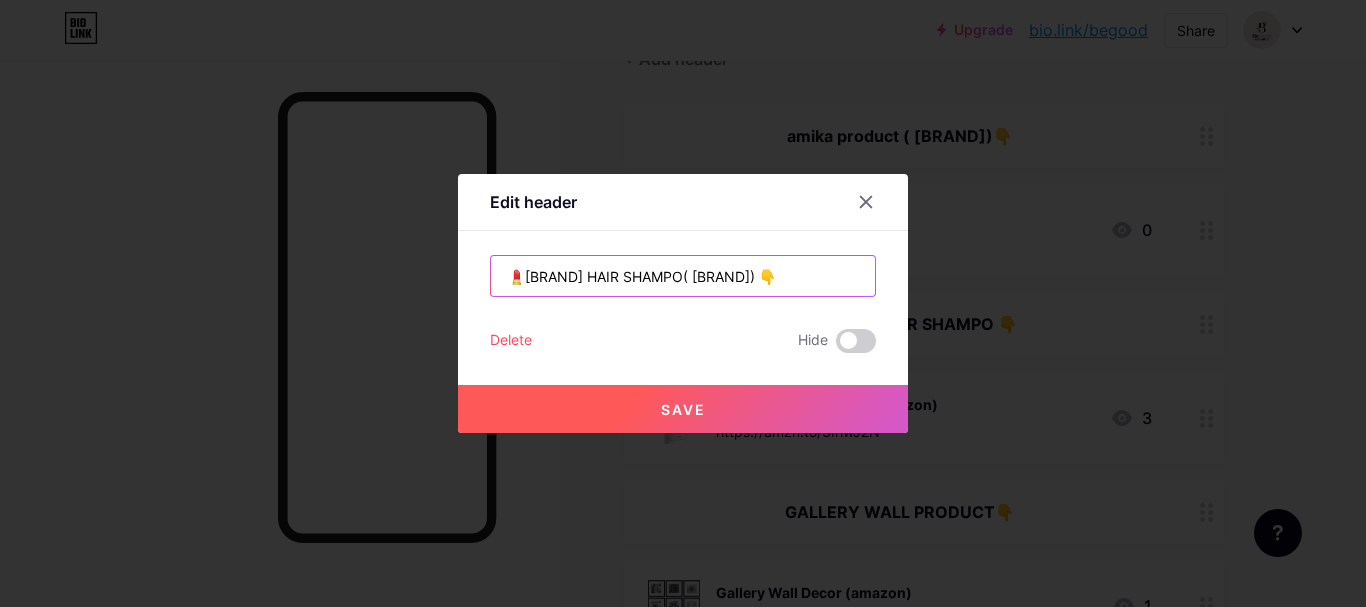 type on "💄[BRAND] HAIR SHAMPO( [BRAND]) 👇" 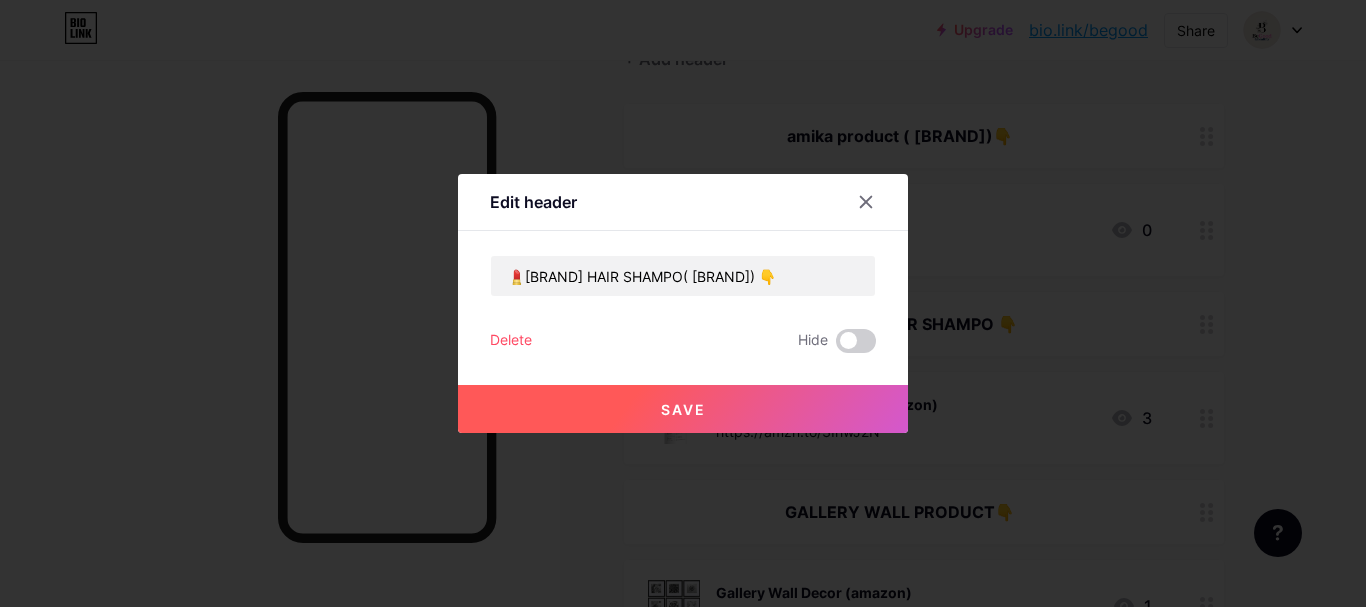 click on "Save" at bounding box center [683, 409] 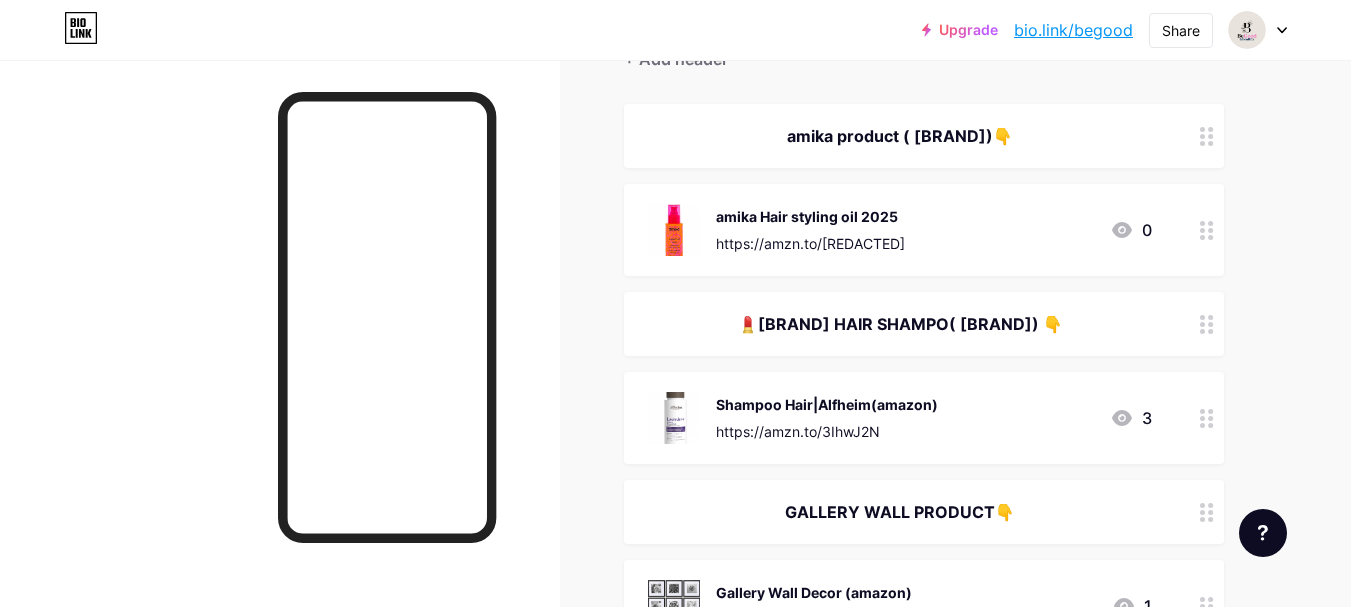 click on "GALLERY WALL PRODUCT👇" at bounding box center (900, 136) 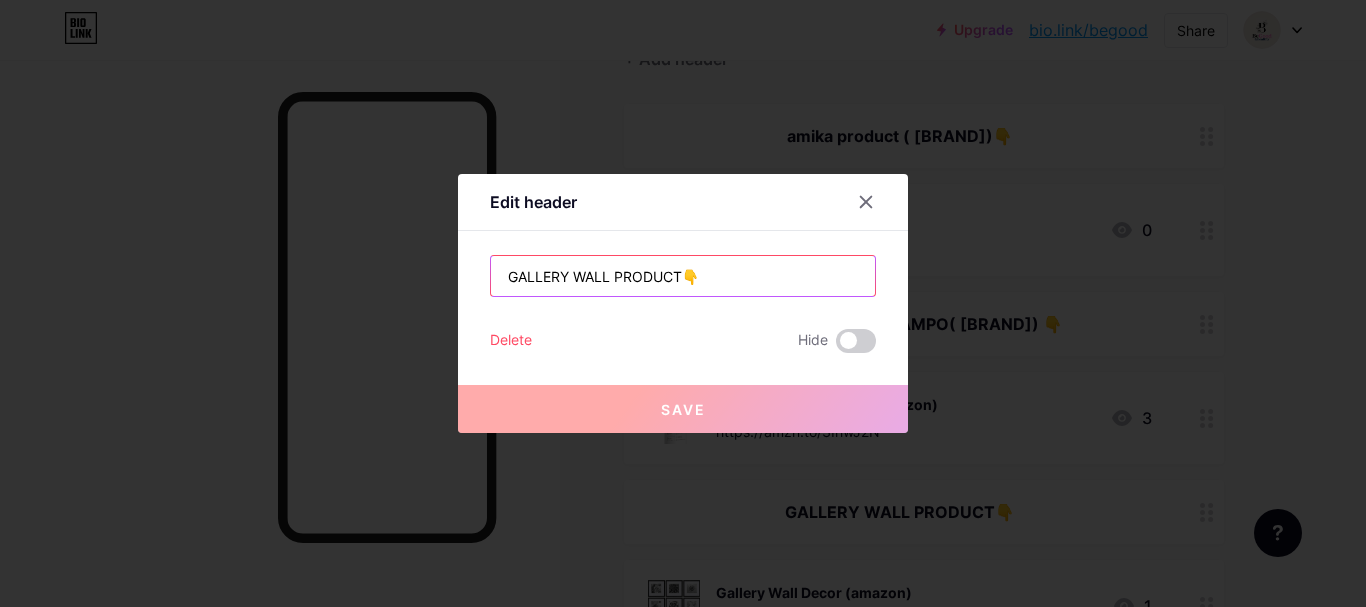 click on "GALLERY WALL PRODUCT👇" at bounding box center (683, 276) 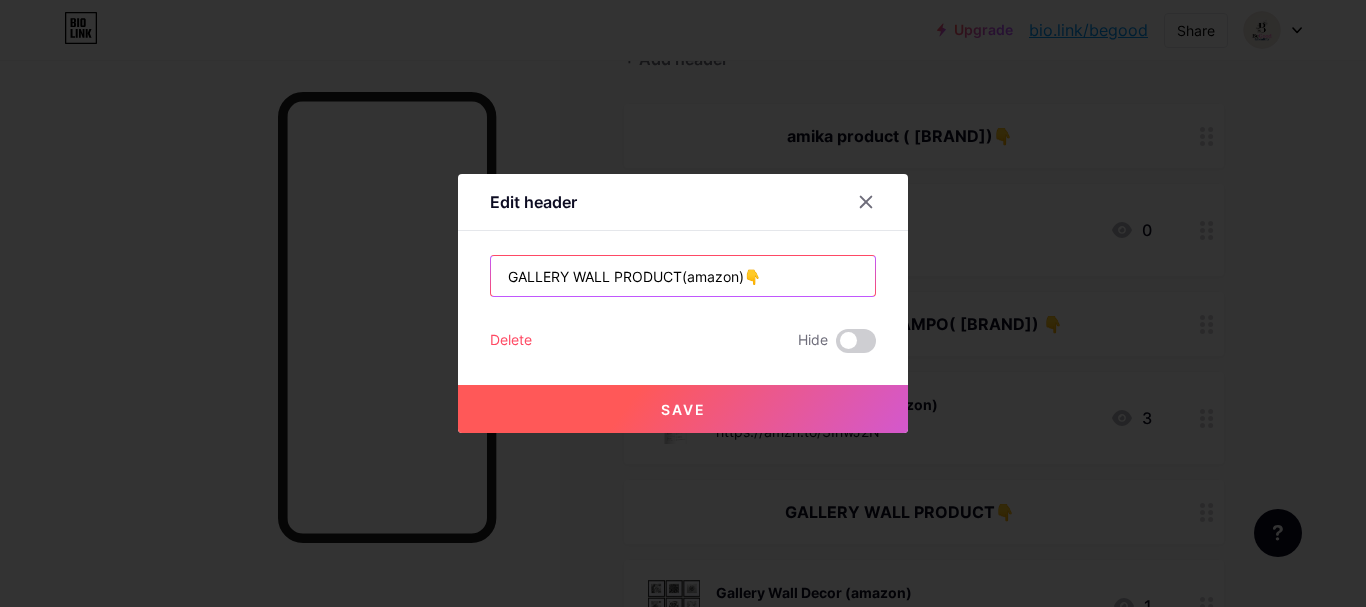 type on "GALLERY WALL PRODUCT(amazon)👇" 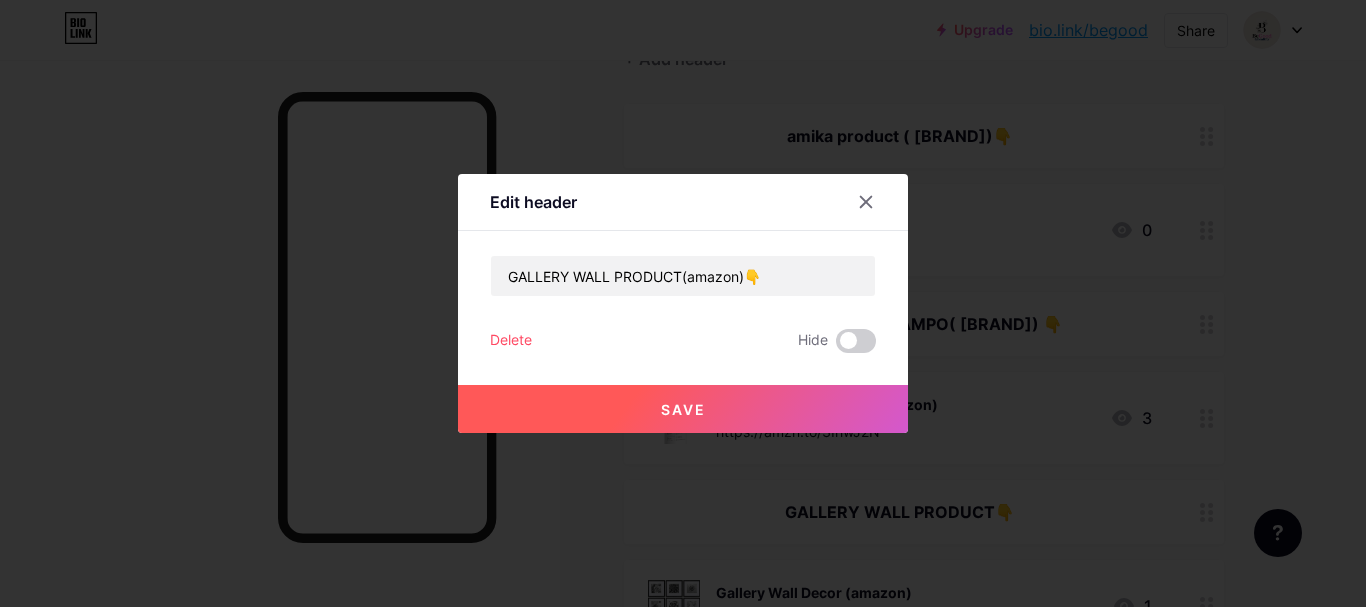 click on "Save" at bounding box center (683, 409) 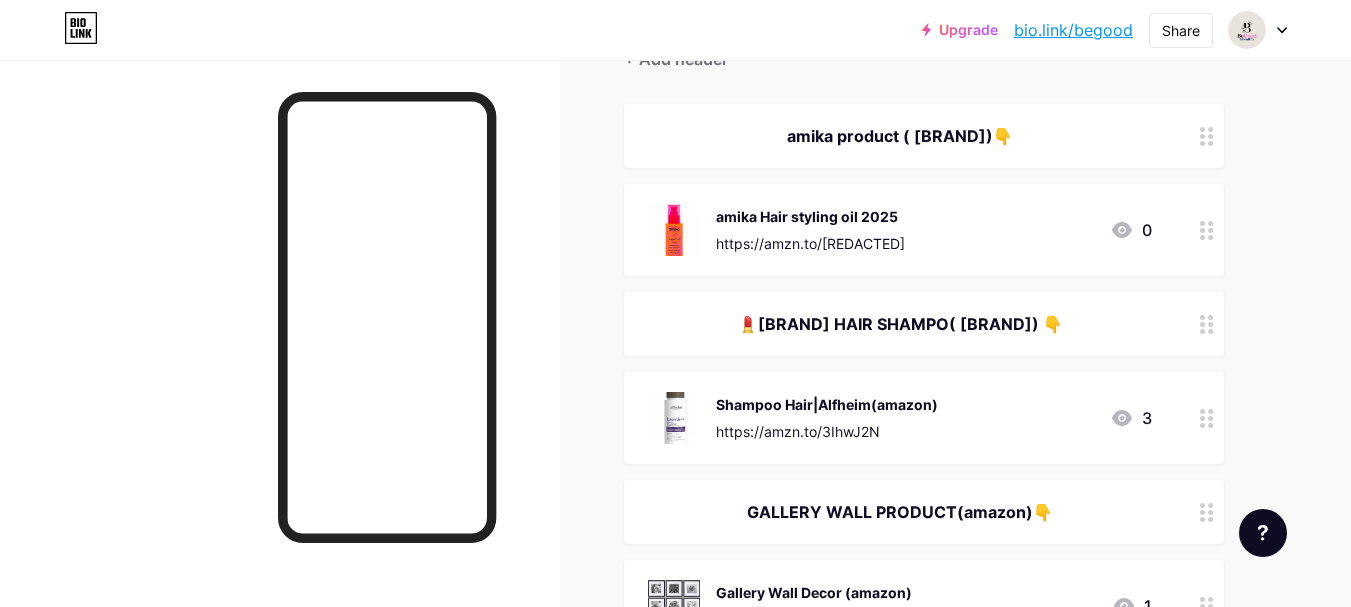 click on "💄[BRAND] HAIR SHAMPO( [BRAND]) 👇" at bounding box center [900, 136] 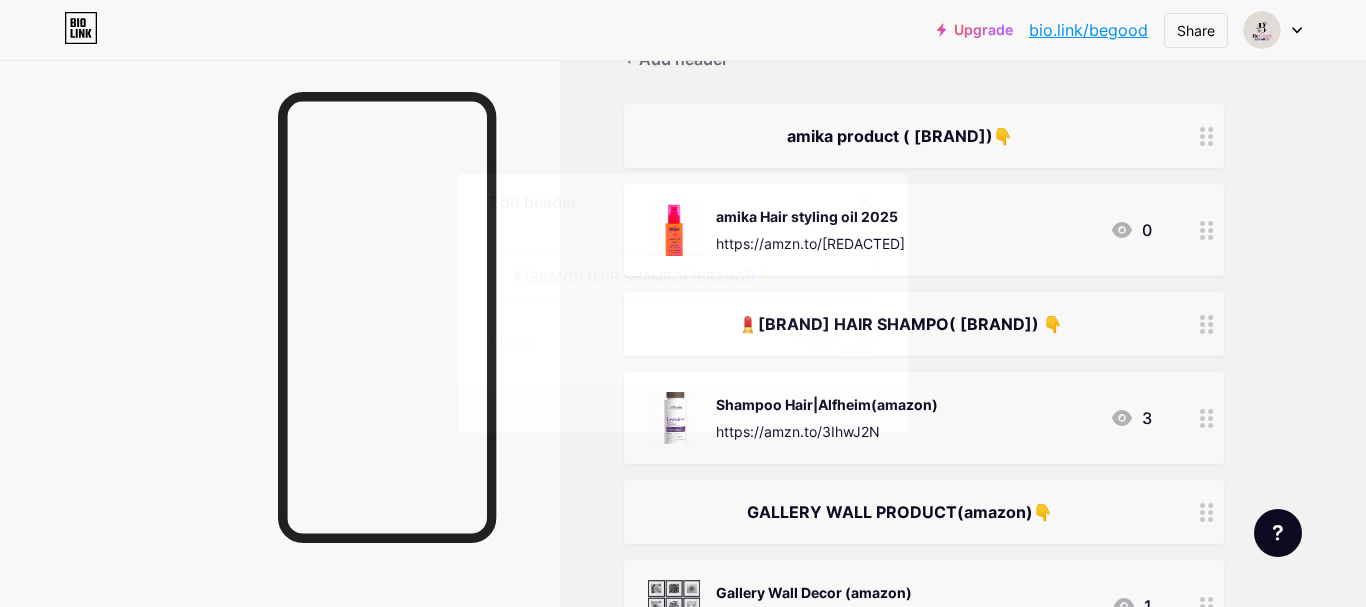 drag, startPoint x: 678, startPoint y: 273, endPoint x: 633, endPoint y: 279, distance: 45.39824 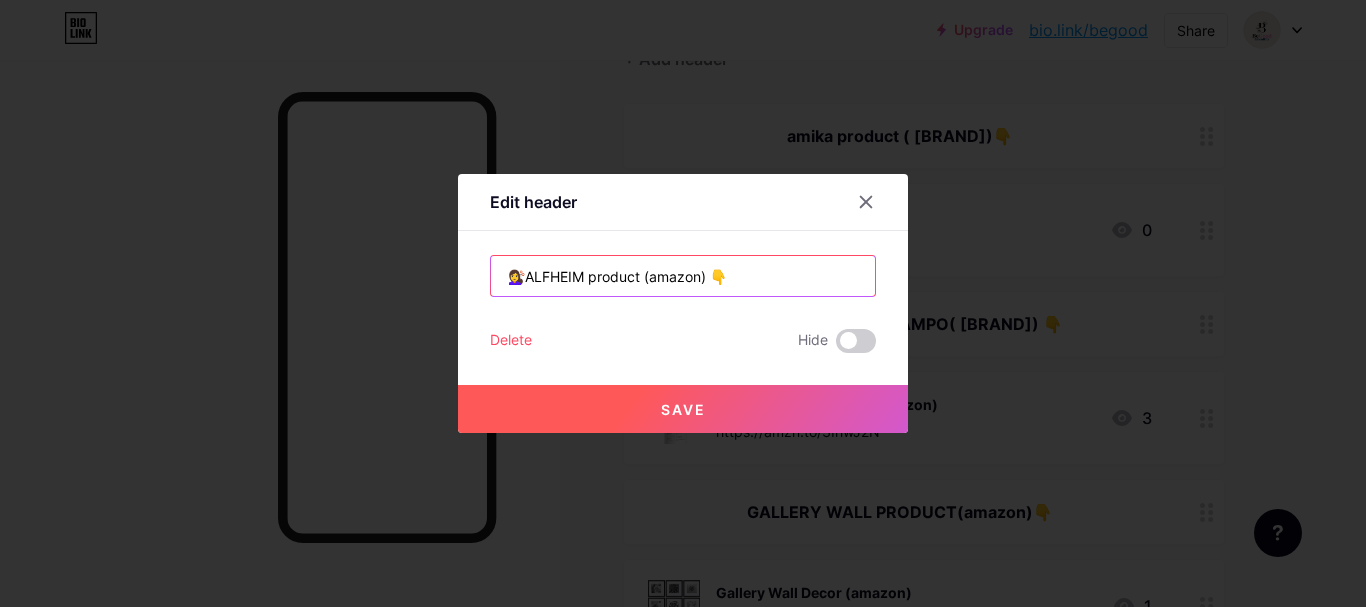 type on "💇‍♀️ALFHEIM product (amazon) 👇" 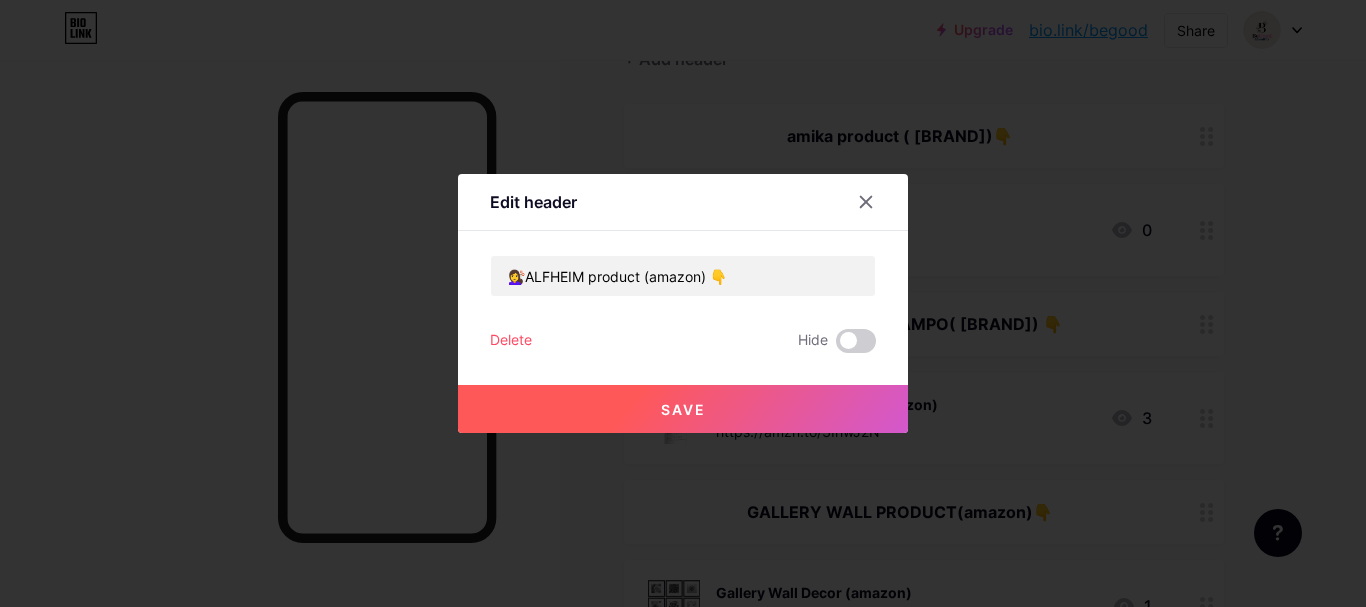 click on "Save" at bounding box center [683, 409] 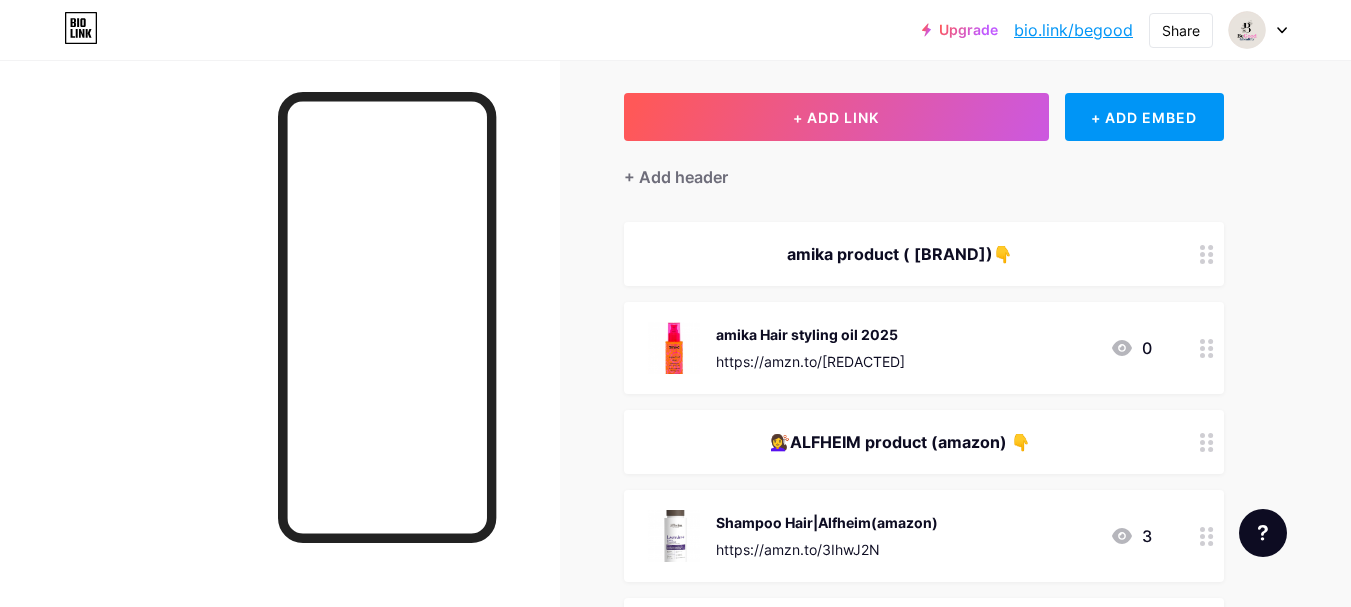 scroll, scrollTop: 102, scrollLeft: 0, axis: vertical 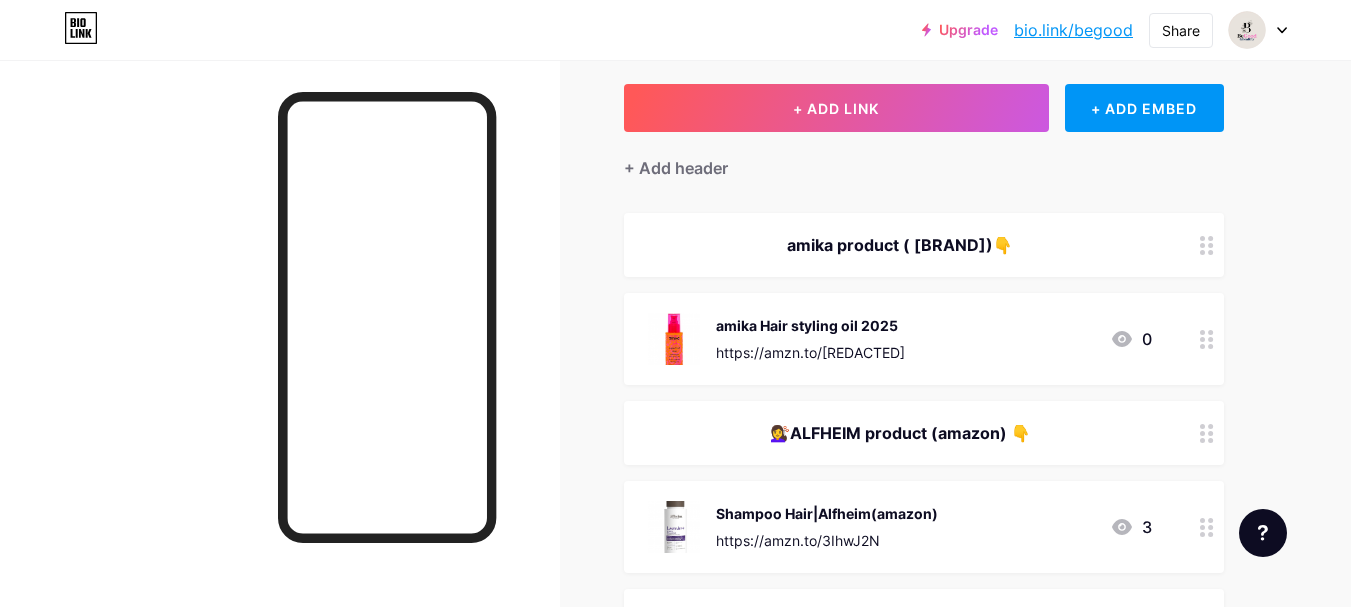 click on "Shampoo Hair|Alfheim(amazon)" at bounding box center [810, 325] 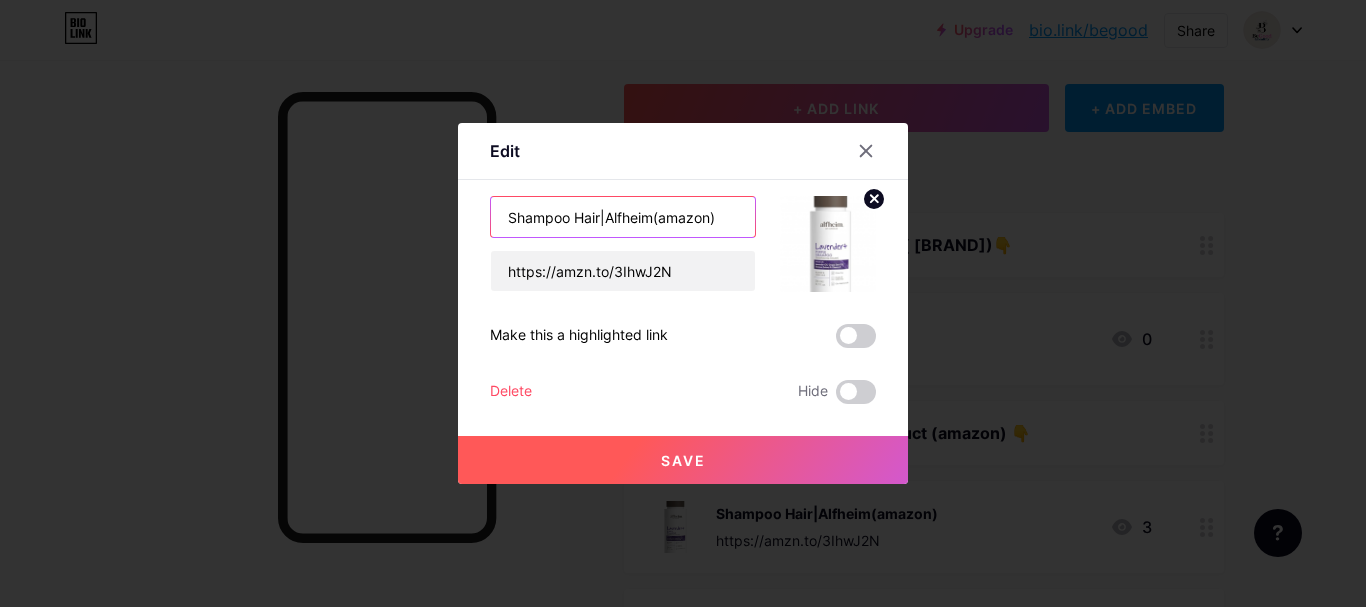 drag, startPoint x: 731, startPoint y: 205, endPoint x: 657, endPoint y: 214, distance: 74.54529 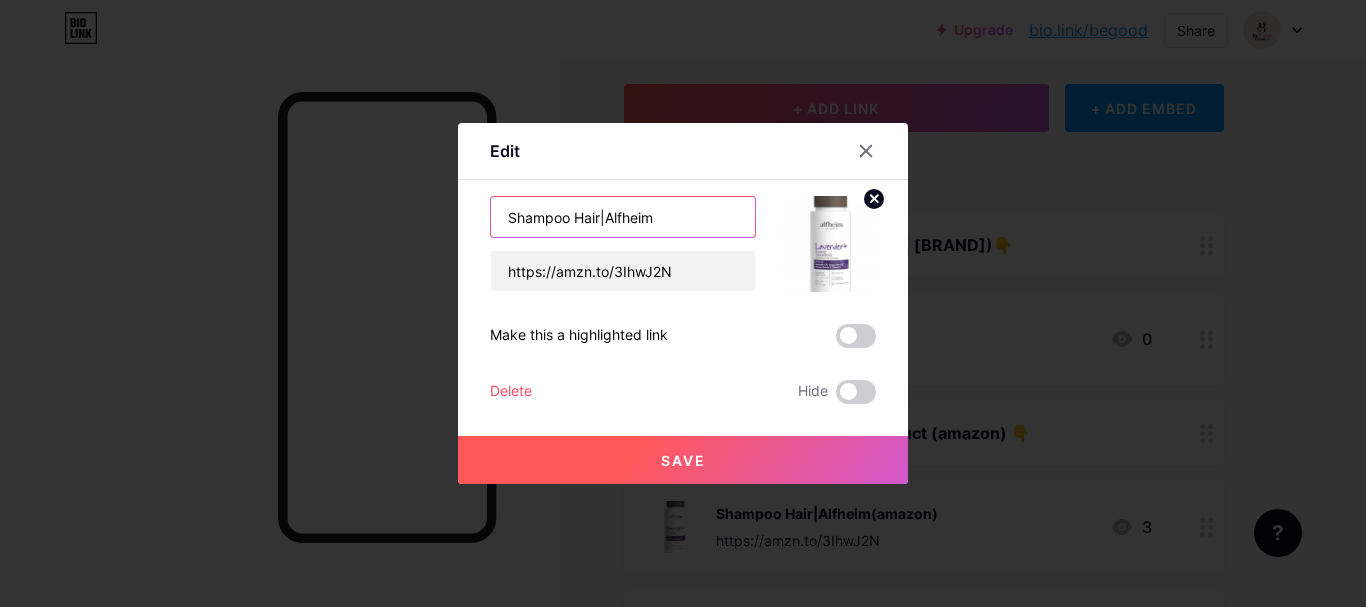 type on "Shampoo Hair|Alfheim" 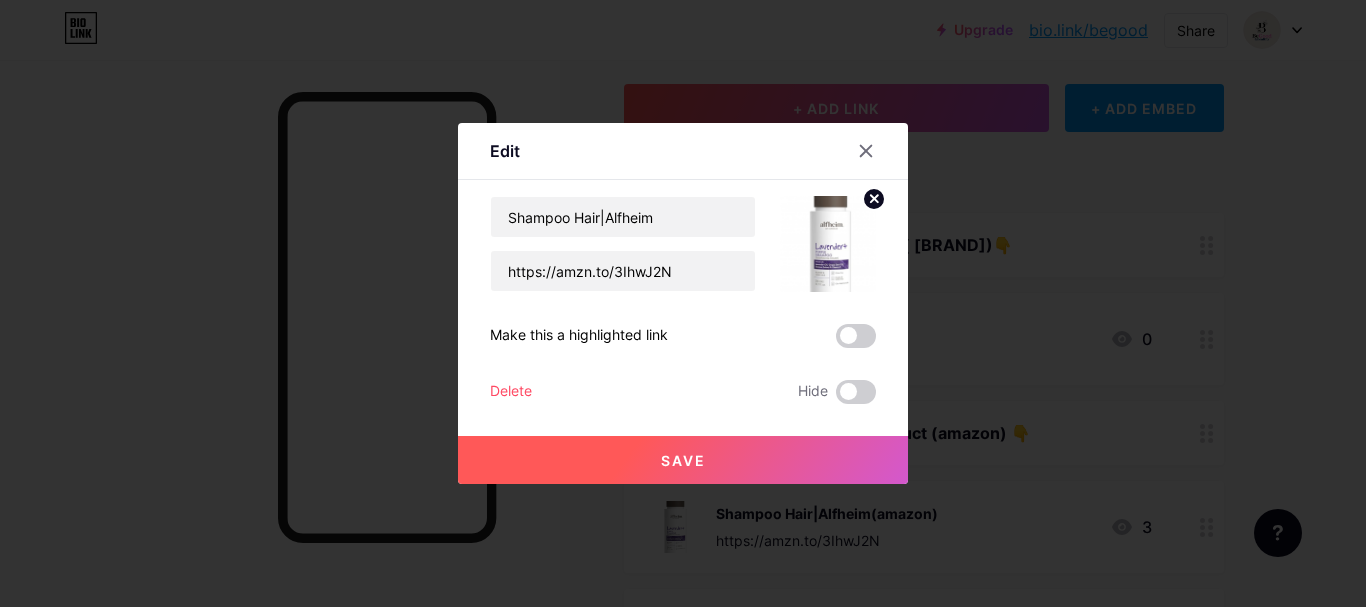 click on "Save" at bounding box center (683, 460) 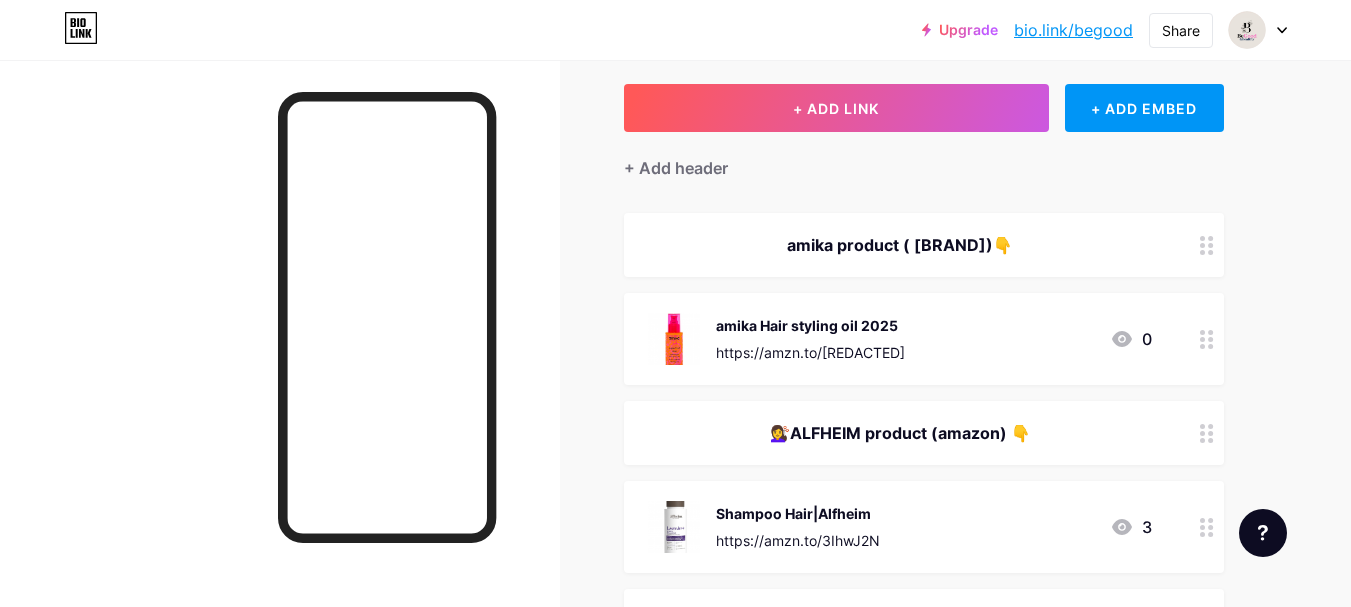 drag, startPoint x: 1343, startPoint y: 298, endPoint x: 1347, endPoint y: 404, distance: 106.07545 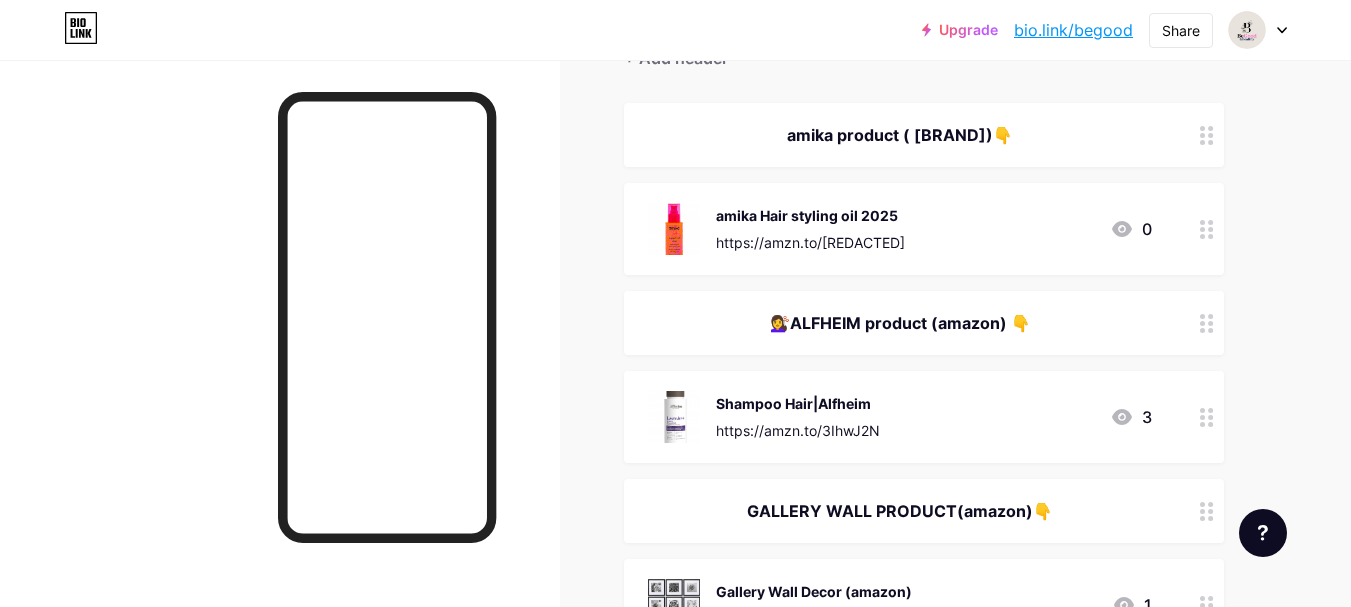 scroll, scrollTop: 152, scrollLeft: 0, axis: vertical 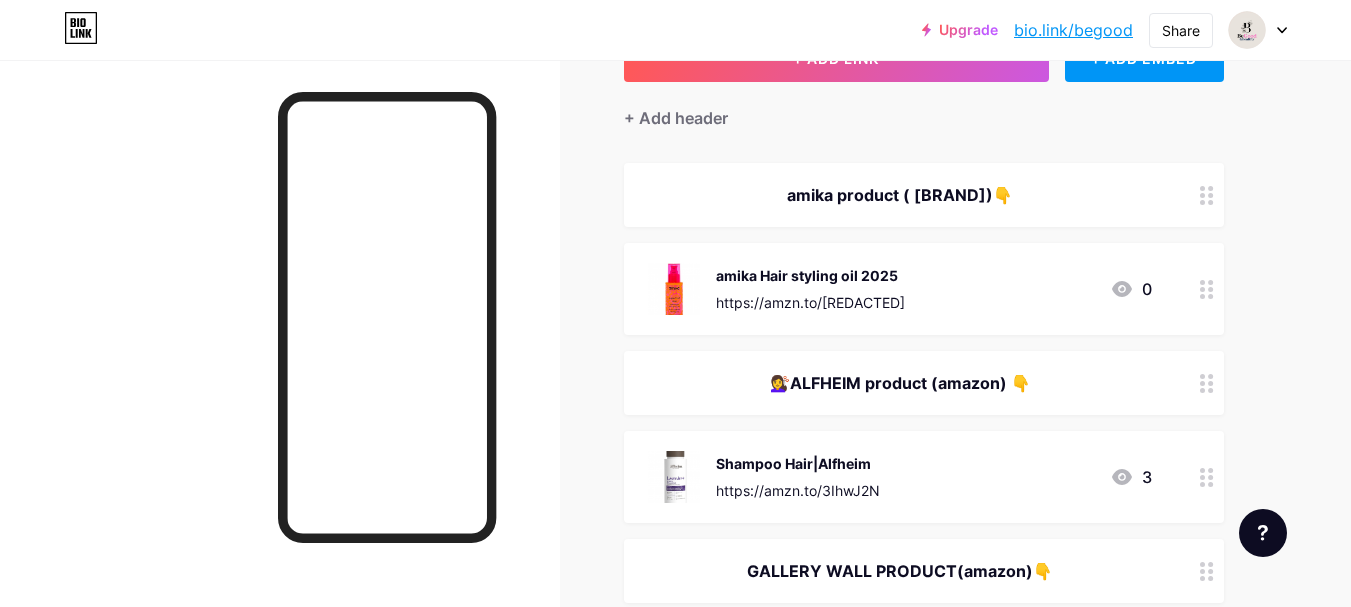 click at bounding box center (280, 363) 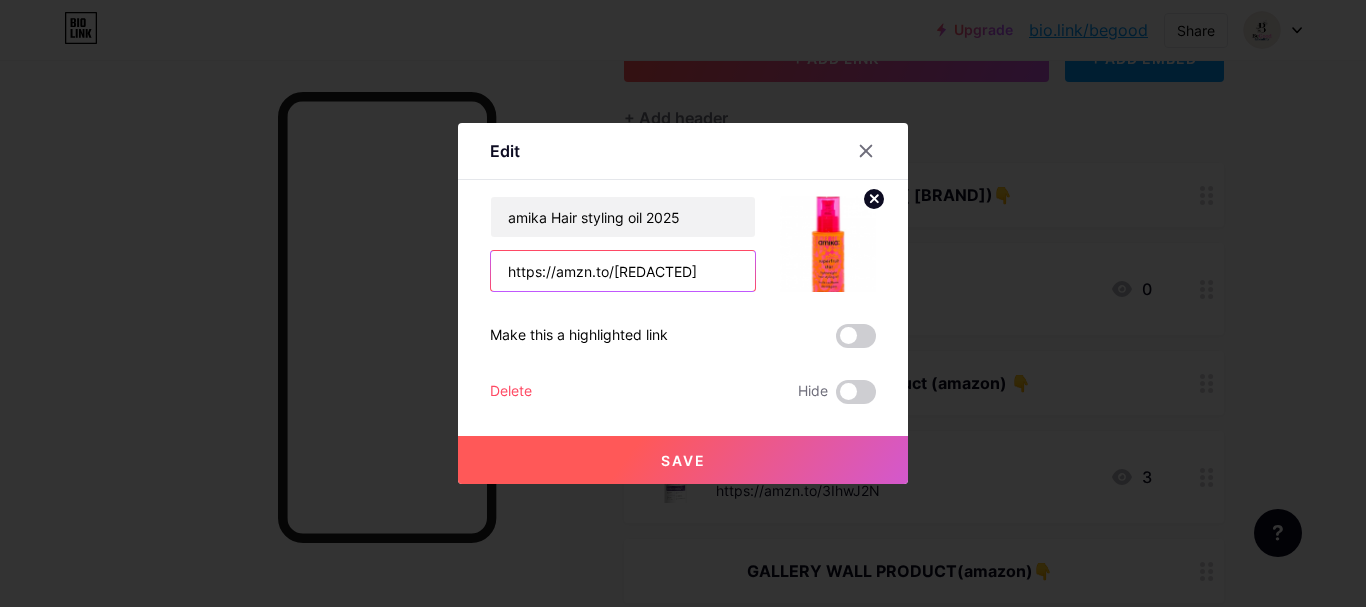 drag, startPoint x: 671, startPoint y: 273, endPoint x: 475, endPoint y: 265, distance: 196.1632 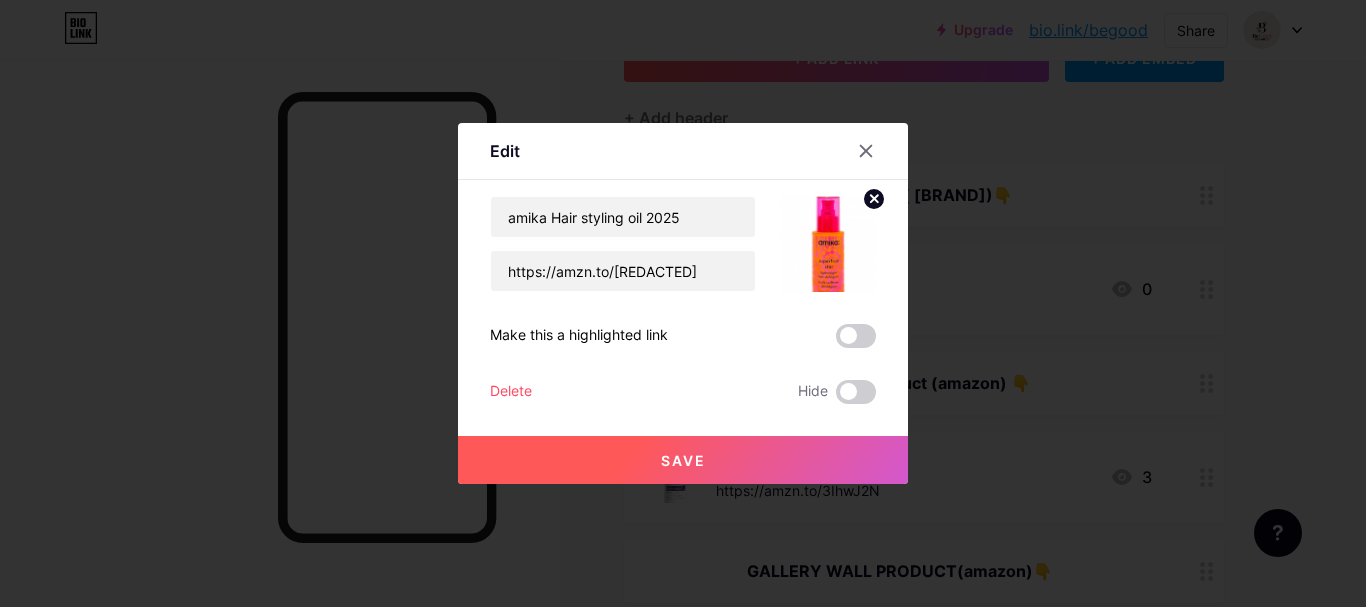 click at bounding box center [683, 303] 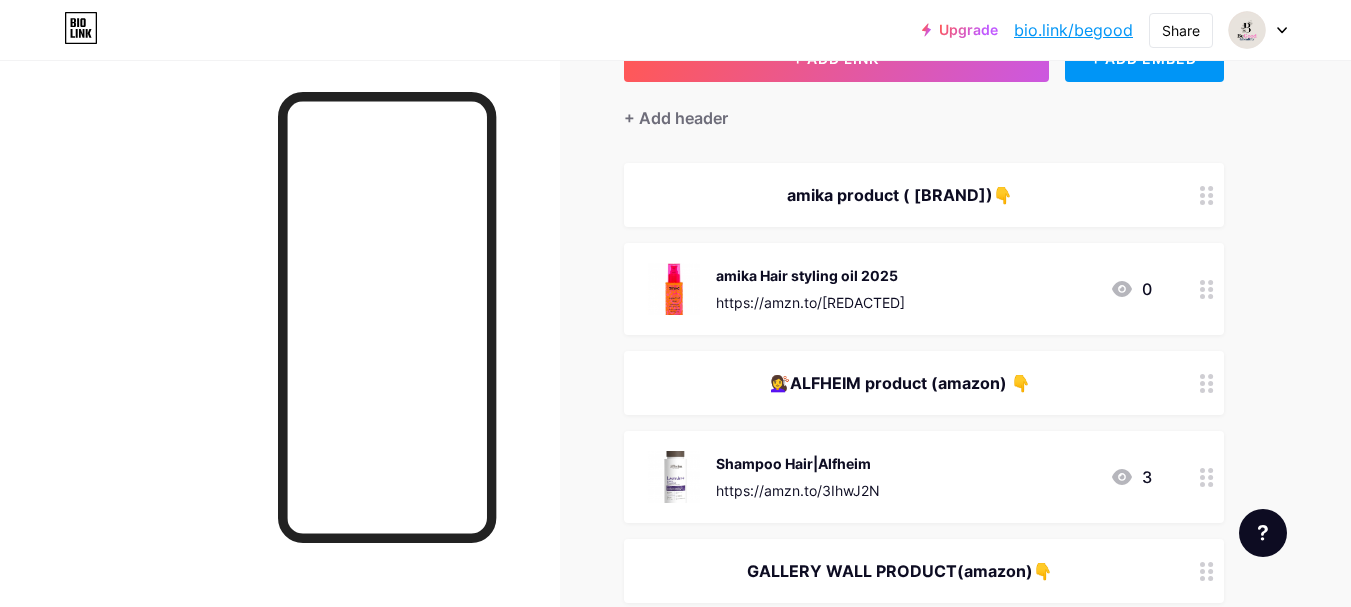 scroll, scrollTop: 0, scrollLeft: 0, axis: both 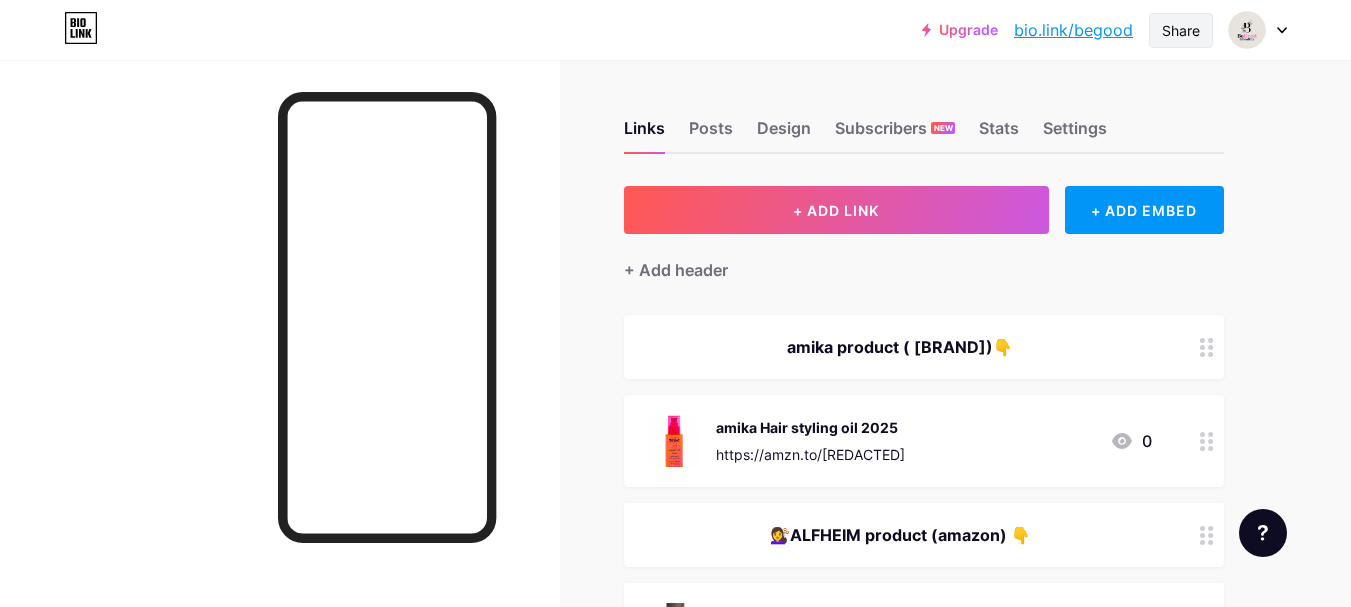 click on "Share" at bounding box center [1181, 30] 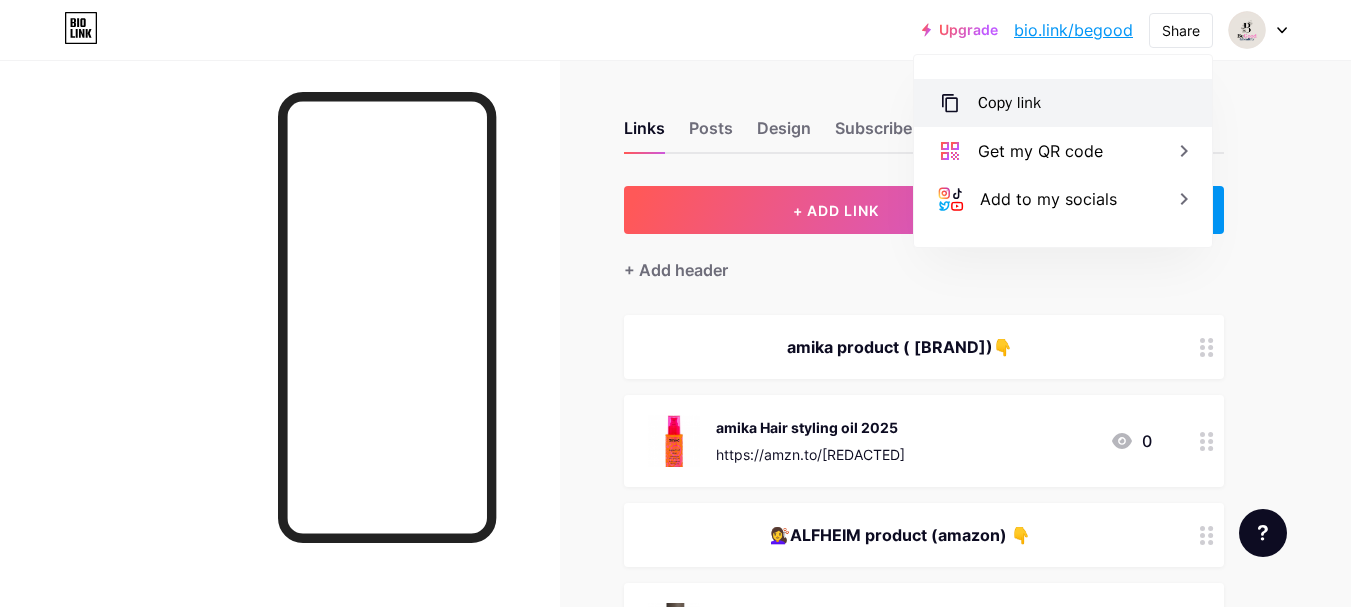 click on "Copy link" at bounding box center [1063, 103] 